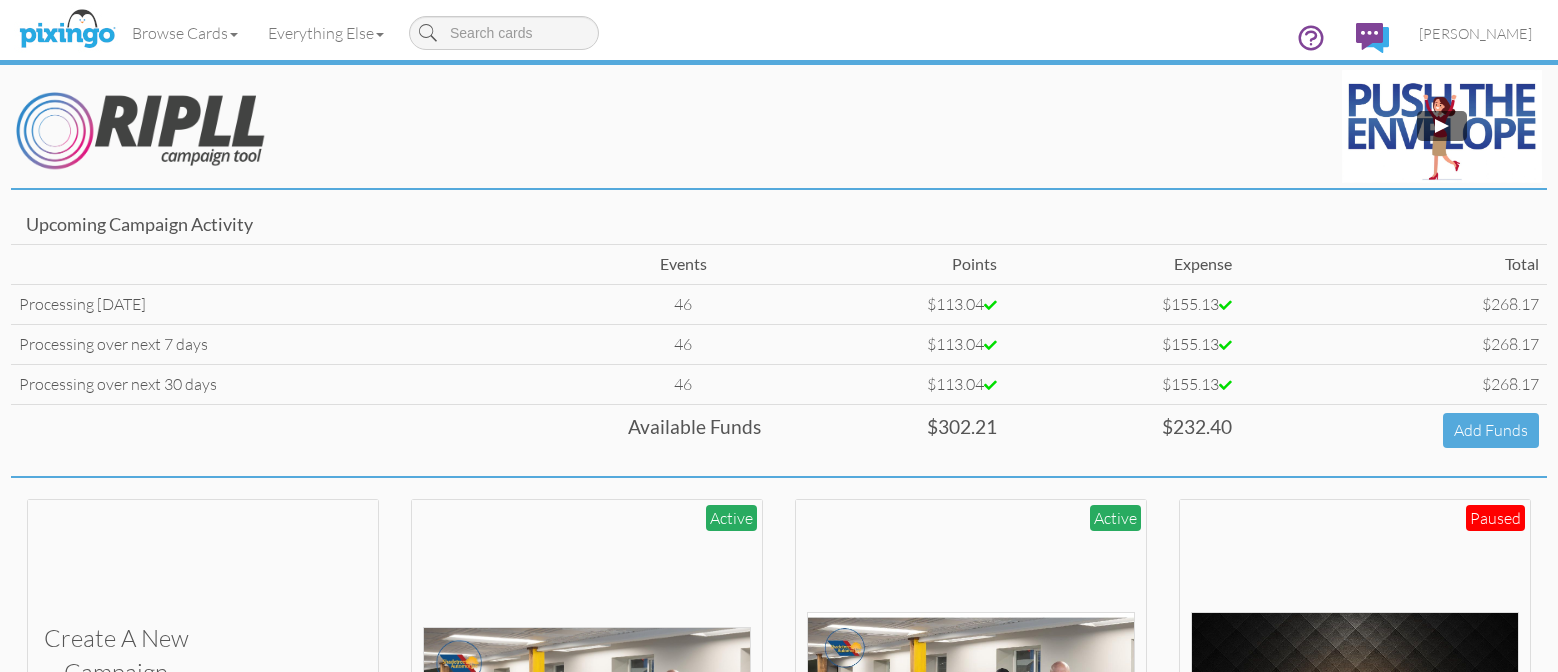 scroll, scrollTop: 0, scrollLeft: 0, axis: both 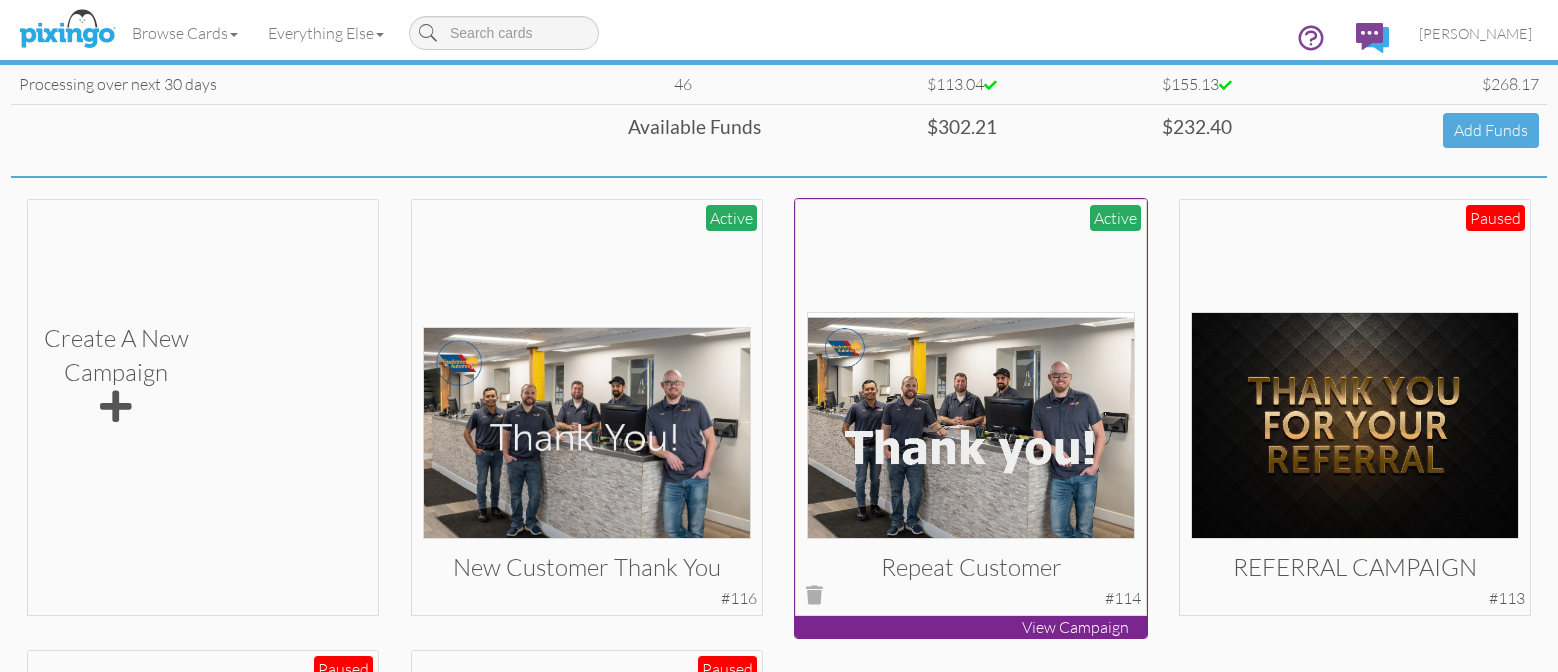 click at bounding box center (971, 425) 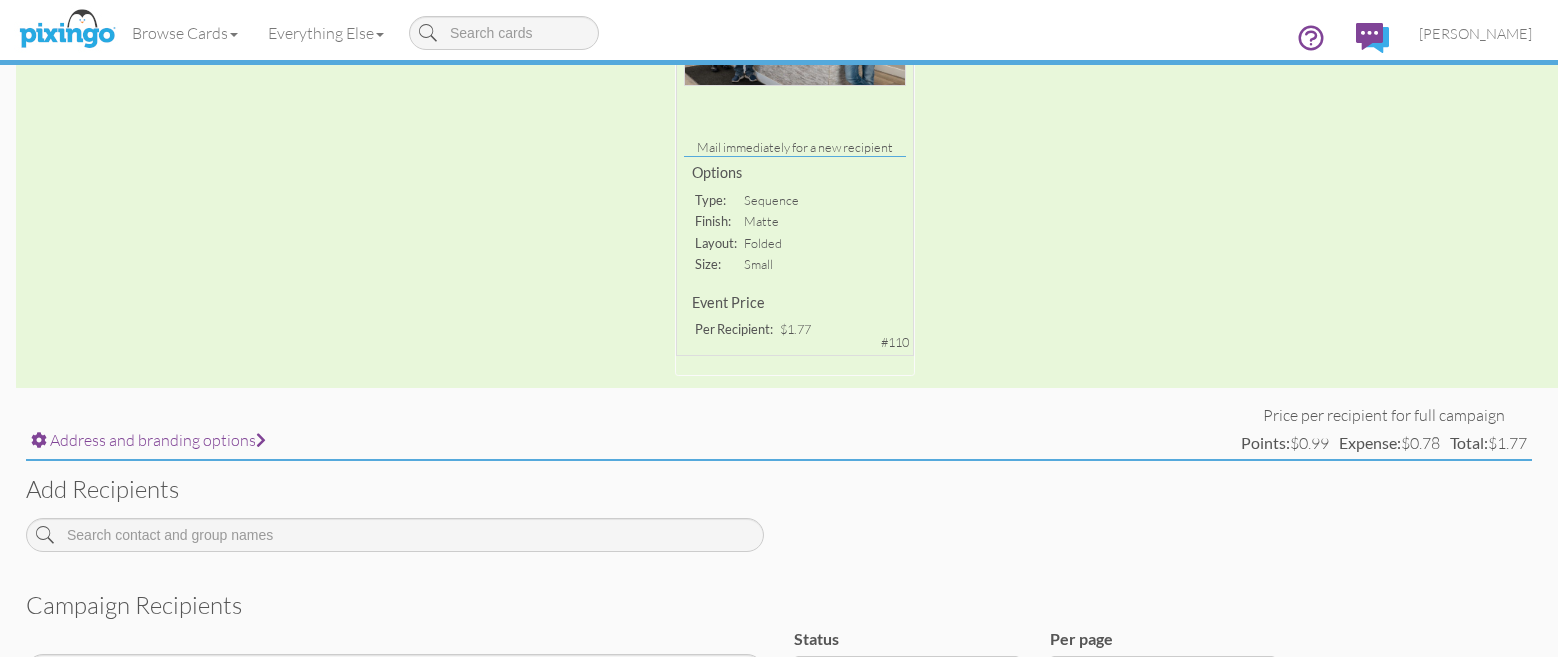 scroll, scrollTop: 454, scrollLeft: 0, axis: vertical 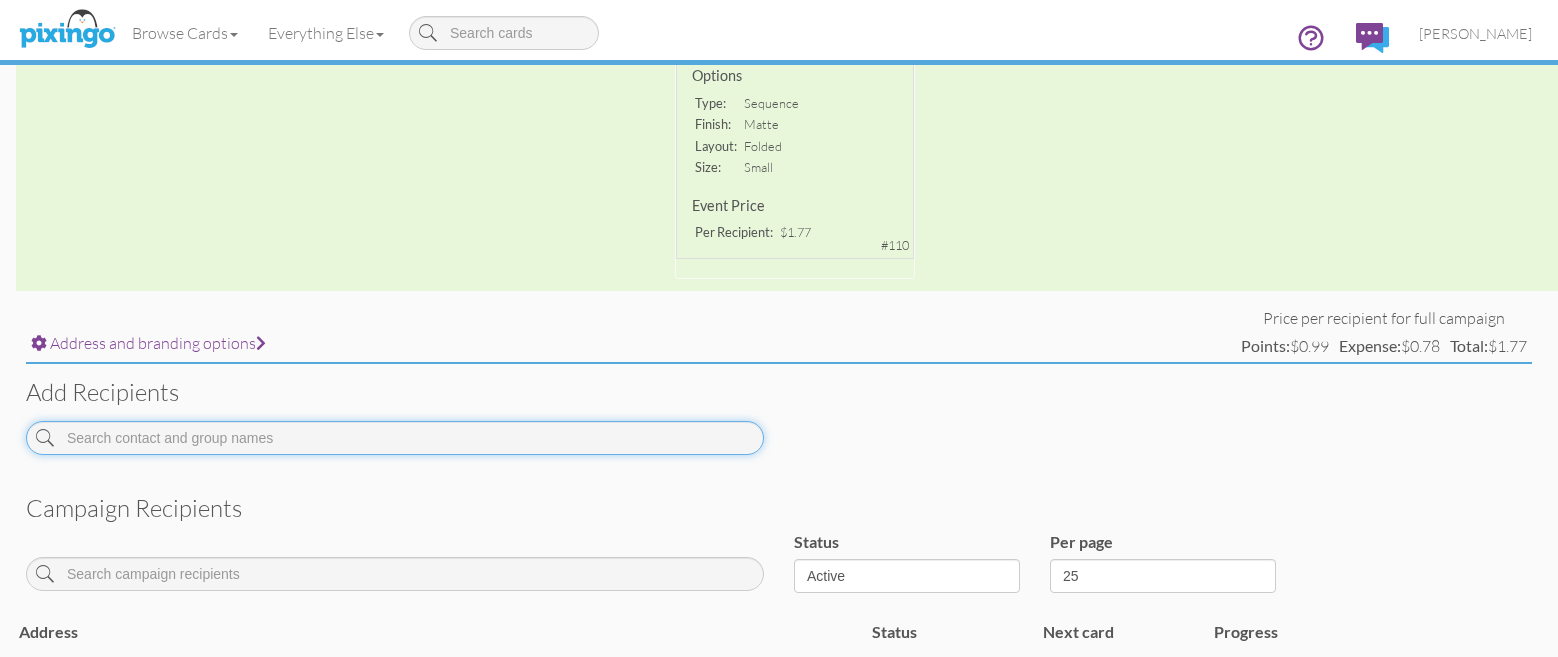 click at bounding box center [395, 438] 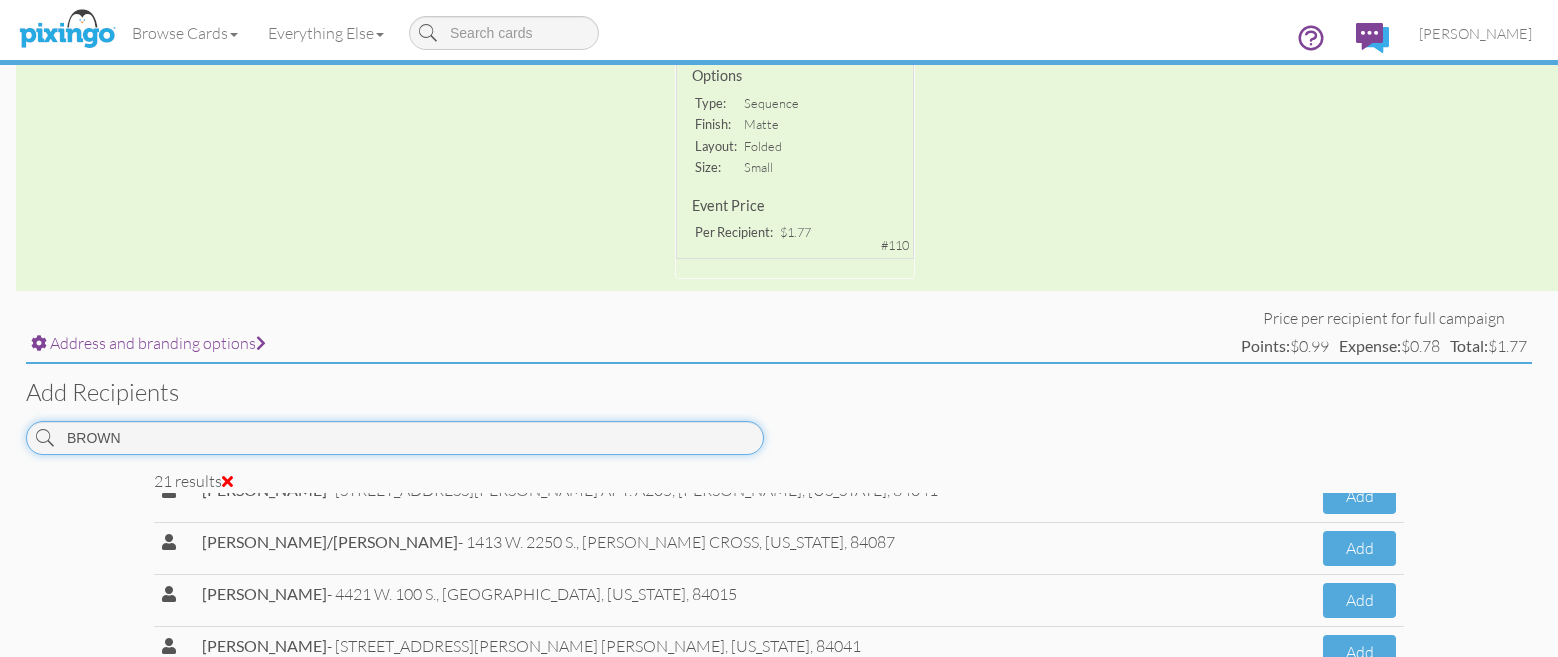 scroll, scrollTop: 808, scrollLeft: 0, axis: vertical 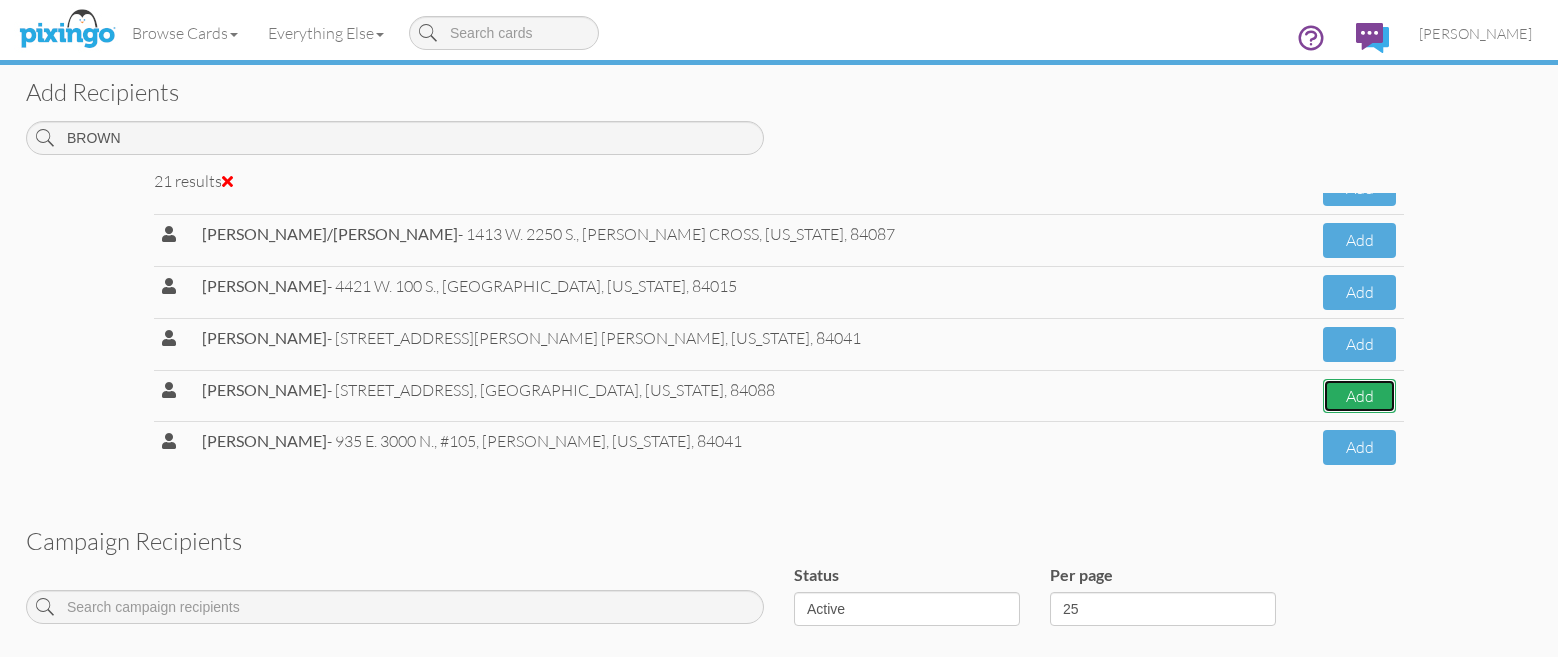 click on "Add" at bounding box center [1359, 396] 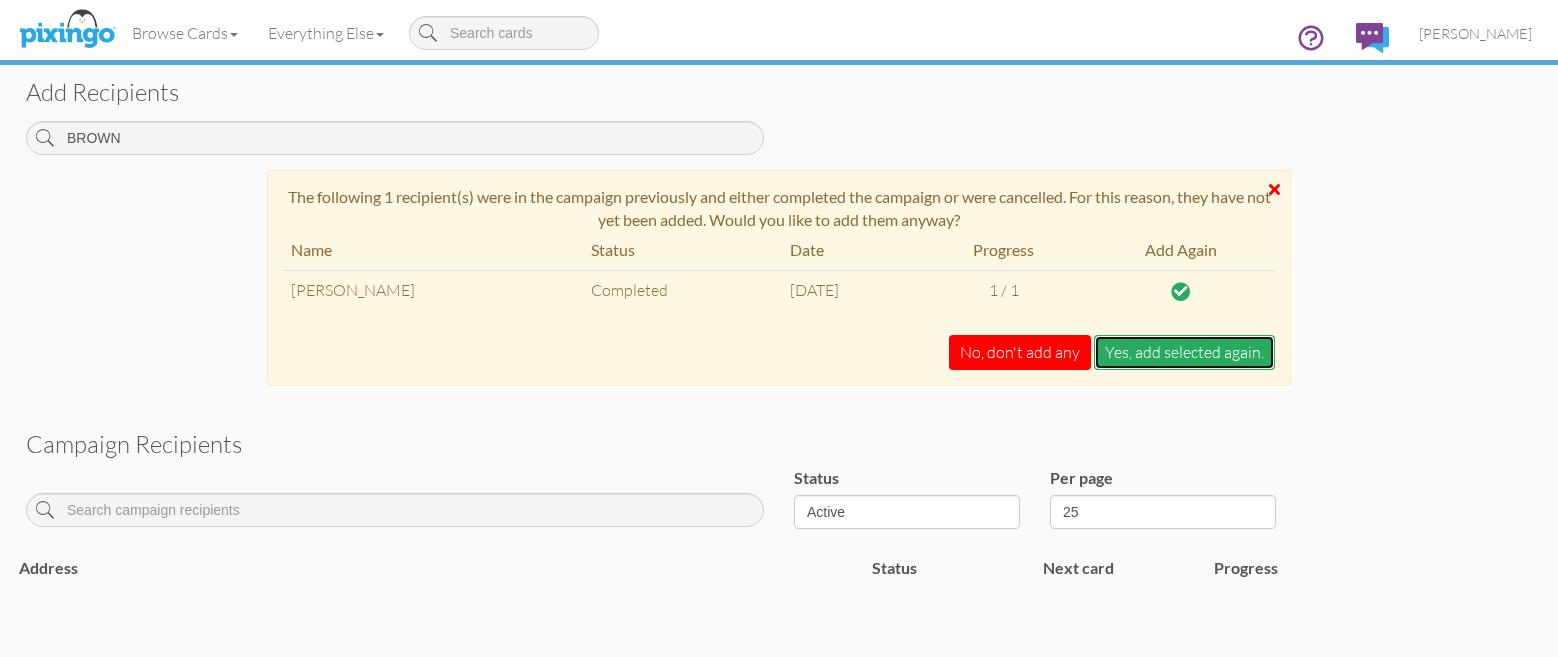 click on "Yes, add selected again." at bounding box center (1184, 352) 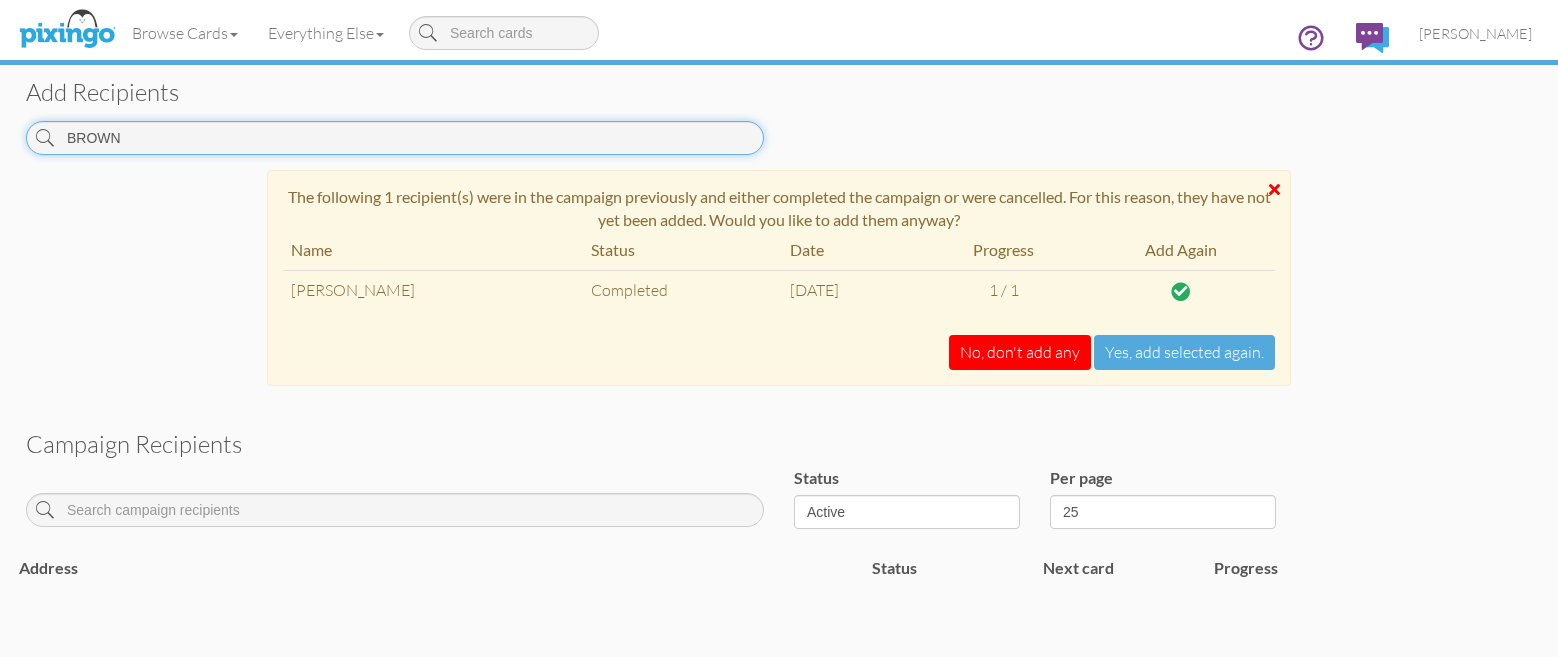 click on "BROWN" at bounding box center [395, 138] 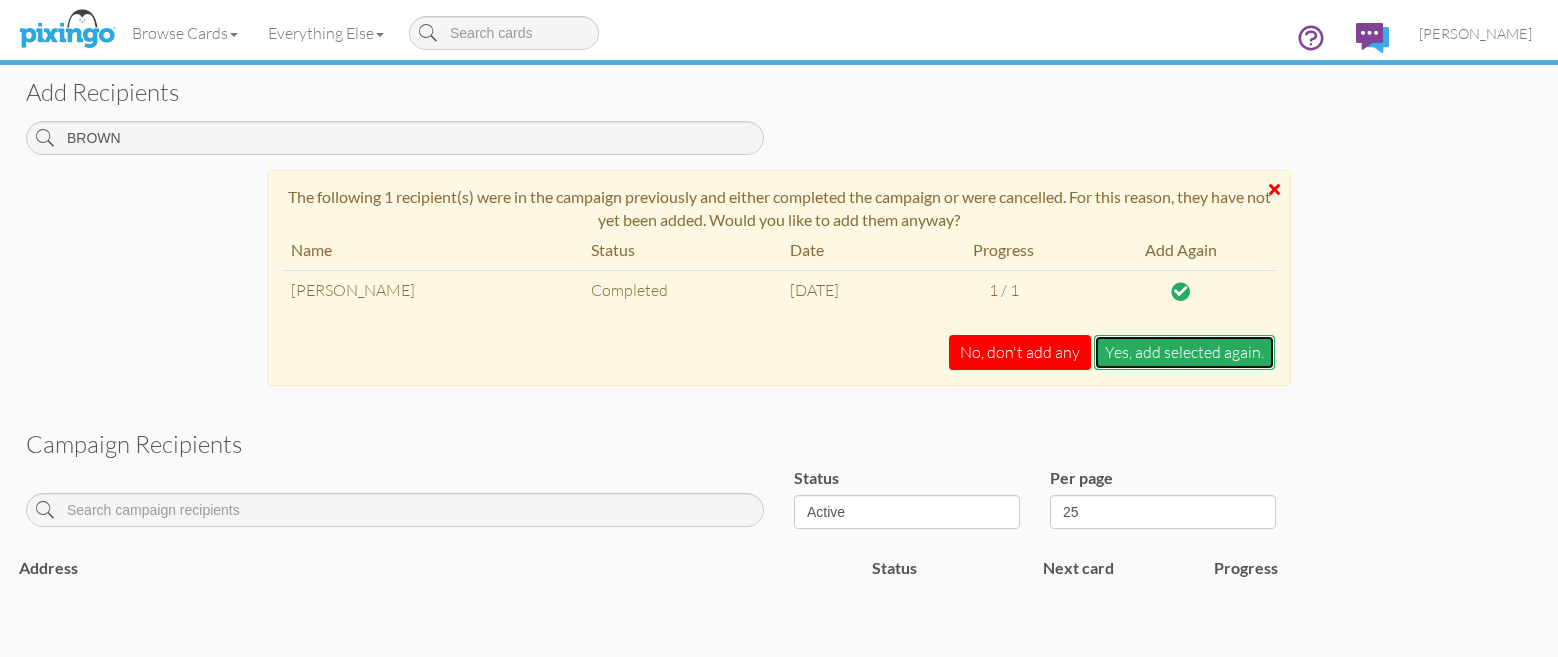 click on "Yes, add selected again." at bounding box center (1184, 352) 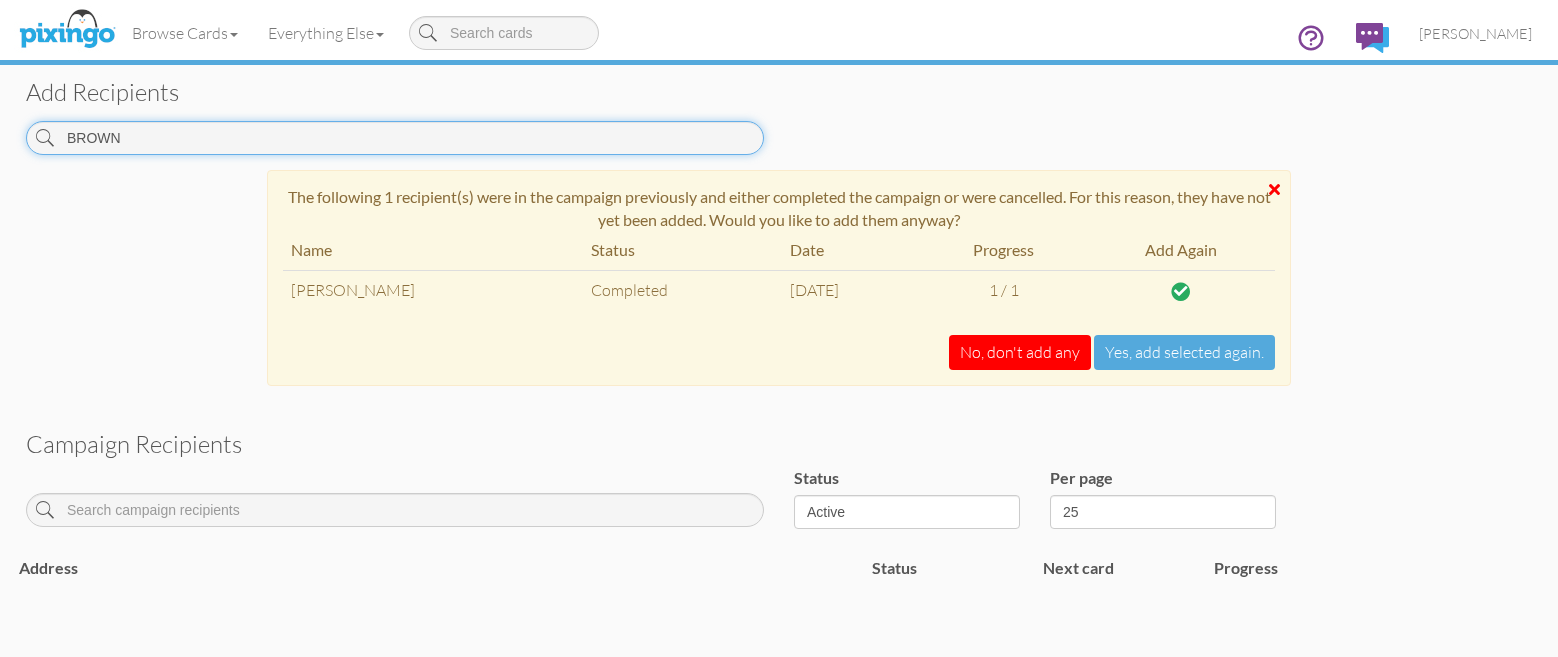 click on "BROWN" at bounding box center (395, 138) 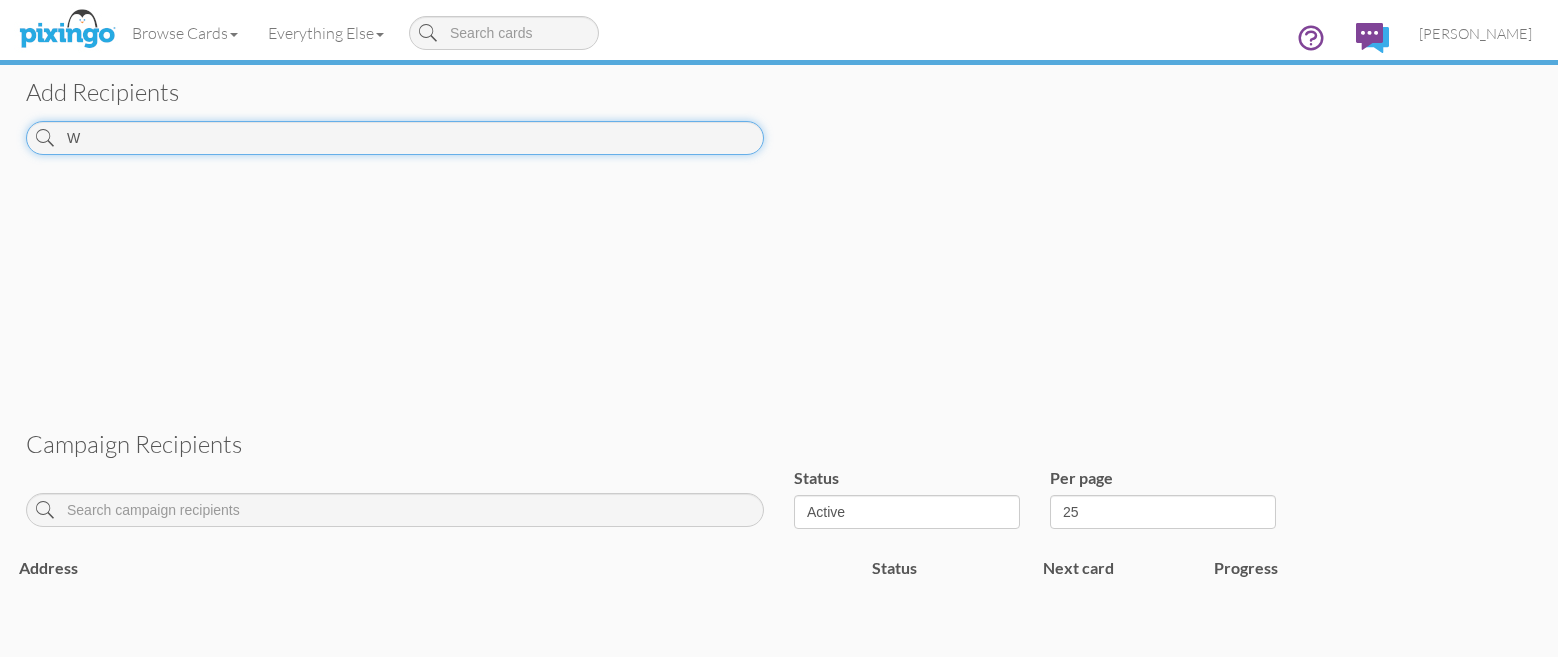 scroll, scrollTop: 638, scrollLeft: 0, axis: vertical 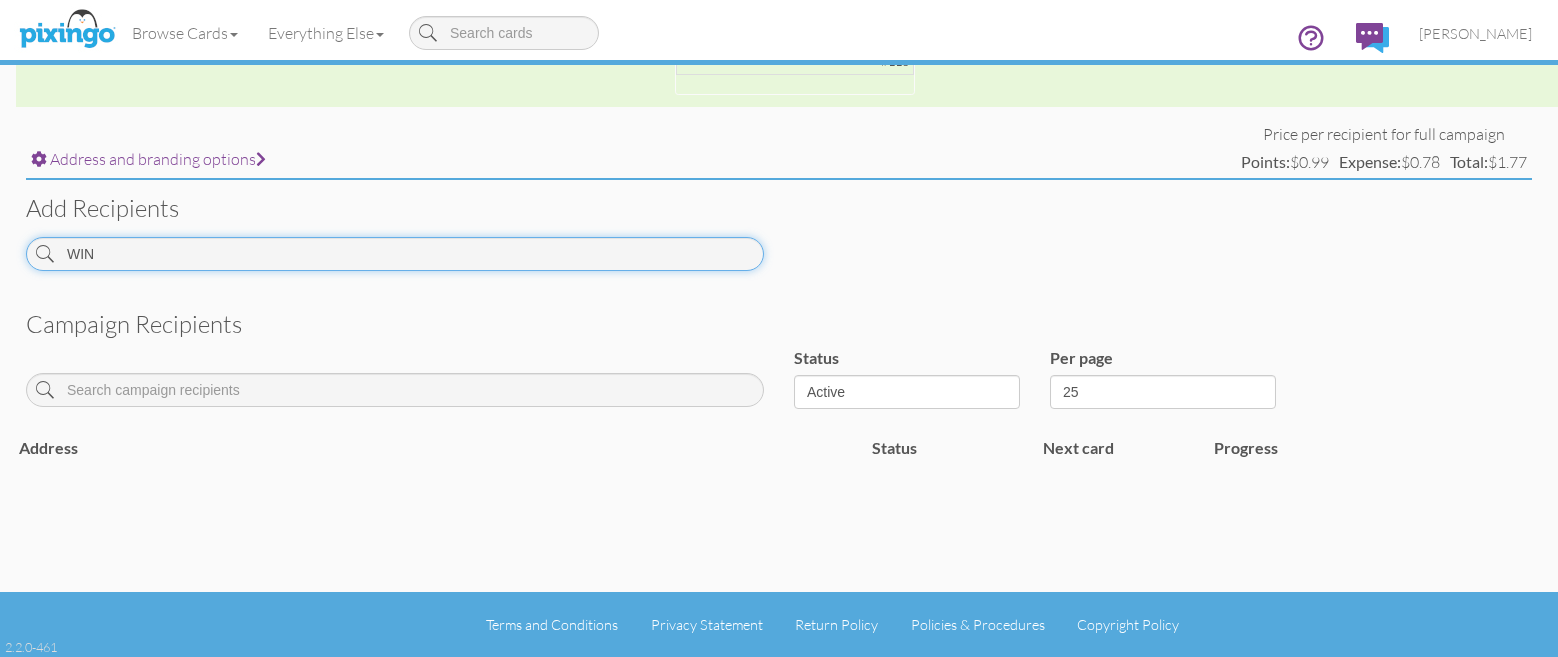 type on "[PERSON_NAME]" 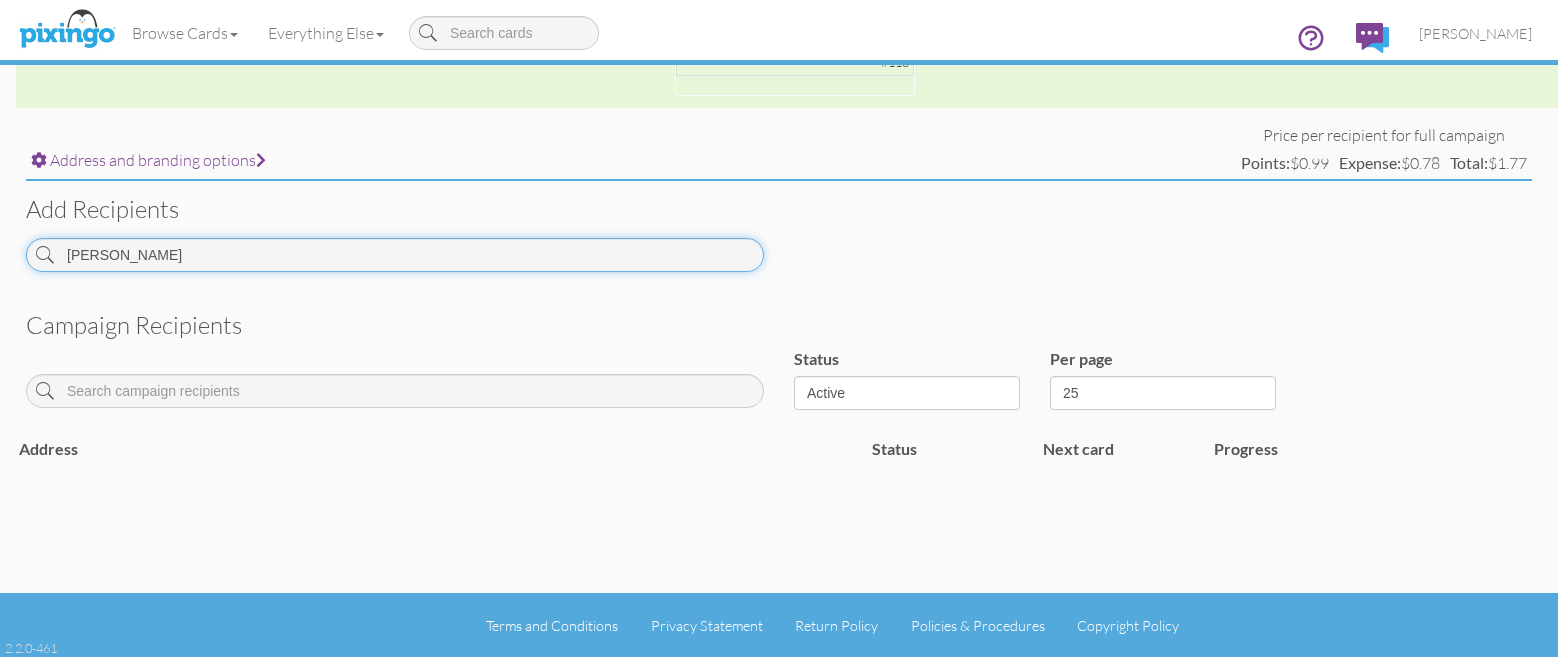 scroll, scrollTop: 638, scrollLeft: 0, axis: vertical 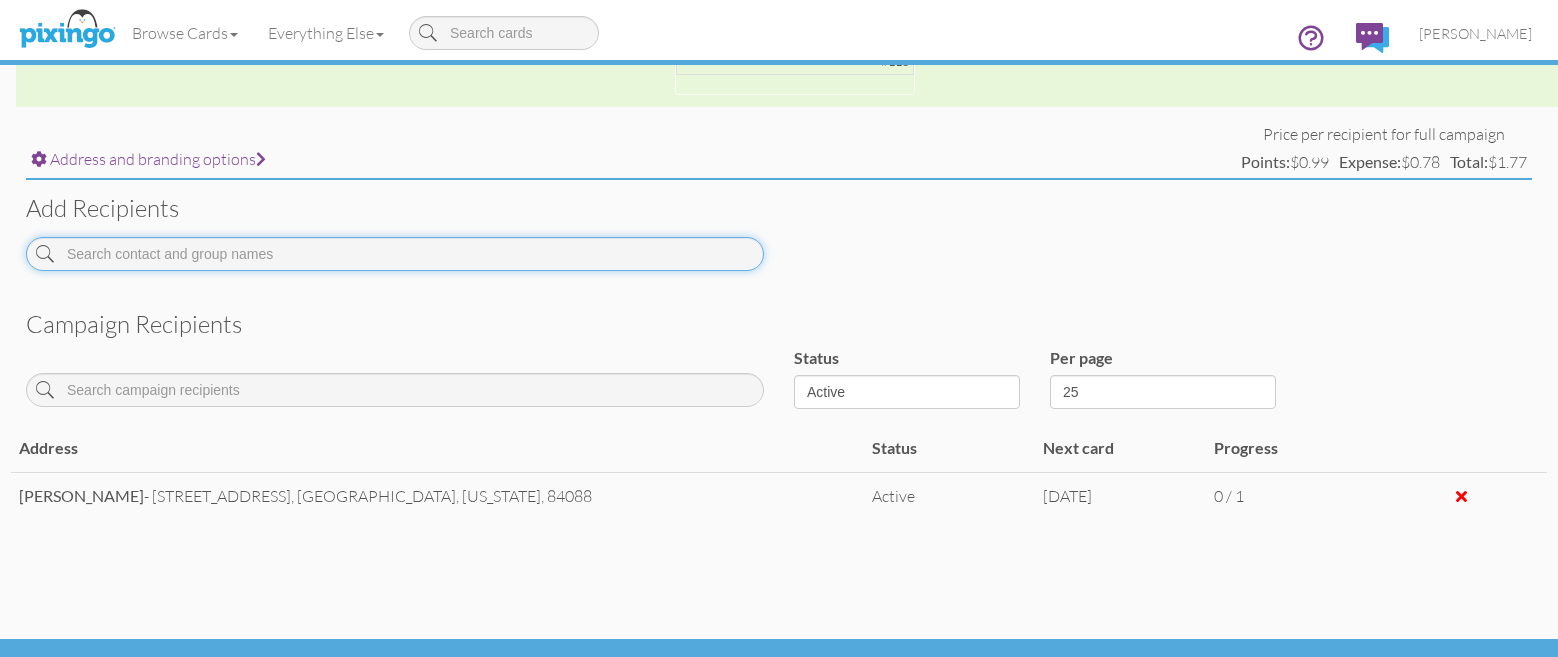 click at bounding box center (395, 254) 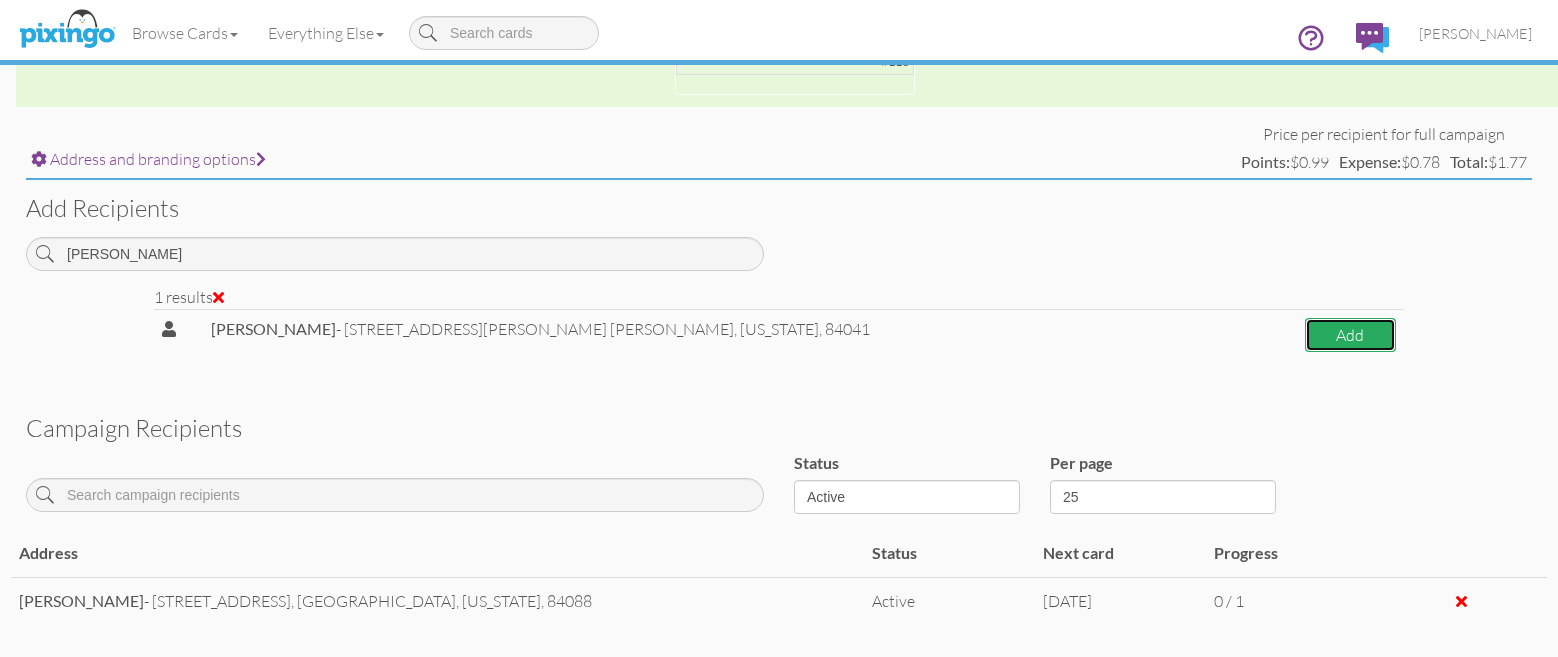 click on "Add" at bounding box center [1350, 335] 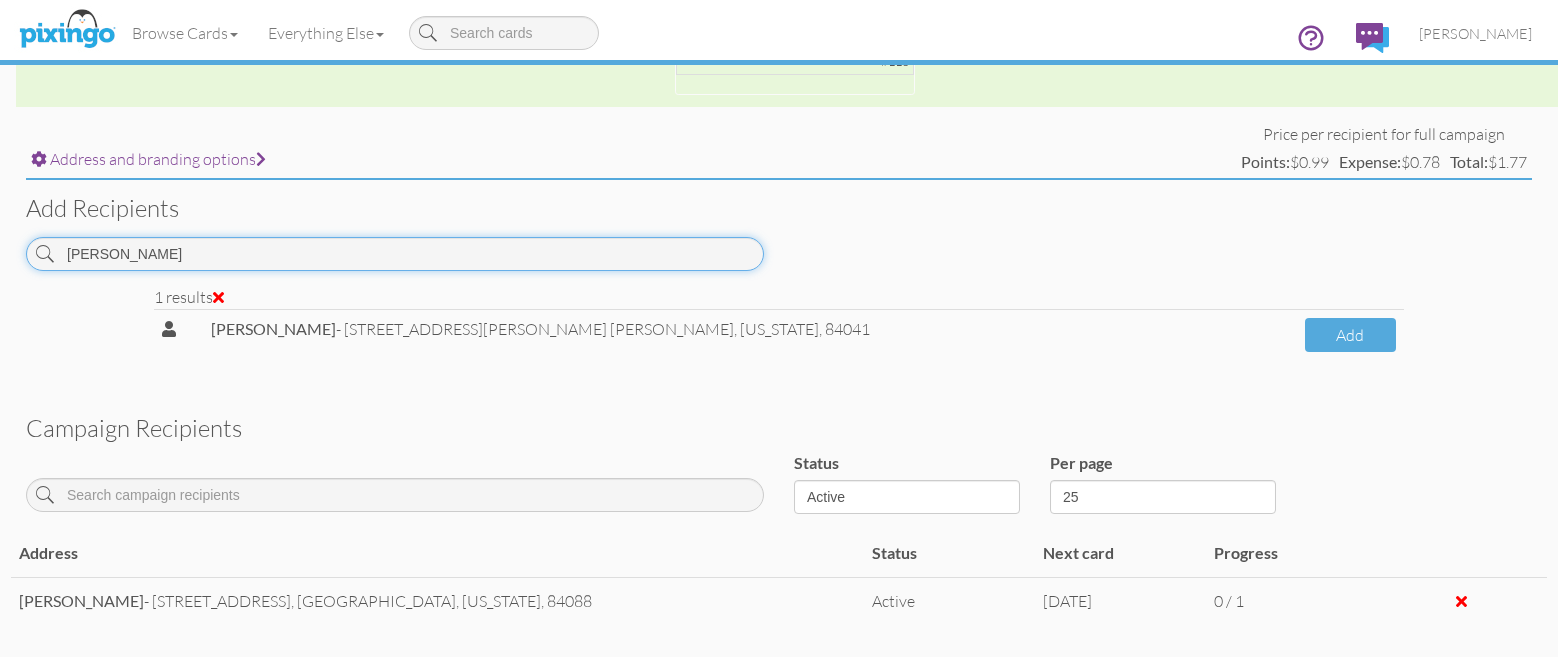 click on "[PERSON_NAME]" at bounding box center (395, 254) 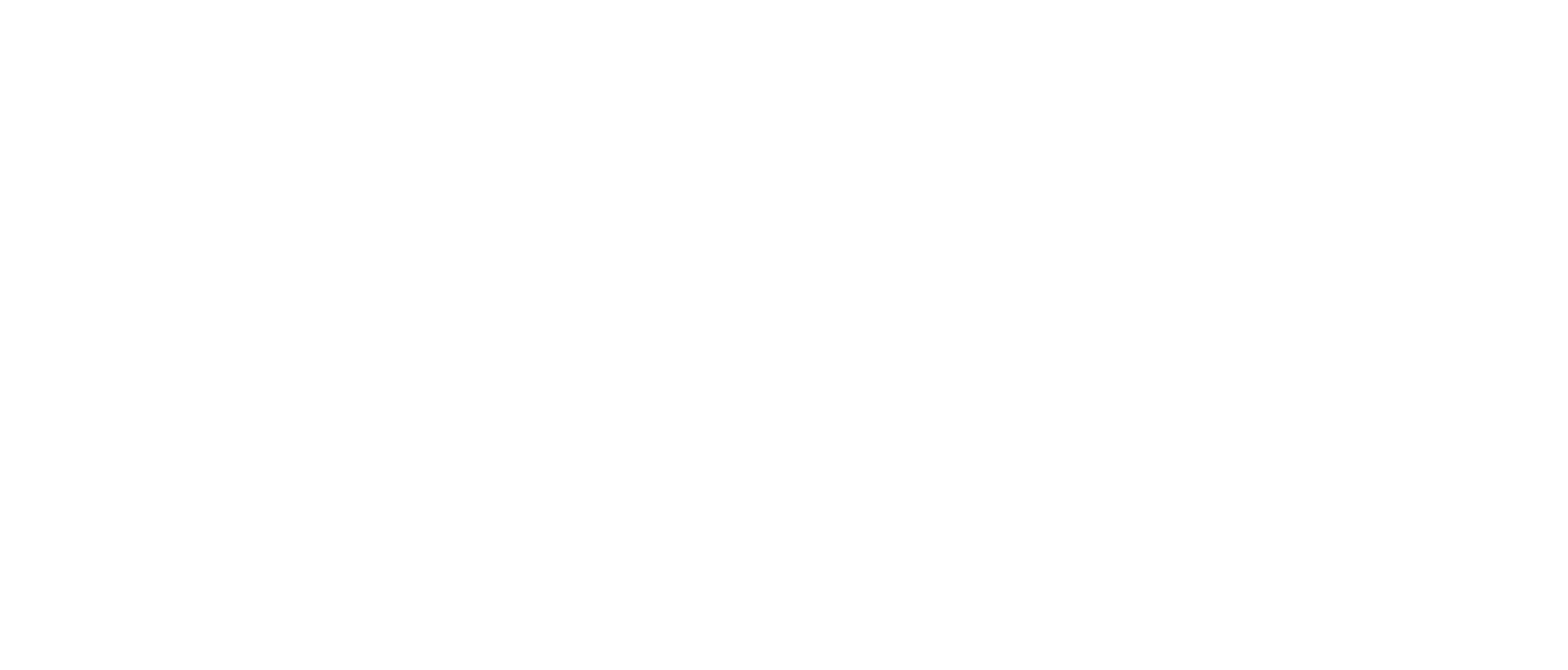 scroll, scrollTop: 0, scrollLeft: 0, axis: both 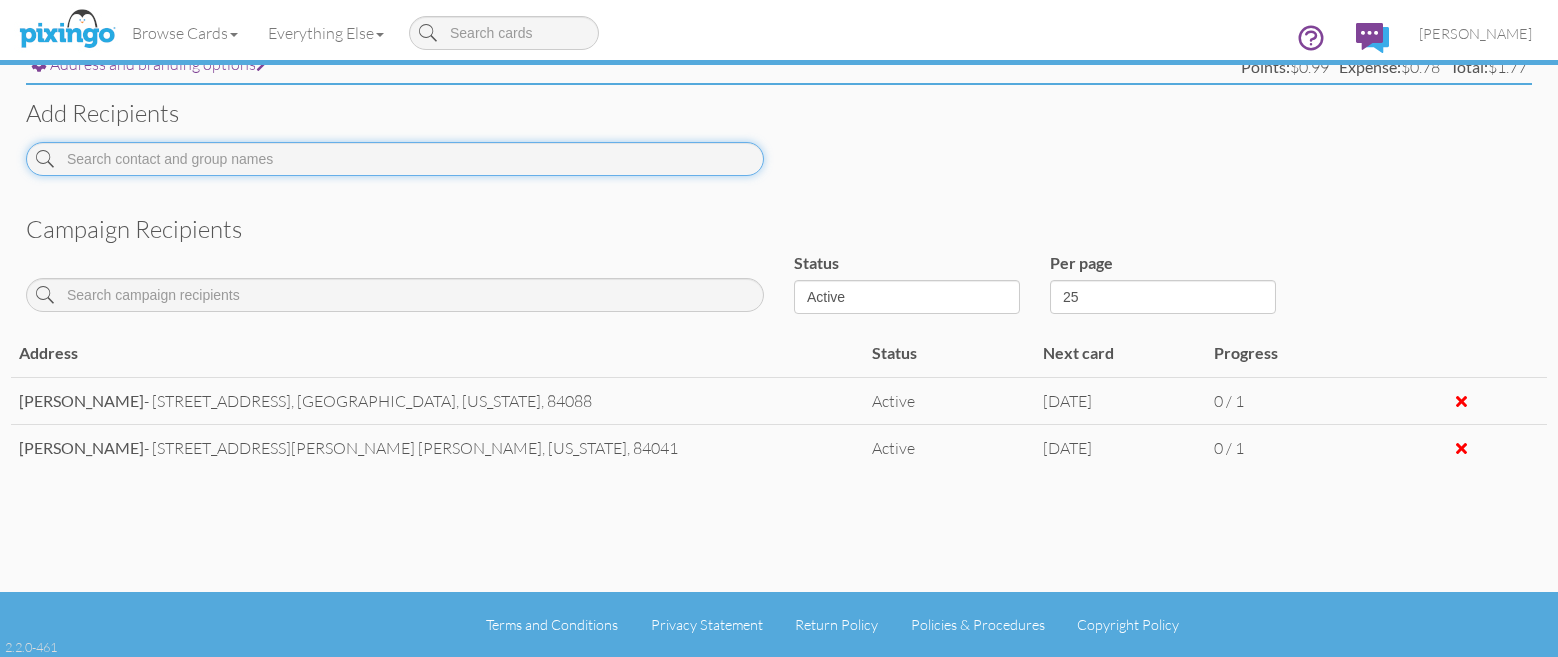 click at bounding box center (395, 159) 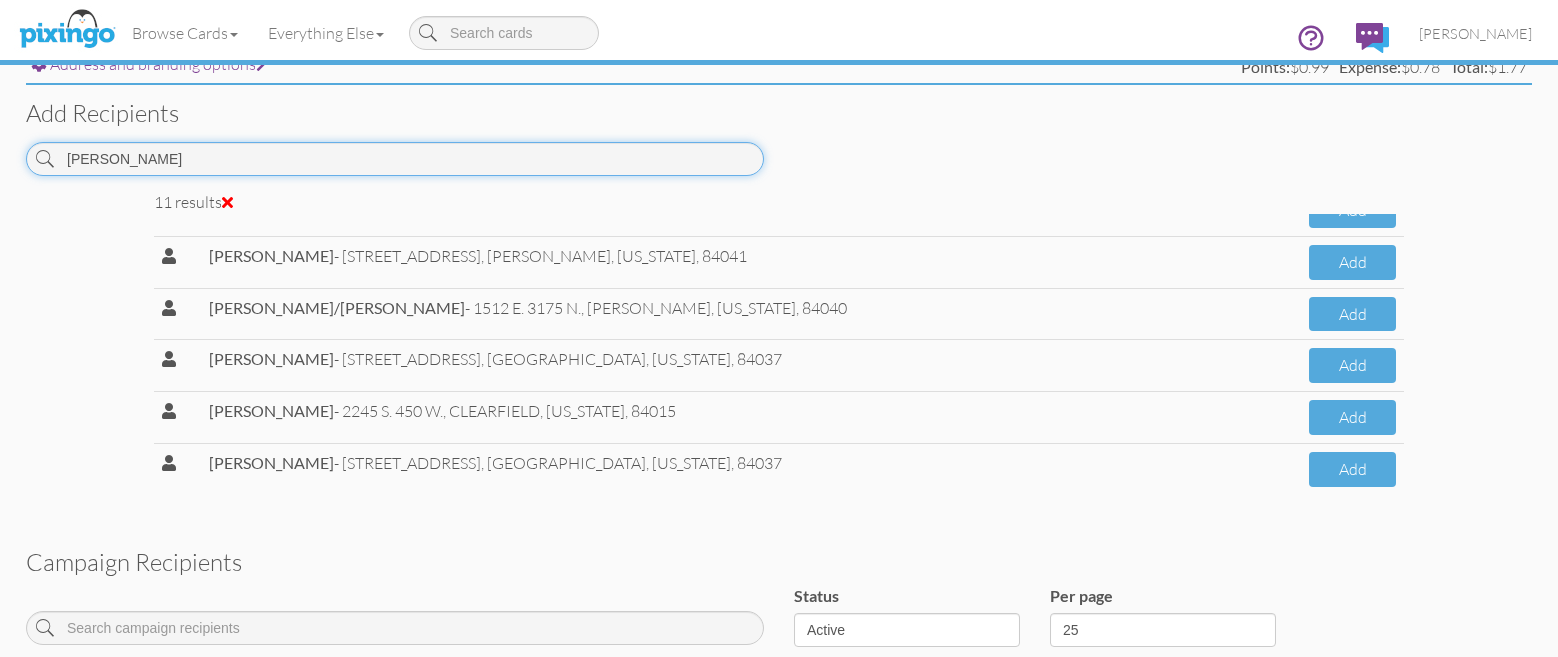 scroll, scrollTop: 290, scrollLeft: 0, axis: vertical 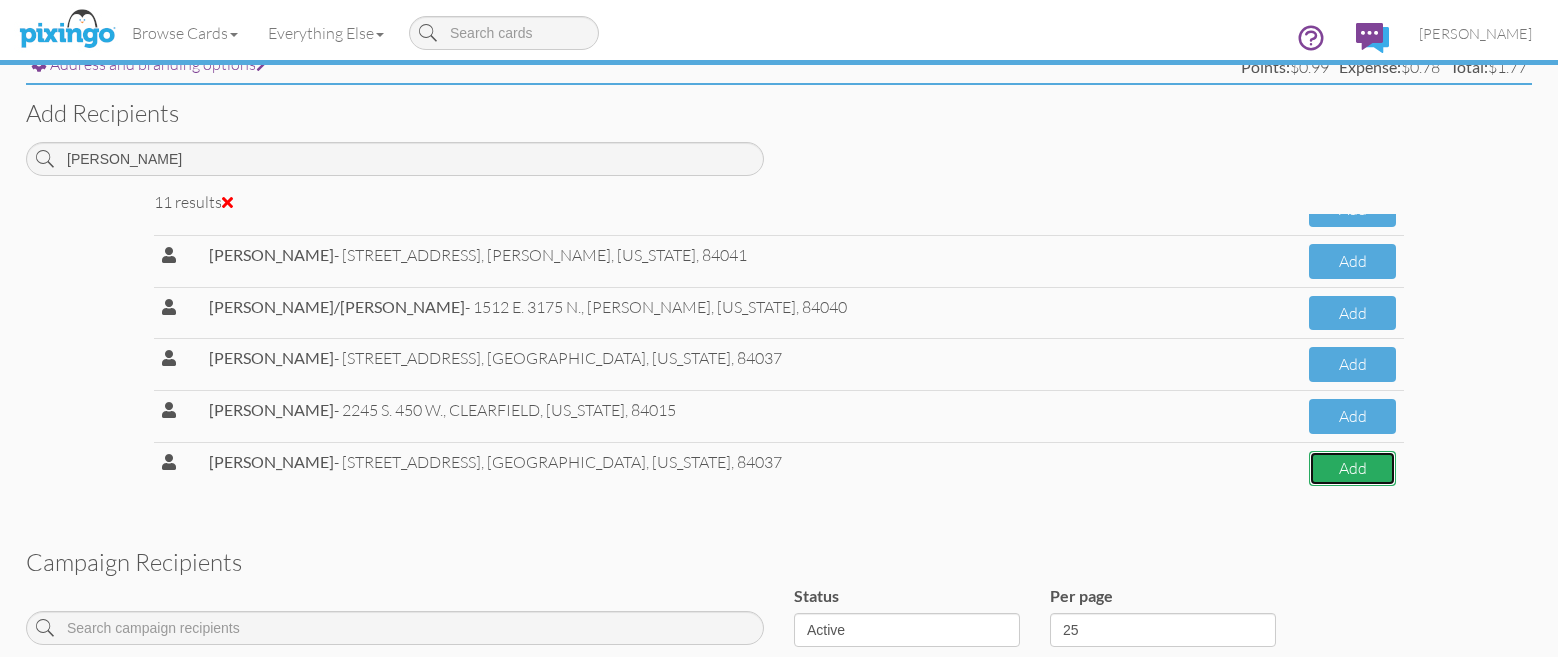 click on "Add" at bounding box center [1352, 468] 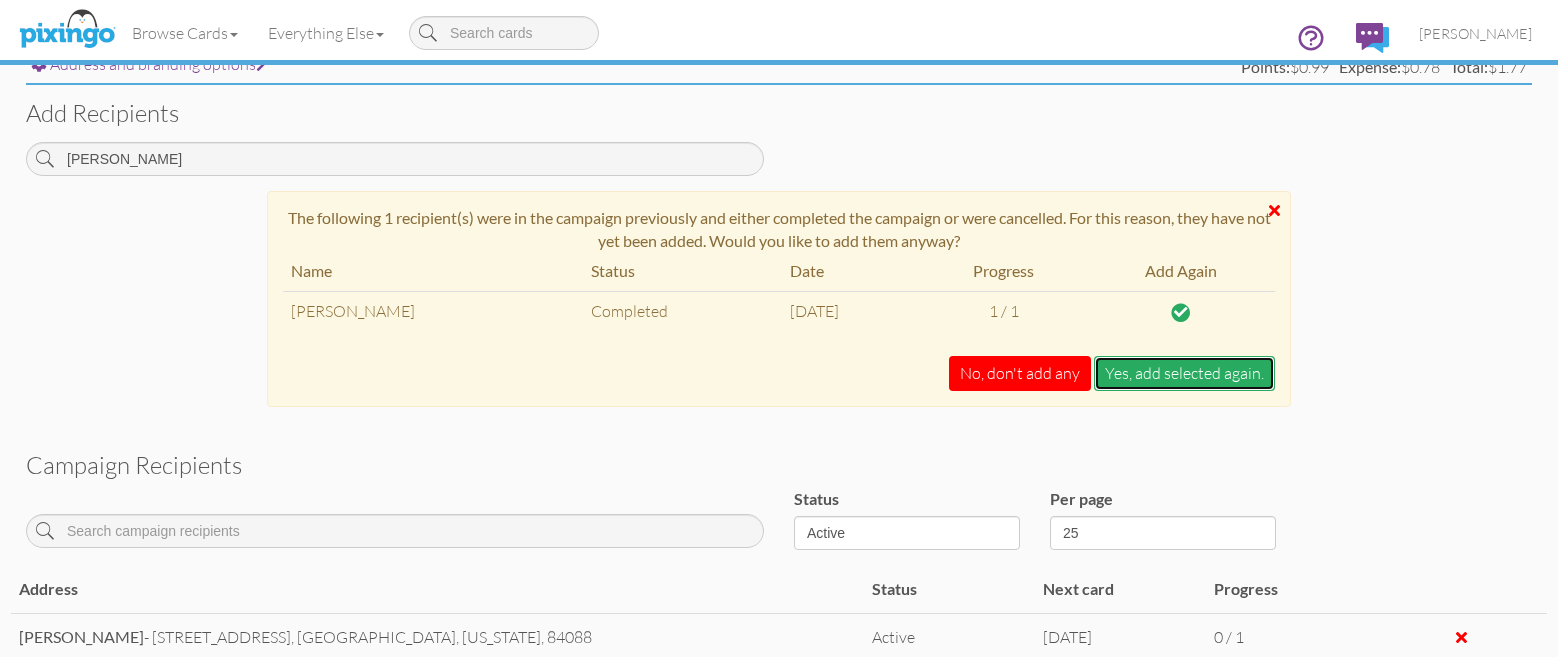 click on "Yes, add selected again." at bounding box center (1184, 373) 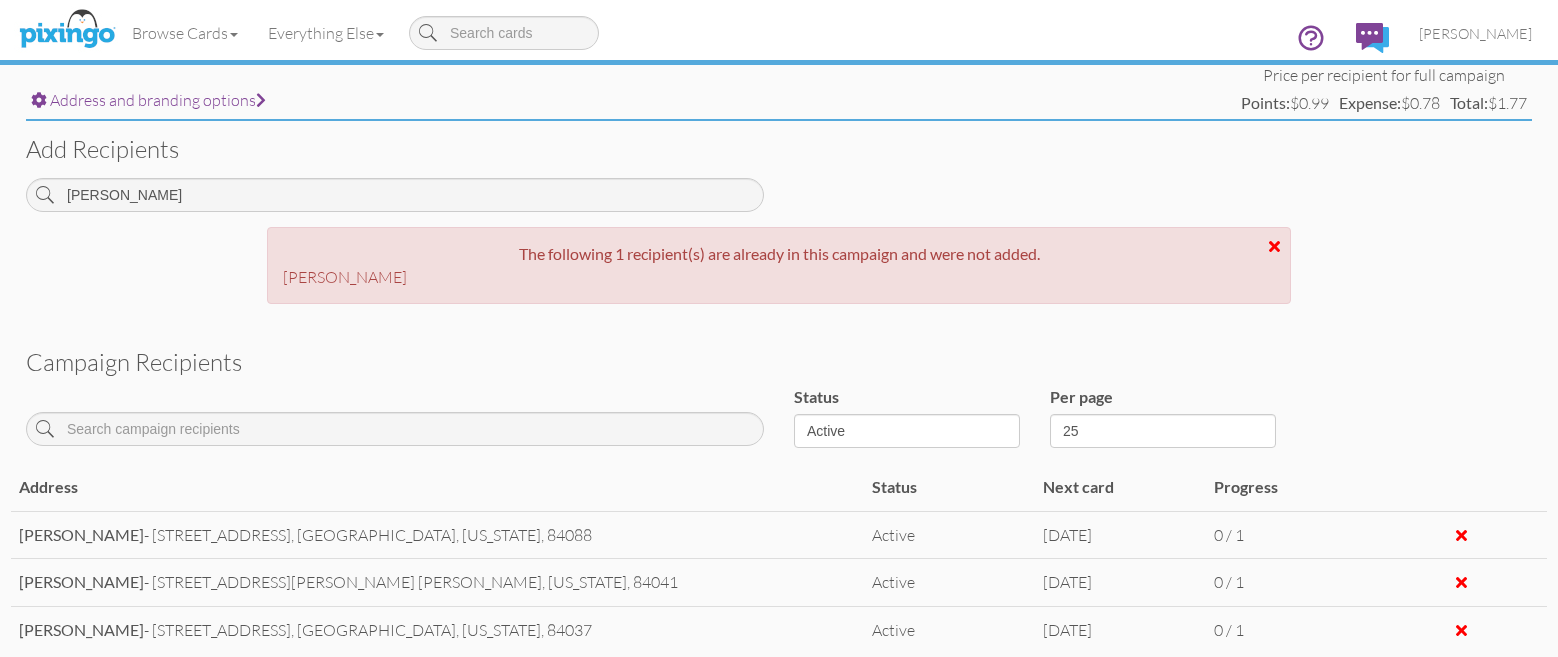 scroll, scrollTop: 533, scrollLeft: 0, axis: vertical 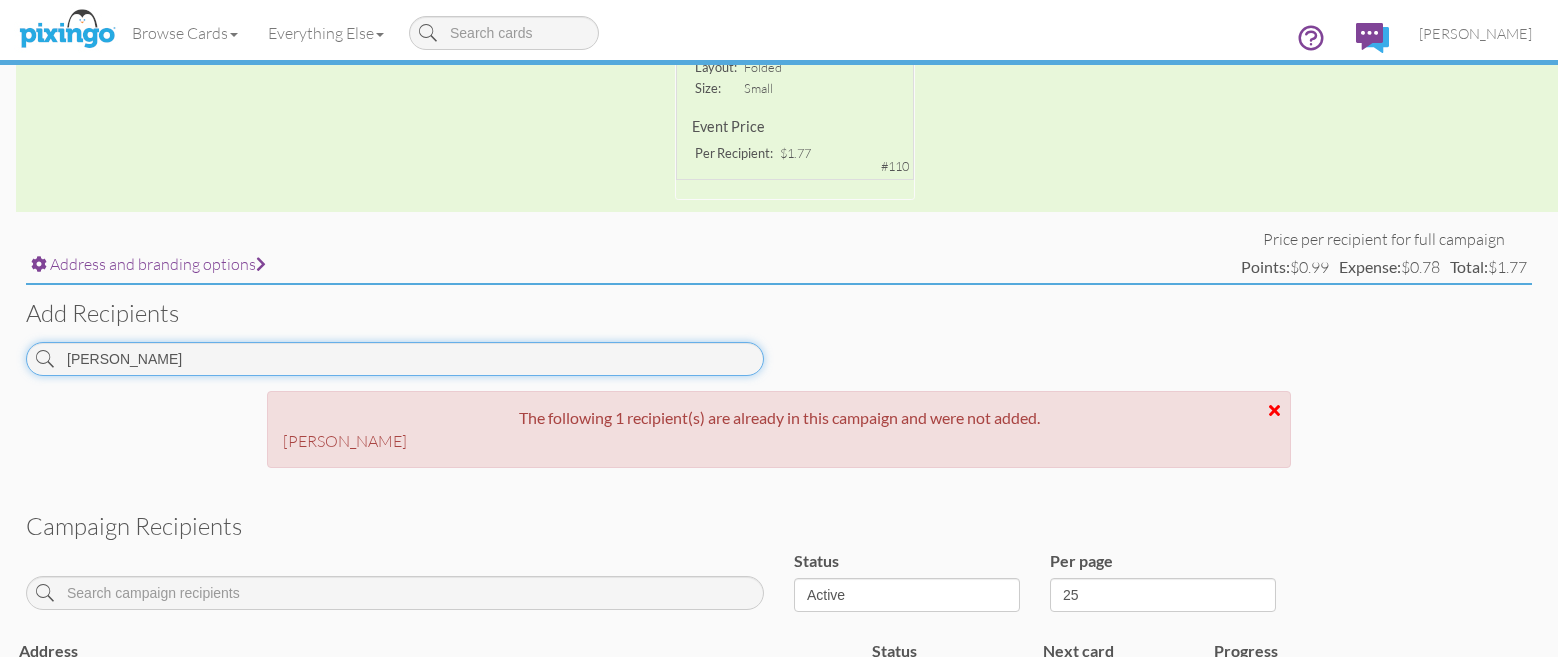 click on "[PERSON_NAME]" at bounding box center [395, 359] 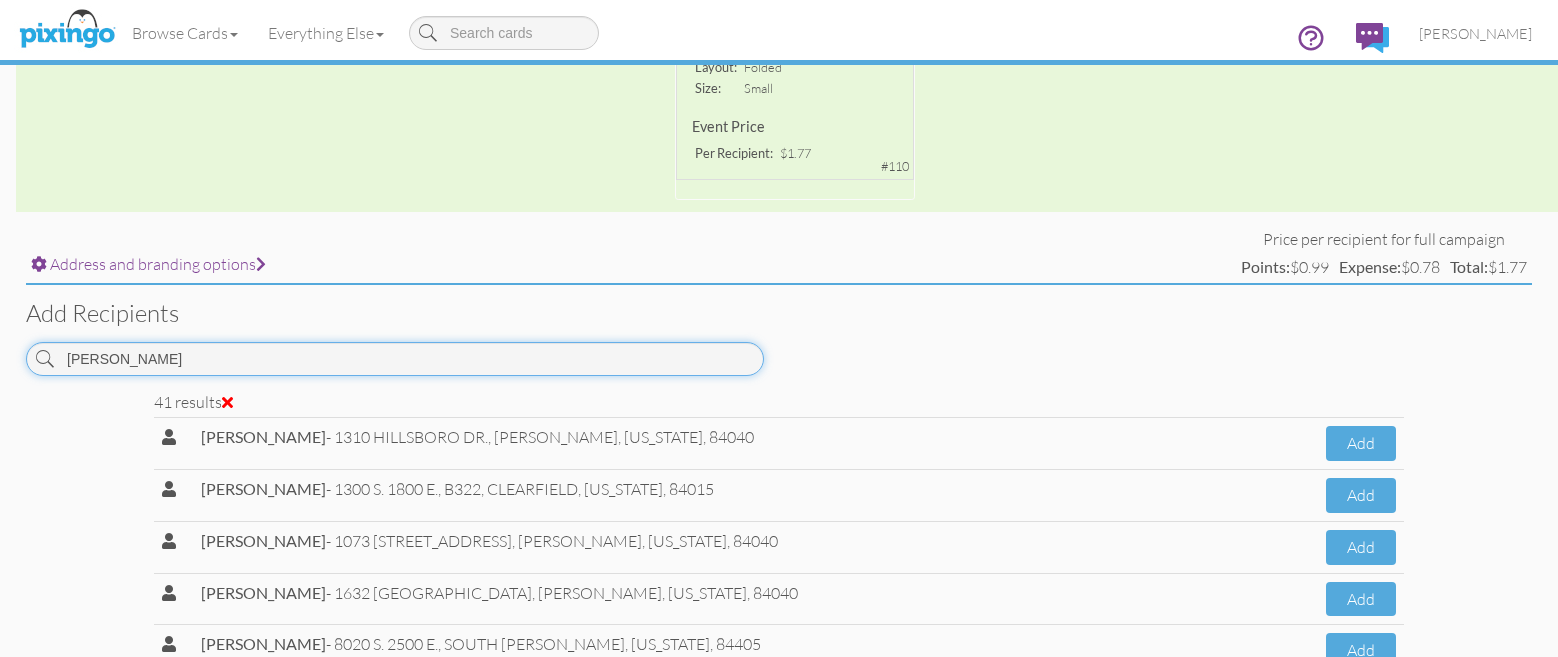 scroll, scrollTop: 1600, scrollLeft: 0, axis: vertical 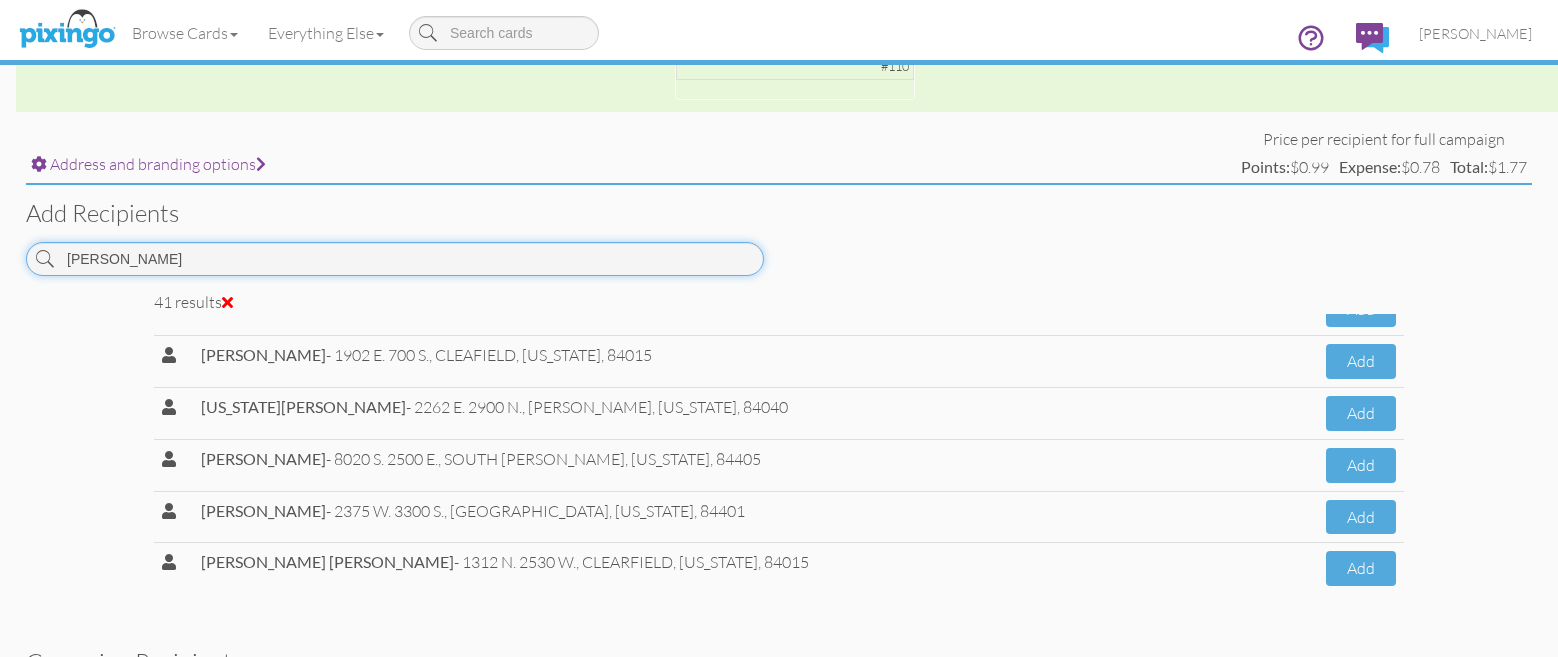 click on "JOHNS" at bounding box center (395, 259) 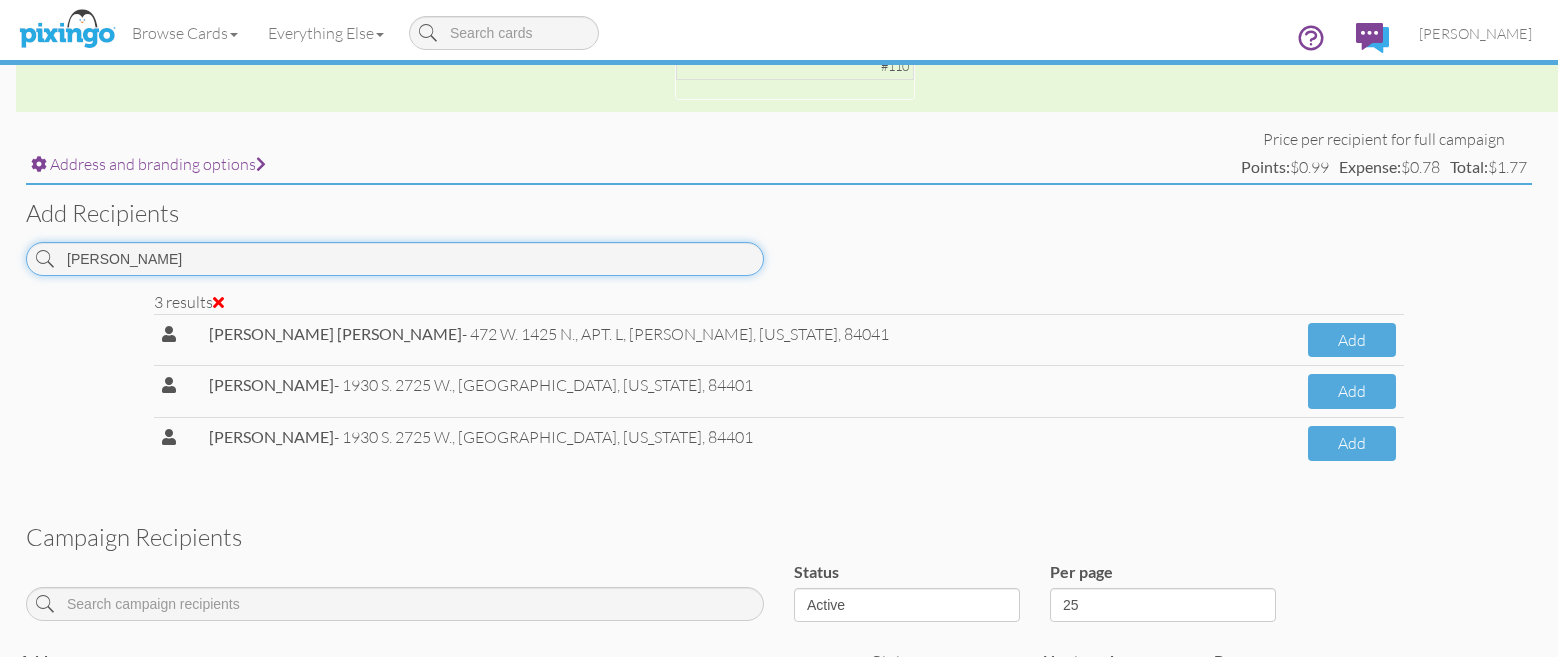 scroll, scrollTop: 0, scrollLeft: 0, axis: both 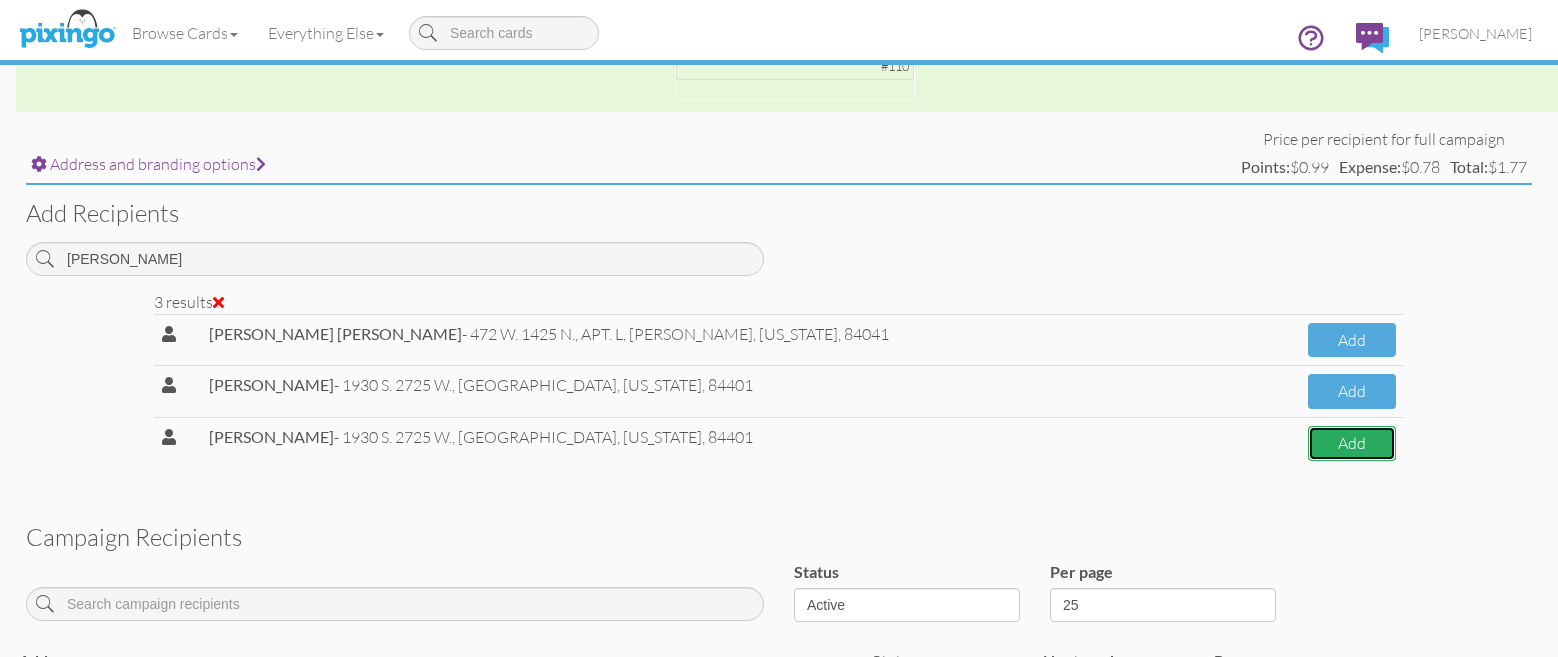 click on "Add" at bounding box center (1352, 443) 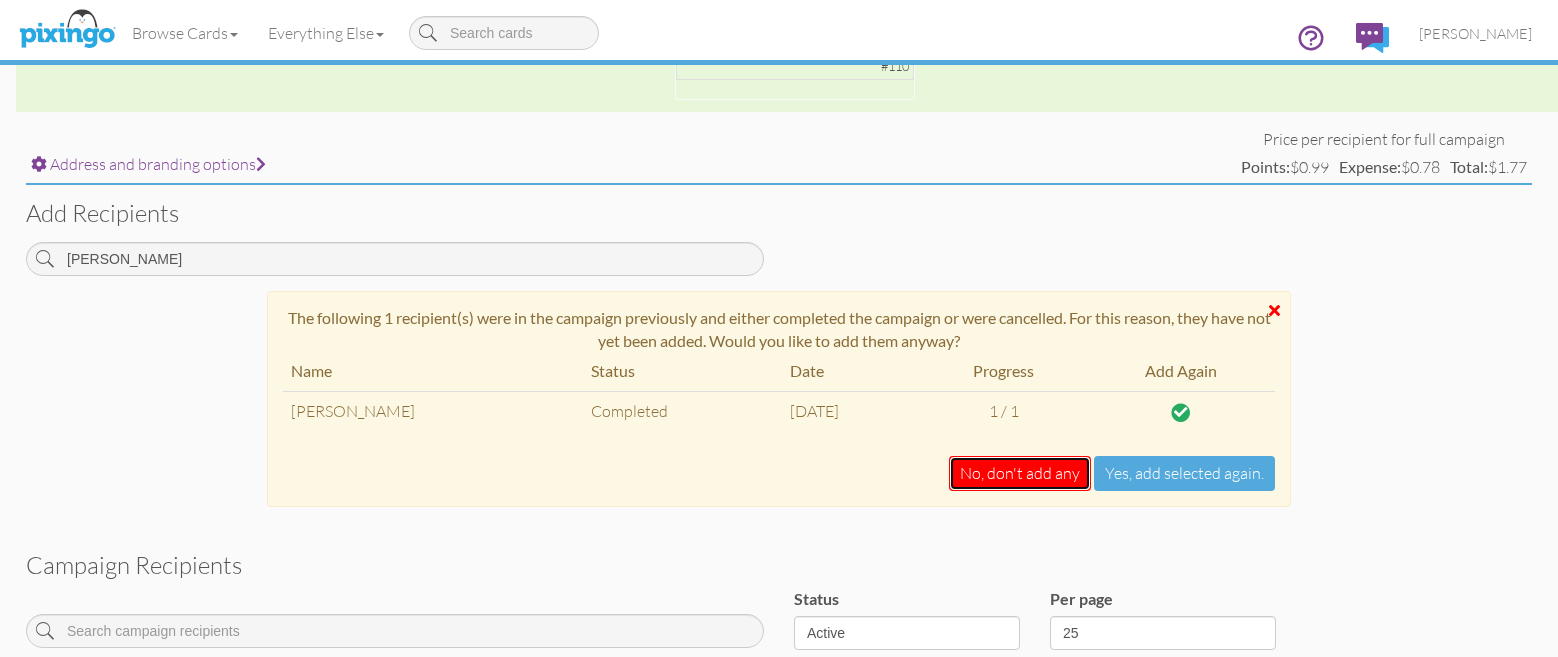 click on "No, don't add any" at bounding box center [1020, 473] 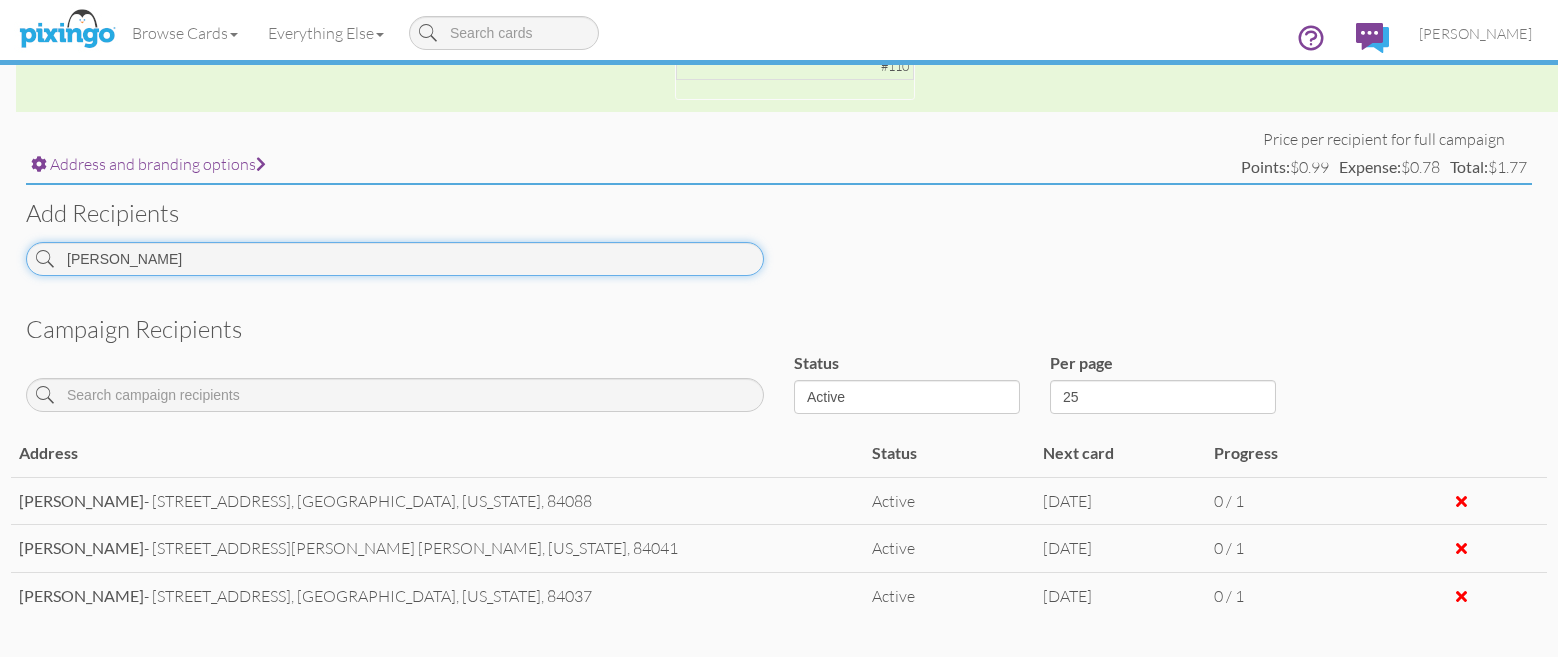 click on "HARDIN" at bounding box center [395, 259] 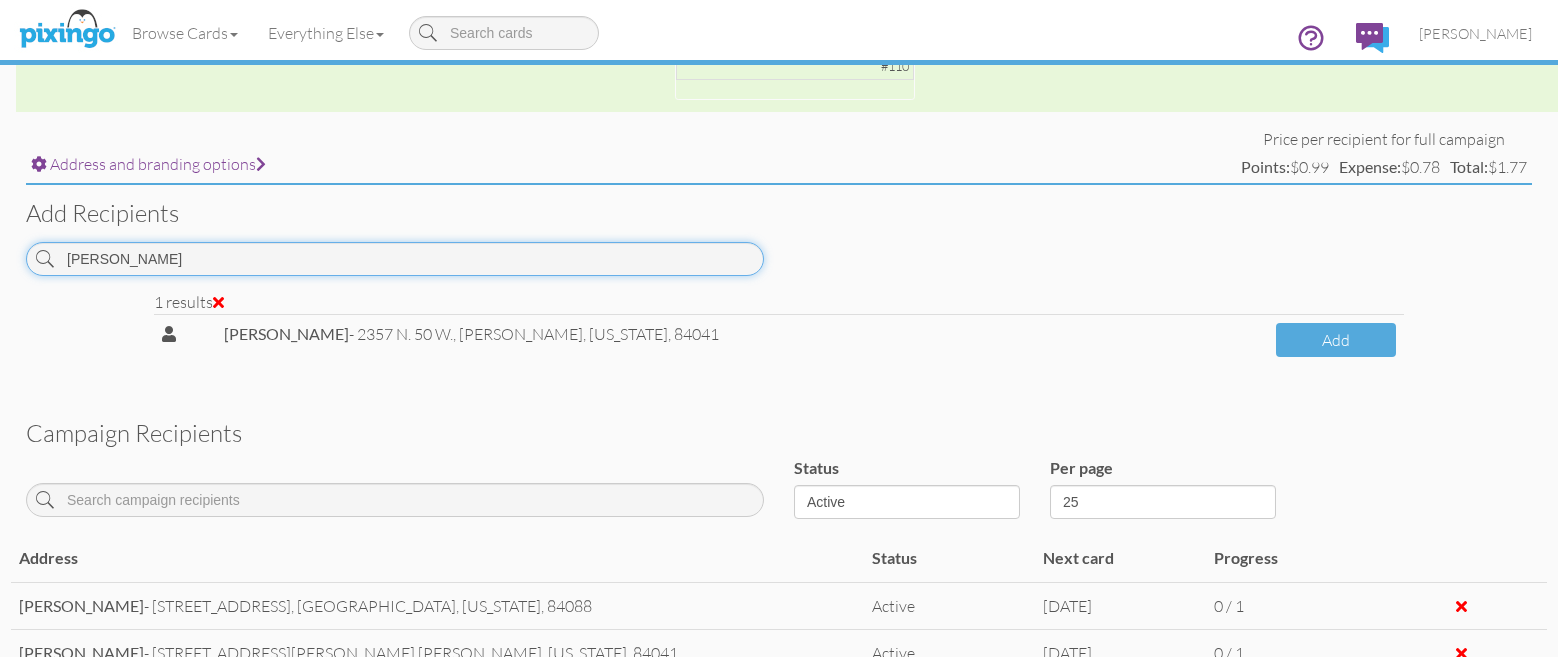 click on "HICKS" at bounding box center (395, 259) 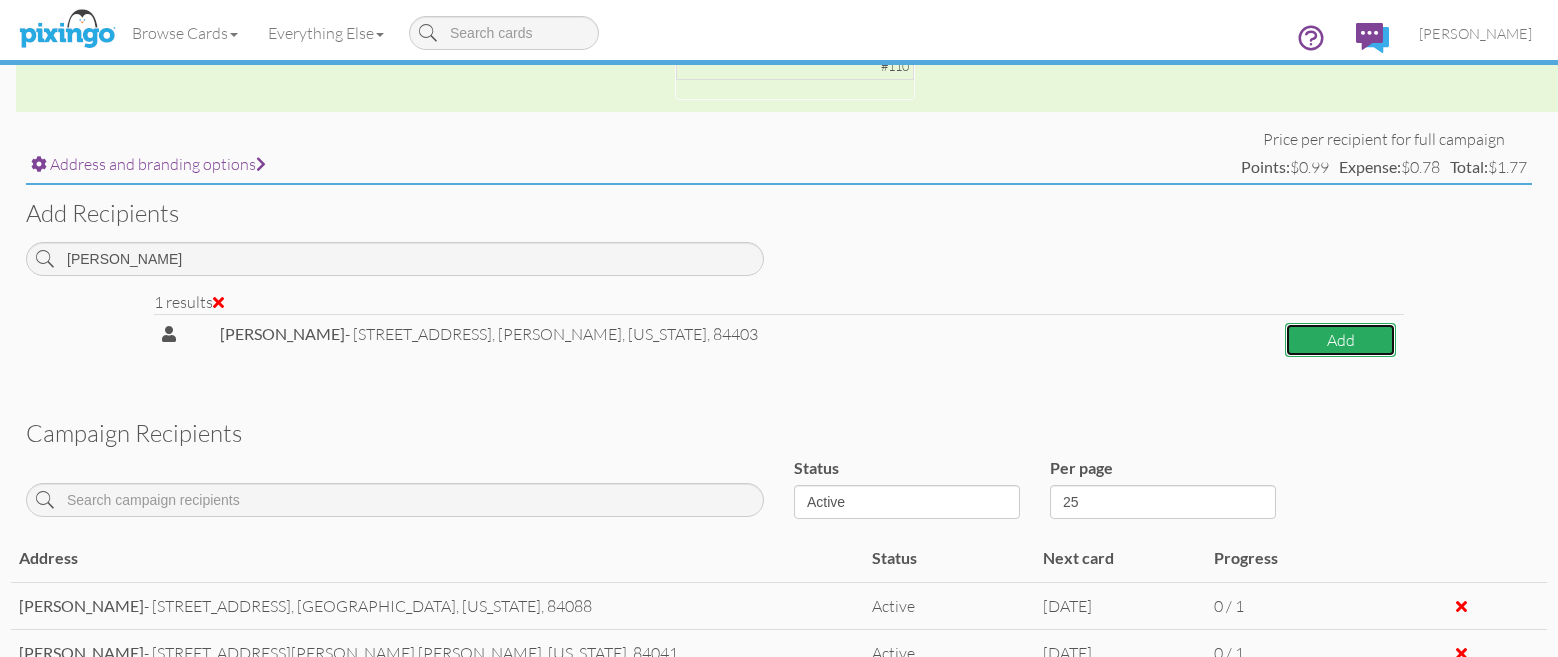 click on "Add" at bounding box center (1340, 340) 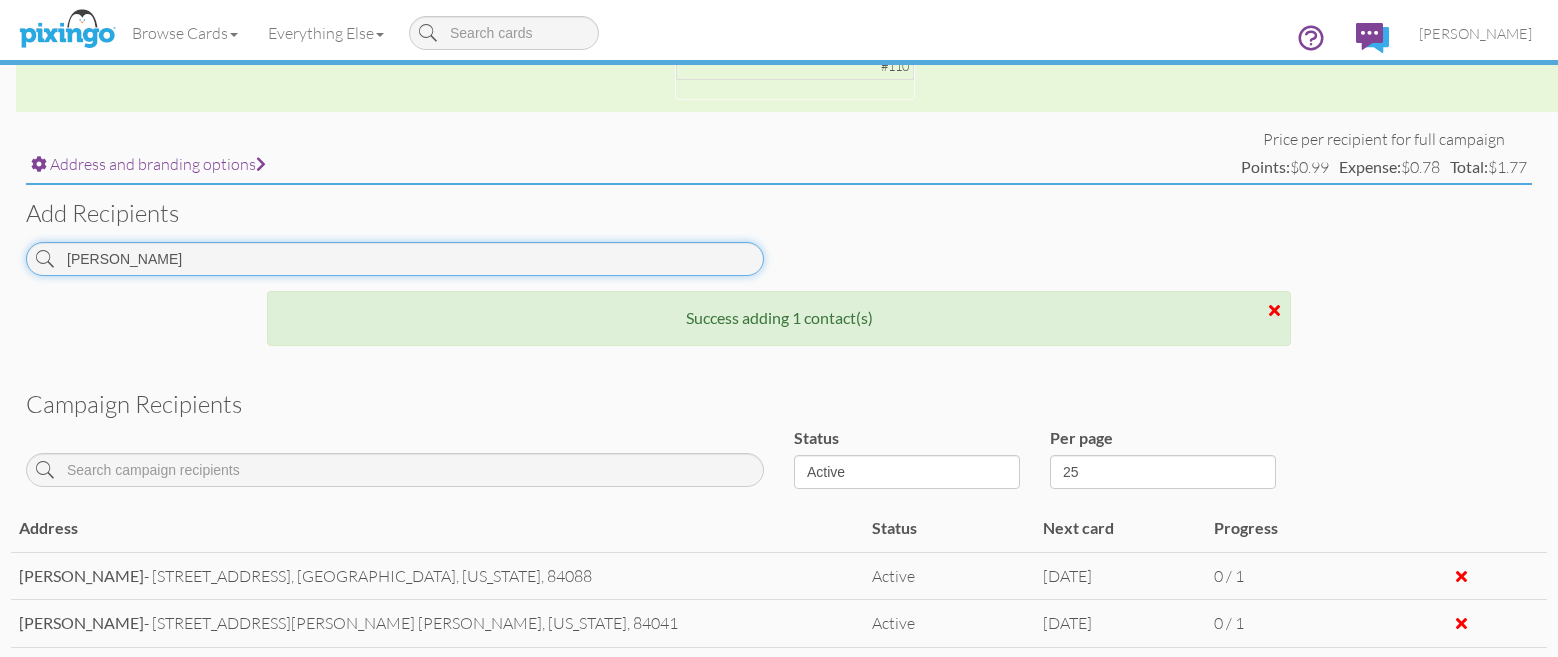 click on "LINNAN" at bounding box center [395, 259] 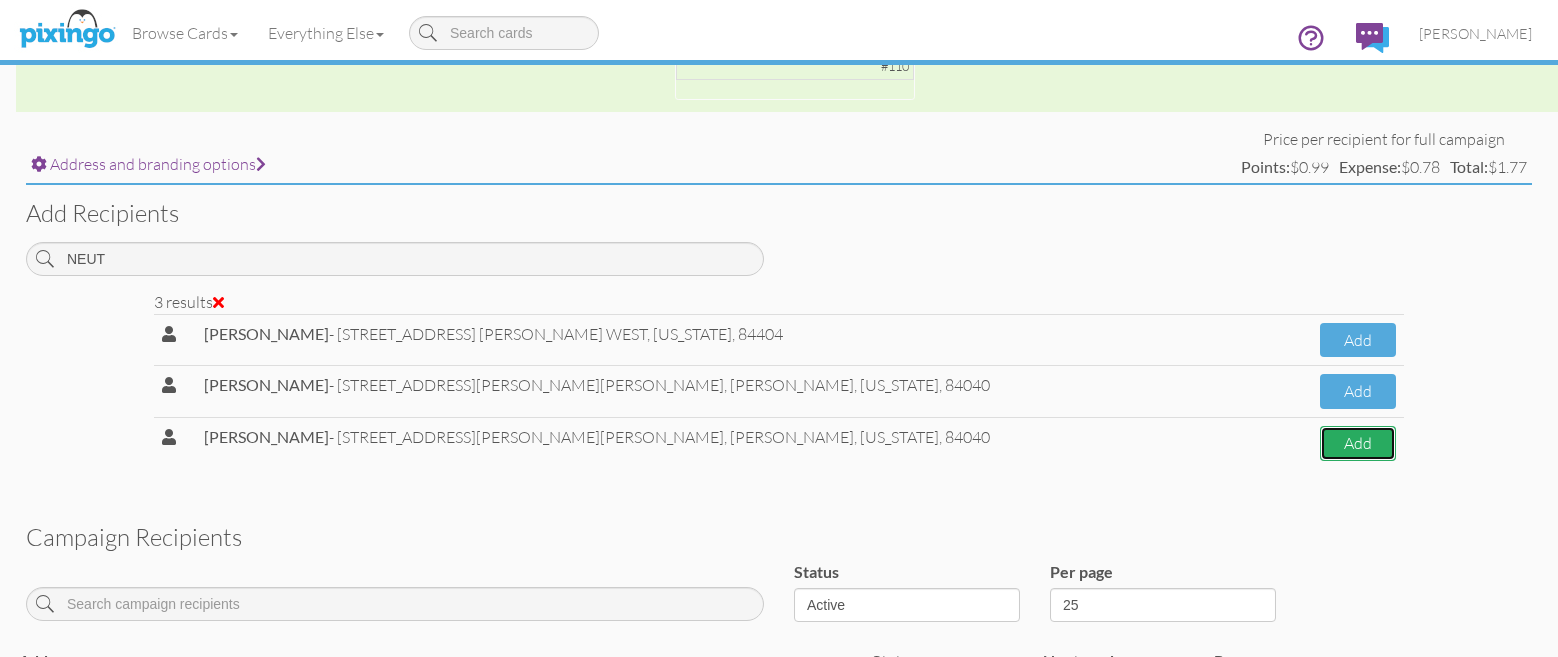 click on "Add" at bounding box center (1358, 443) 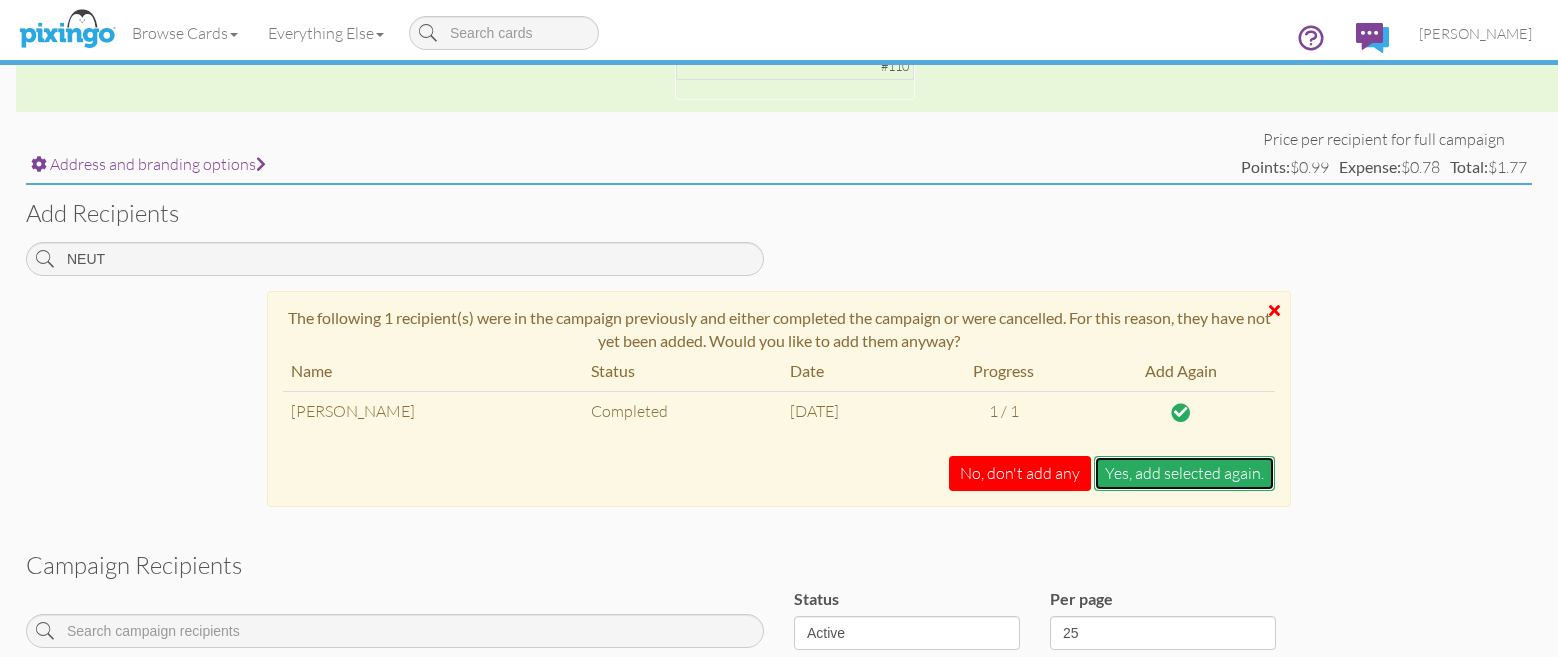 click on "Yes, add selected again." at bounding box center (1184, 473) 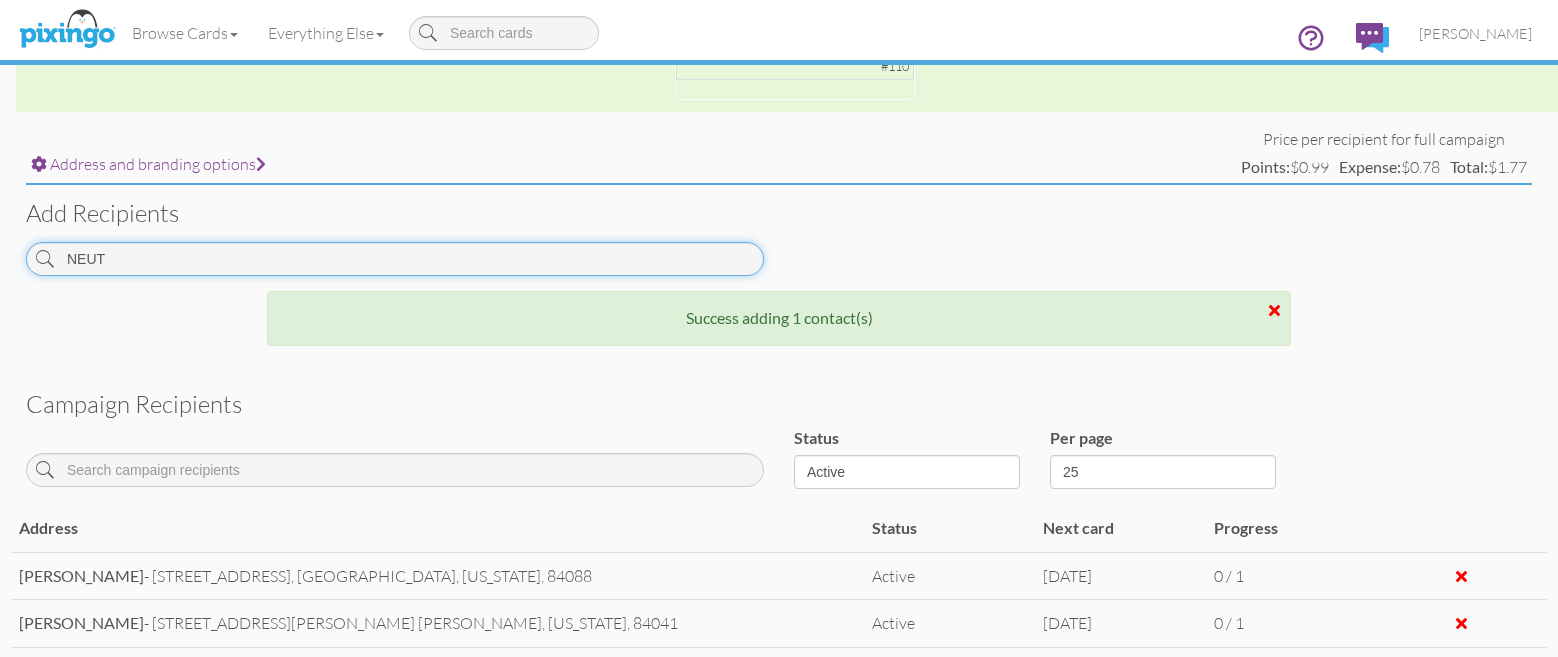 click on "NEUT" at bounding box center [395, 259] 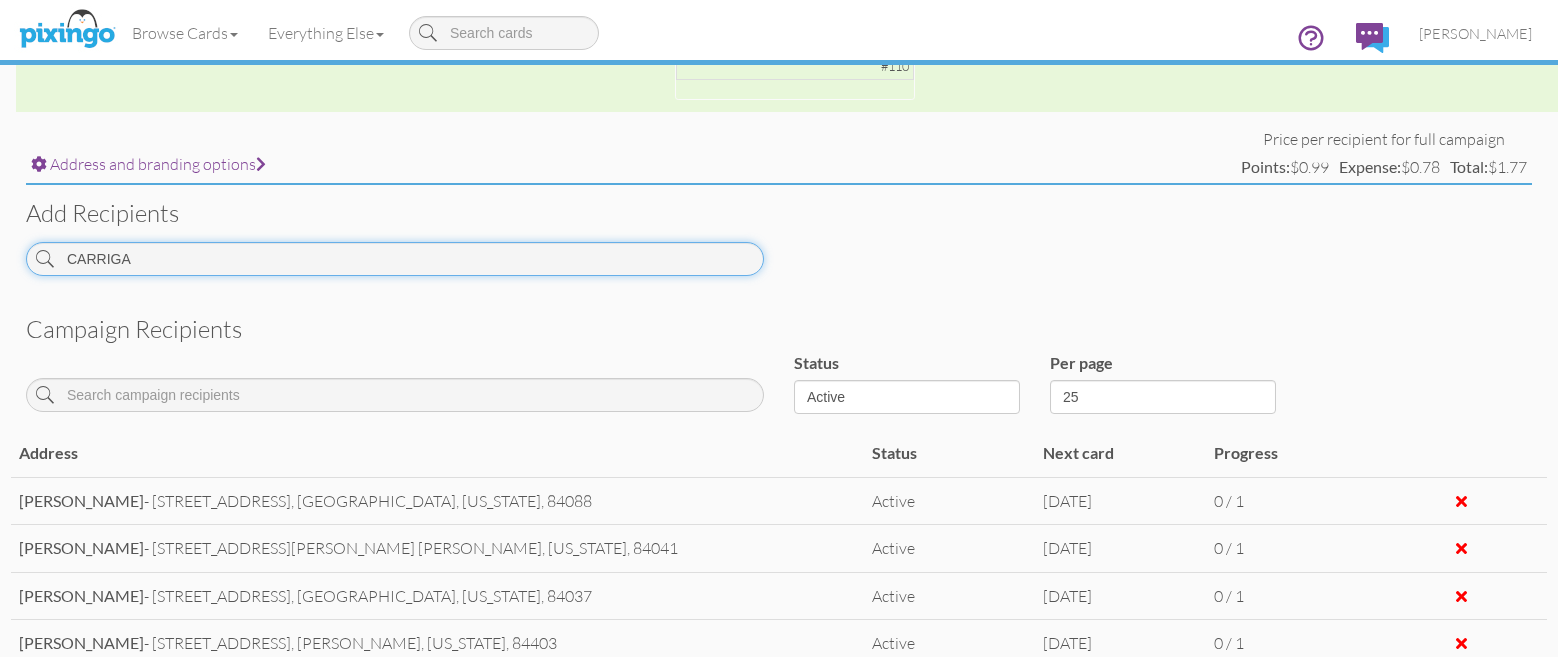click on "CARRIGA" at bounding box center [395, 259] 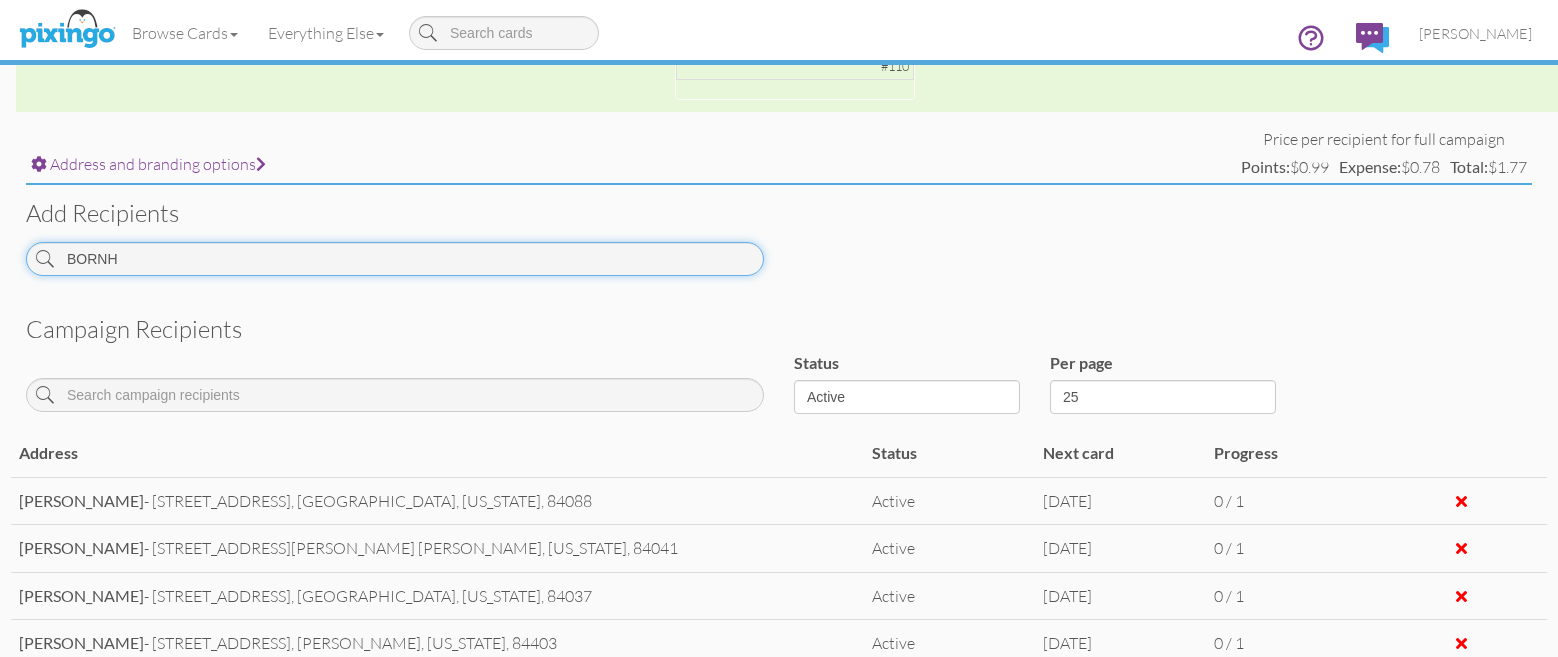 click on "BORNH" at bounding box center [395, 259] 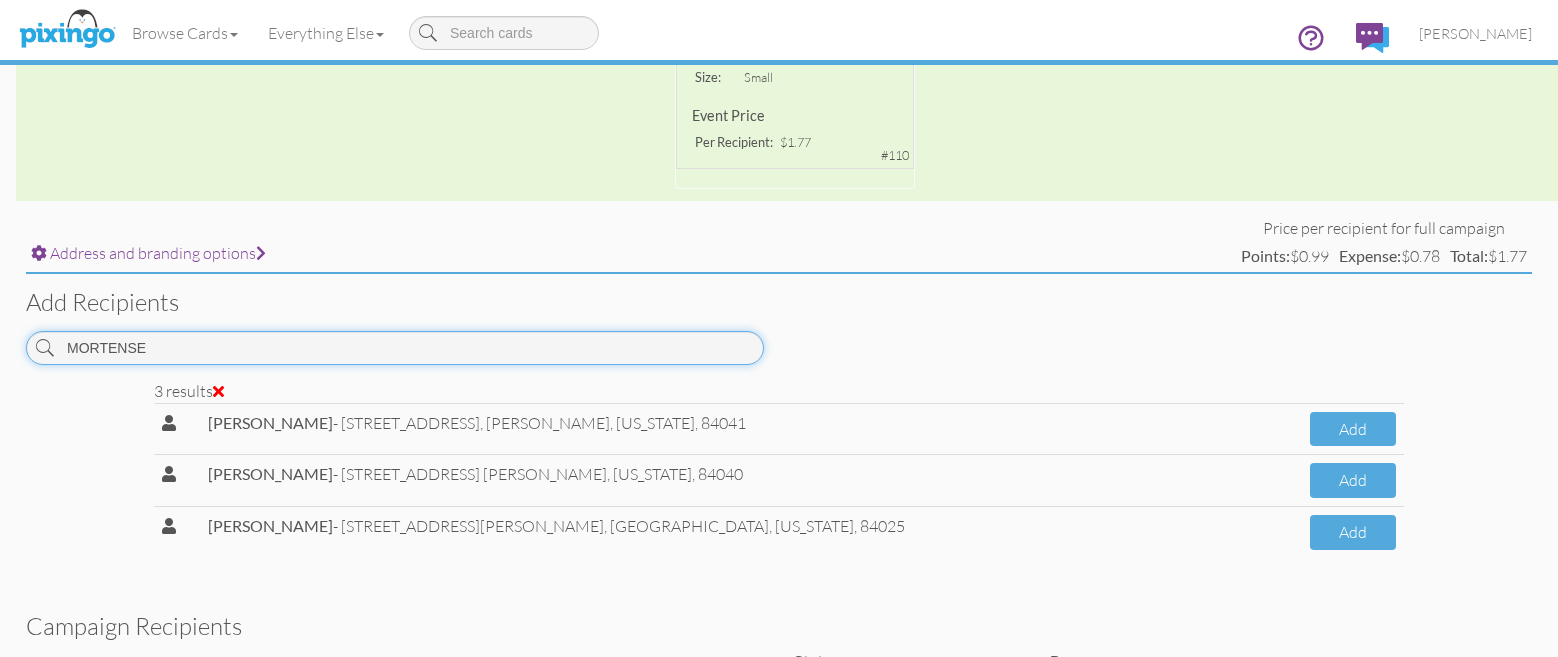 scroll, scrollTop: 533, scrollLeft: 0, axis: vertical 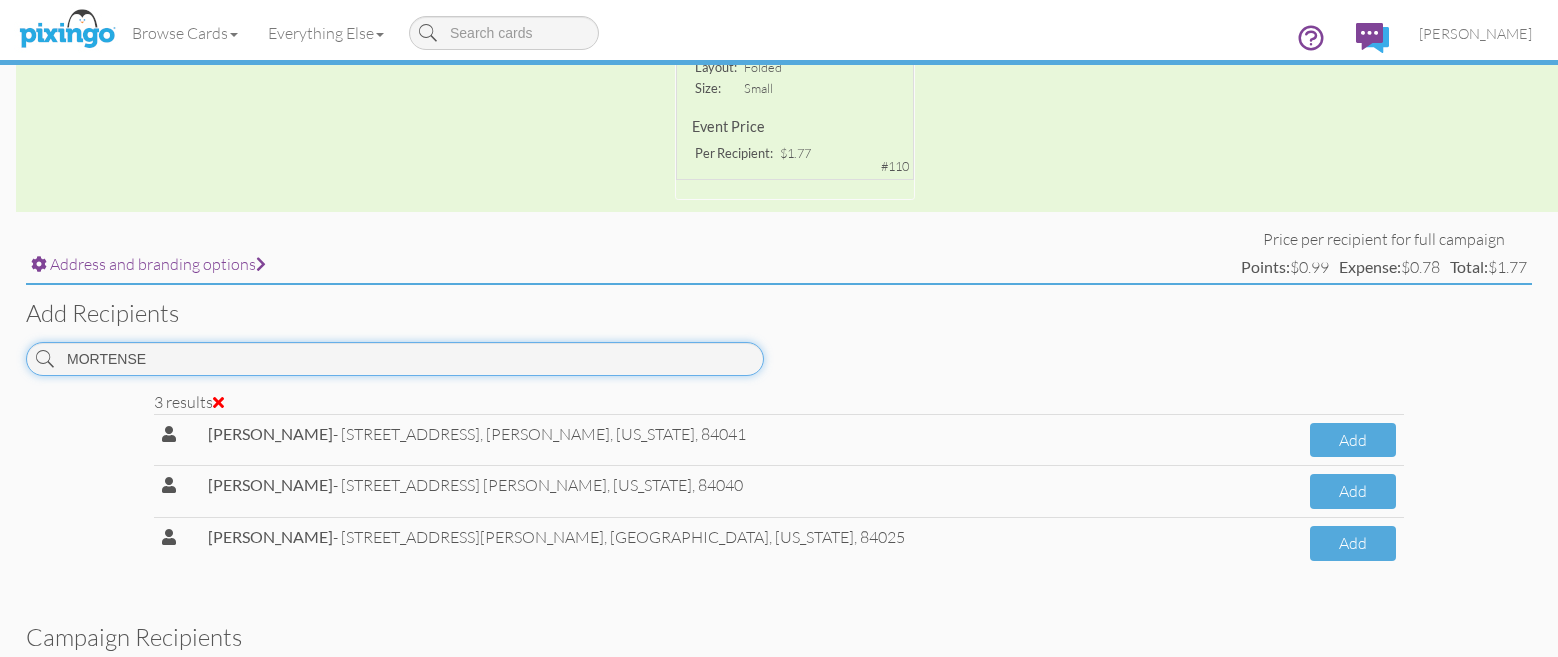 click on "MORTENSE" at bounding box center (395, 359) 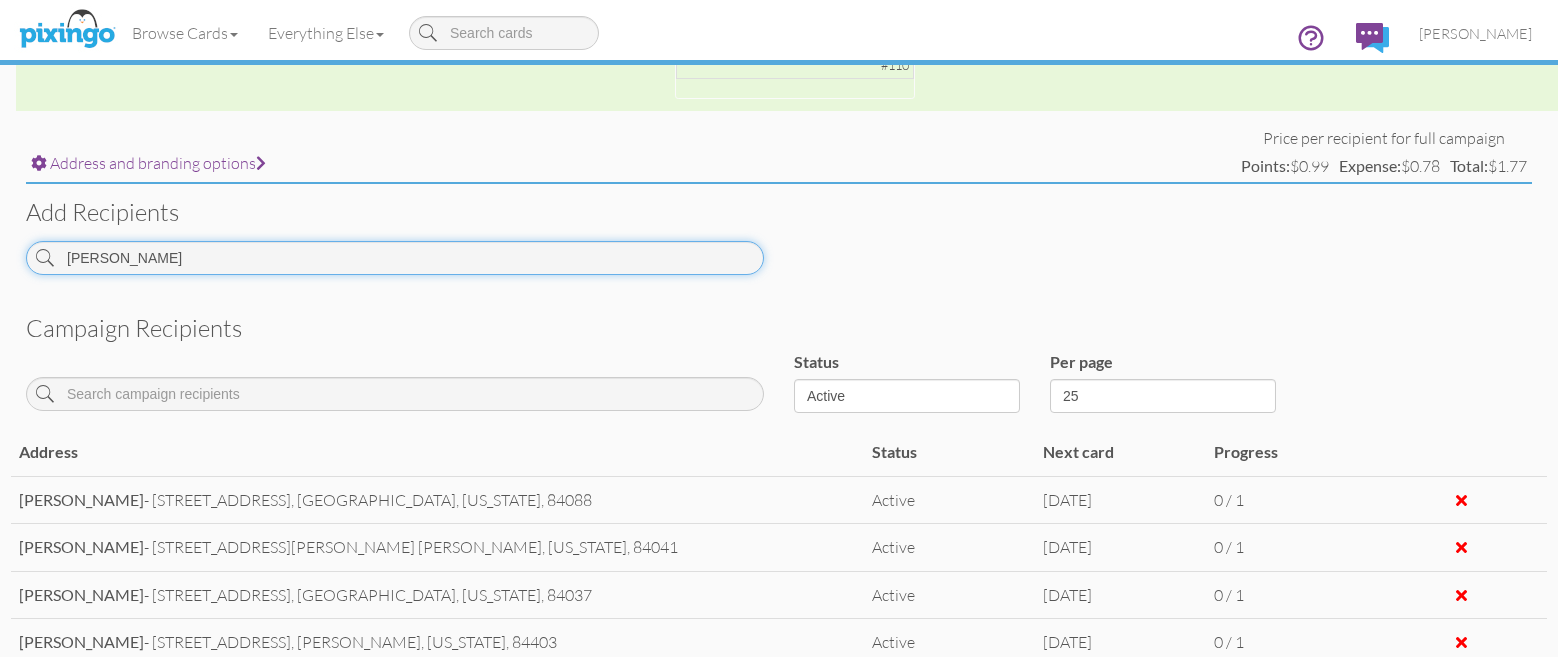 scroll, scrollTop: 633, scrollLeft: 0, axis: vertical 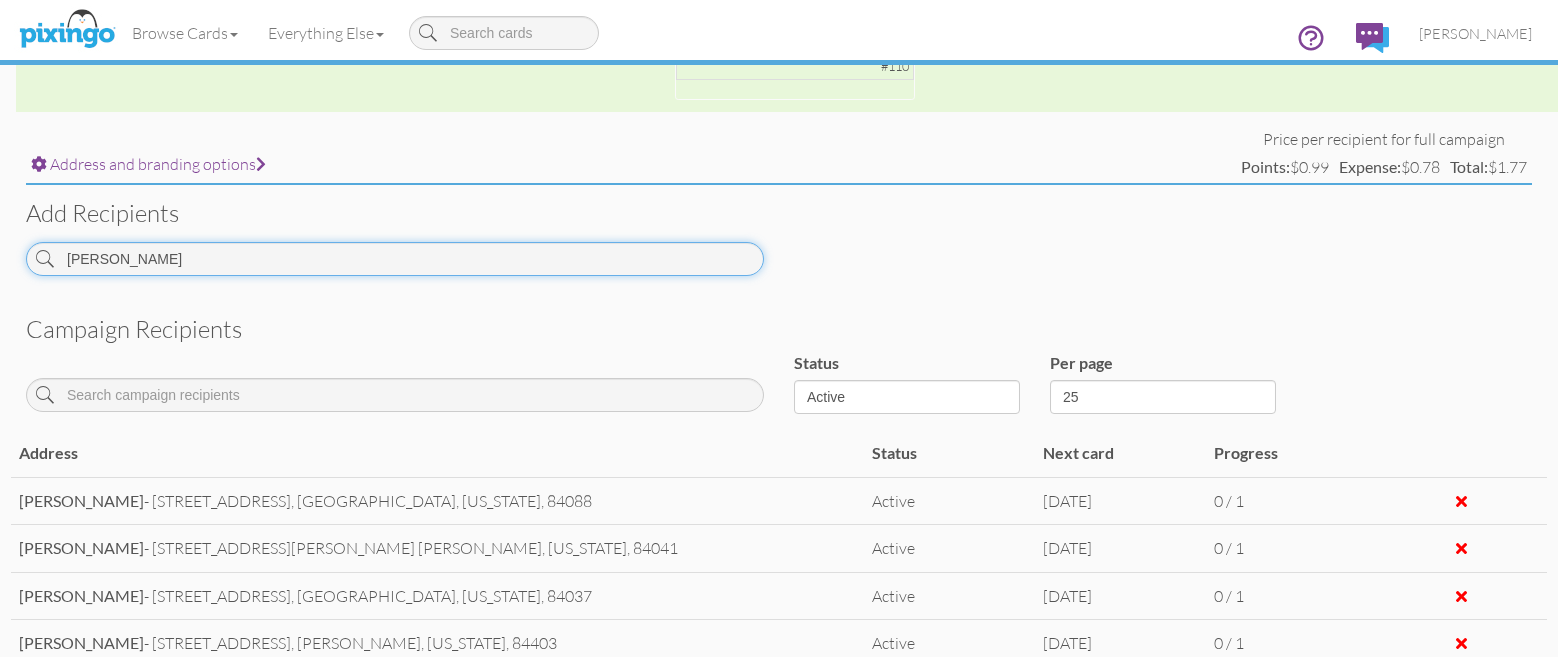 click on "HORNE" at bounding box center (395, 259) 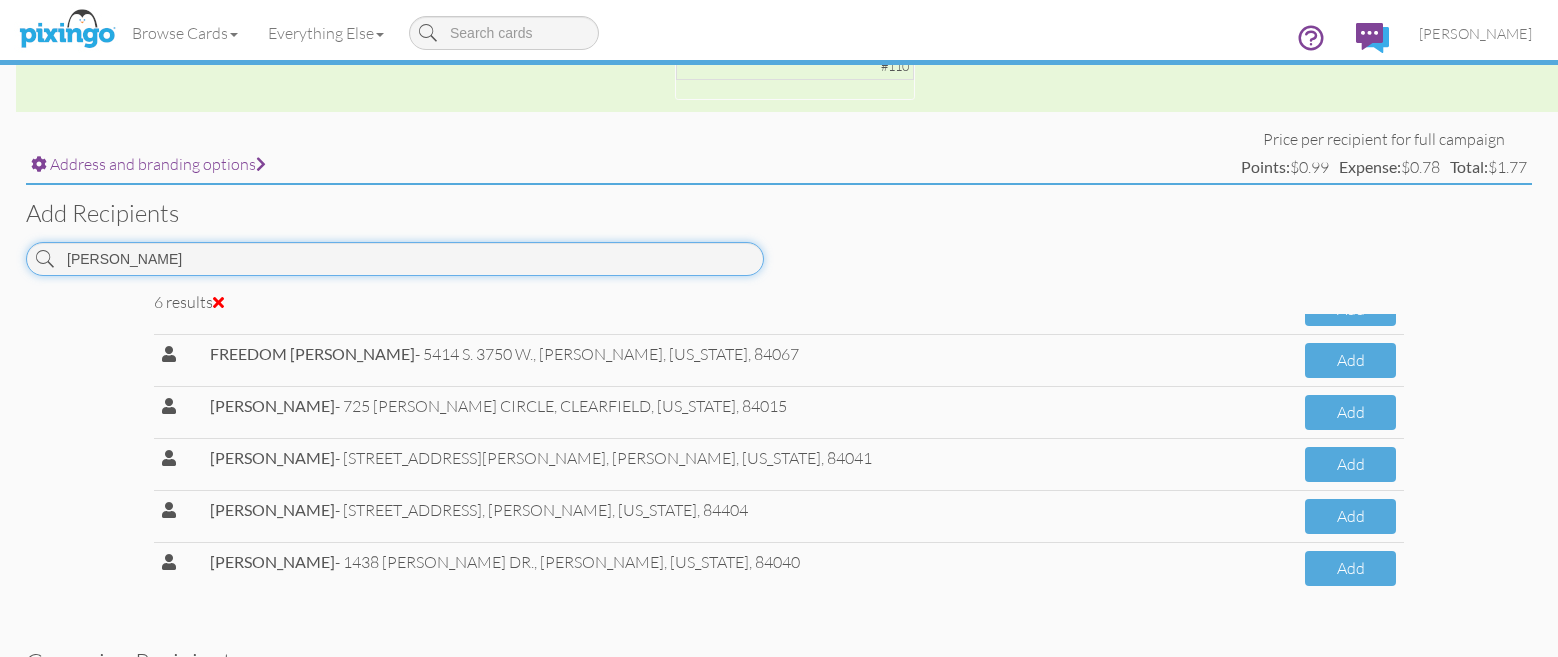 scroll, scrollTop: 0, scrollLeft: 0, axis: both 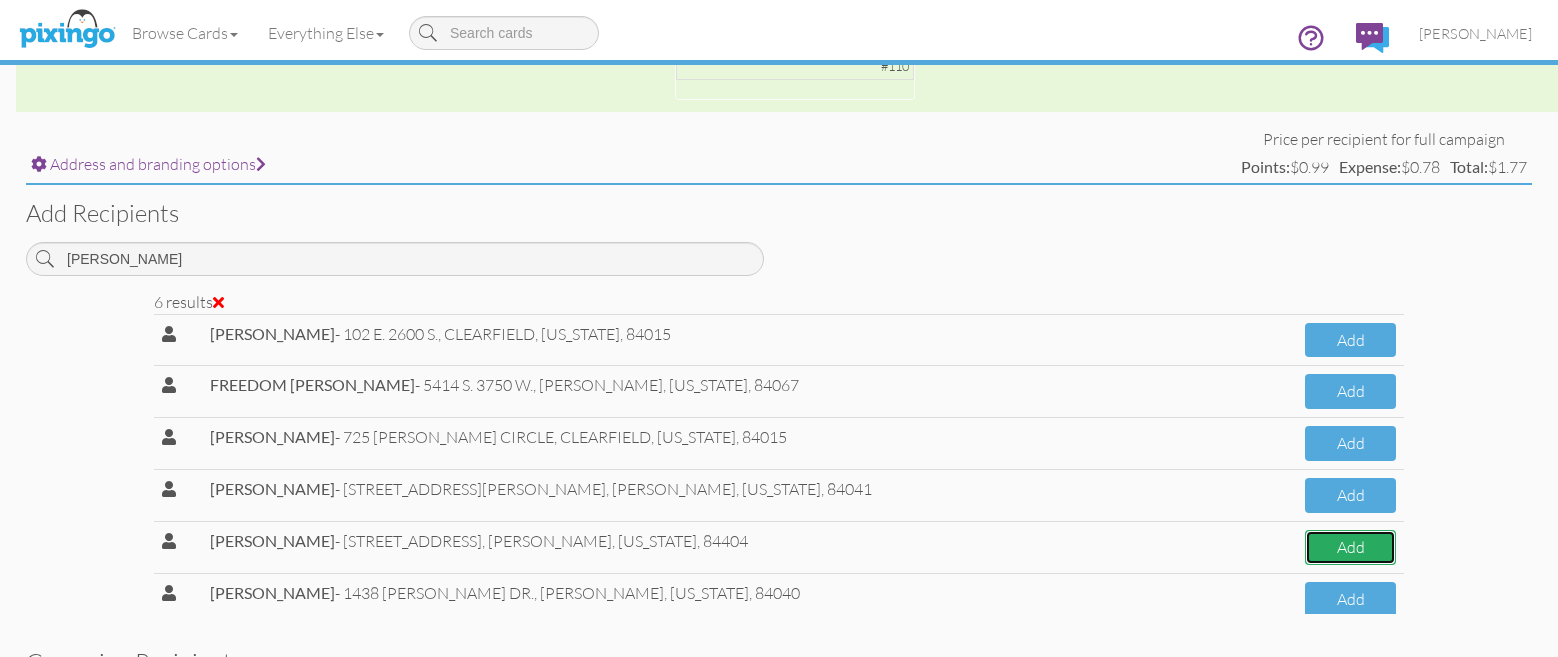 click on "Add" at bounding box center (1350, 547) 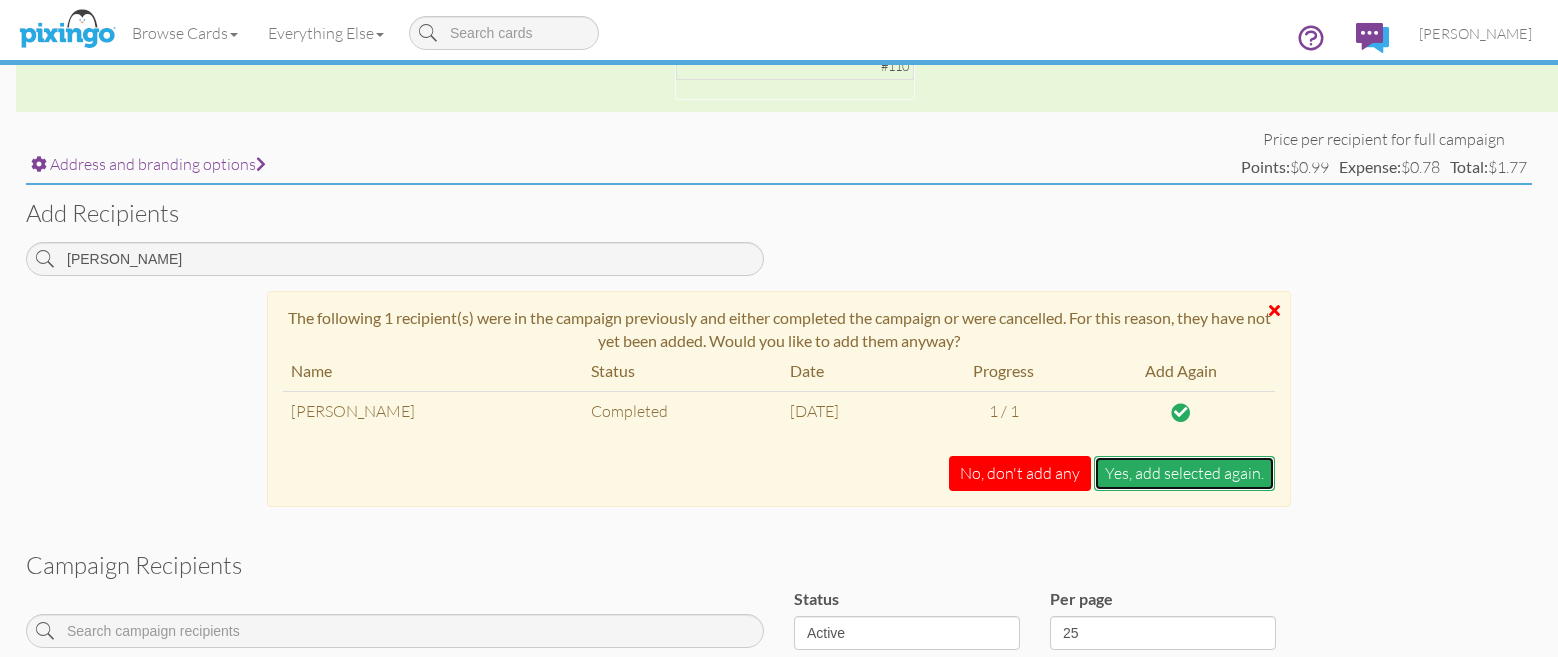 click on "Yes, add selected again." at bounding box center [1184, 473] 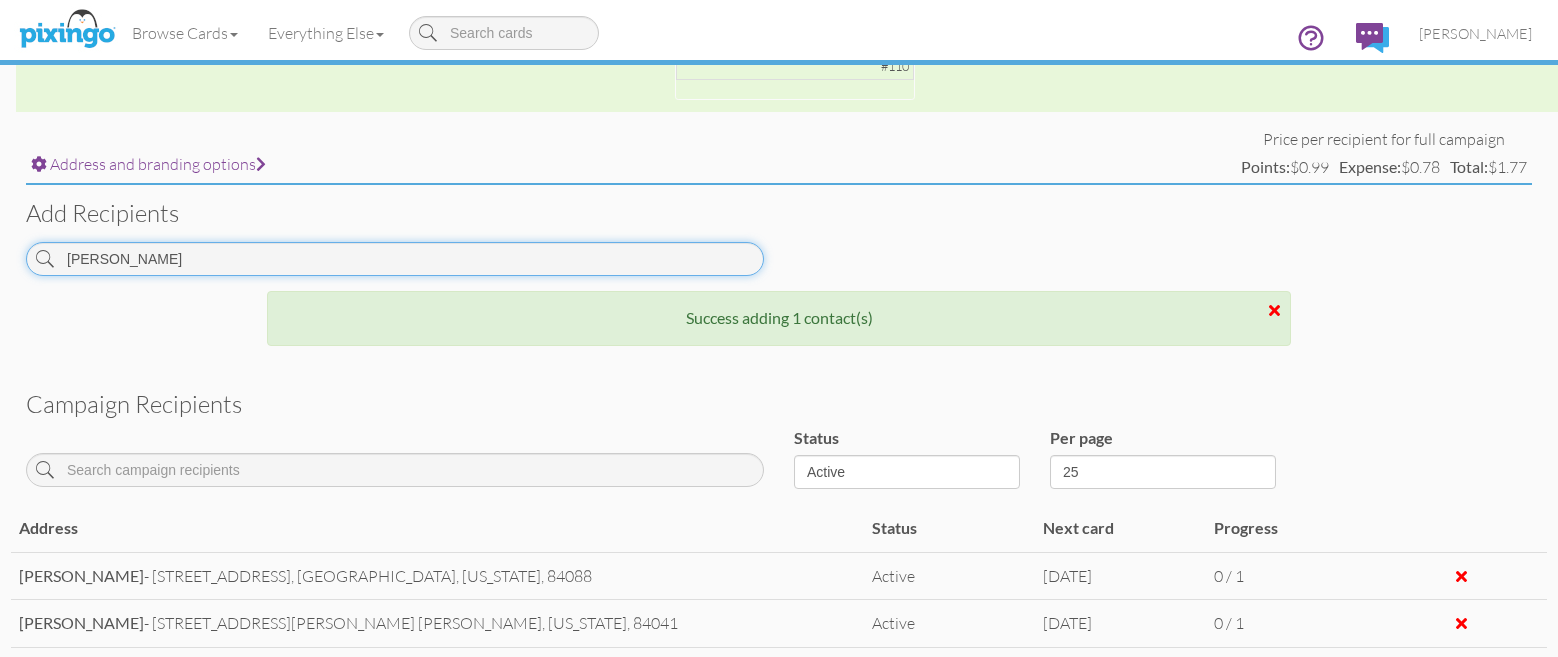 click on "REED" at bounding box center (395, 259) 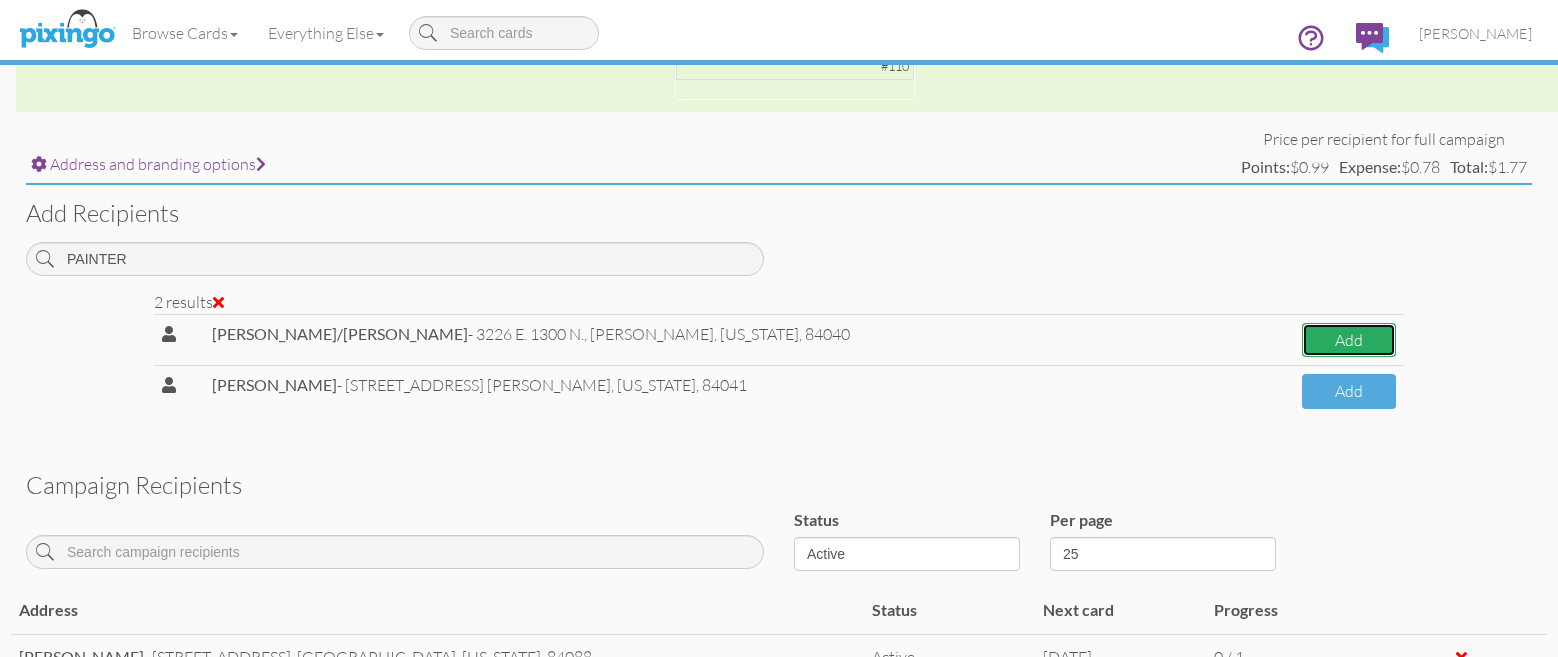 click on "Add" at bounding box center (1349, 340) 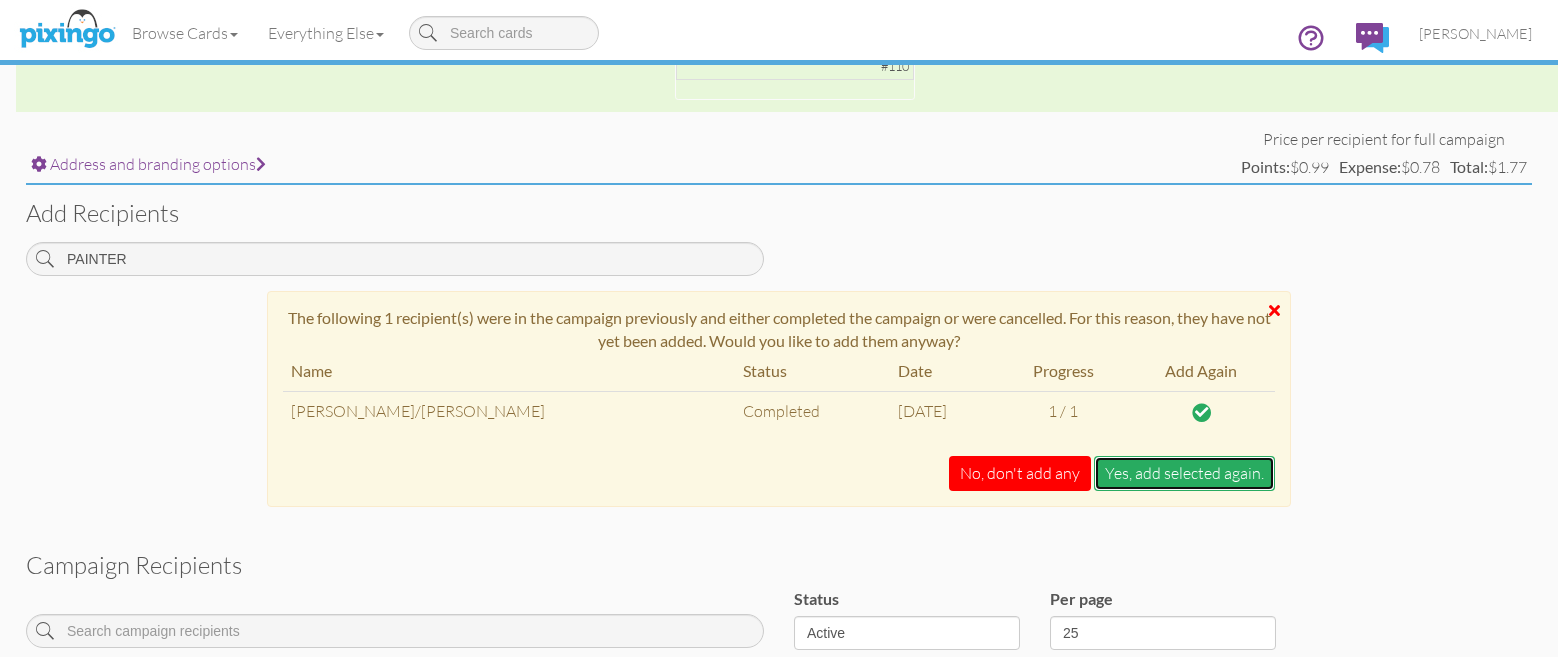 click on "Yes, add selected again." at bounding box center (1184, 473) 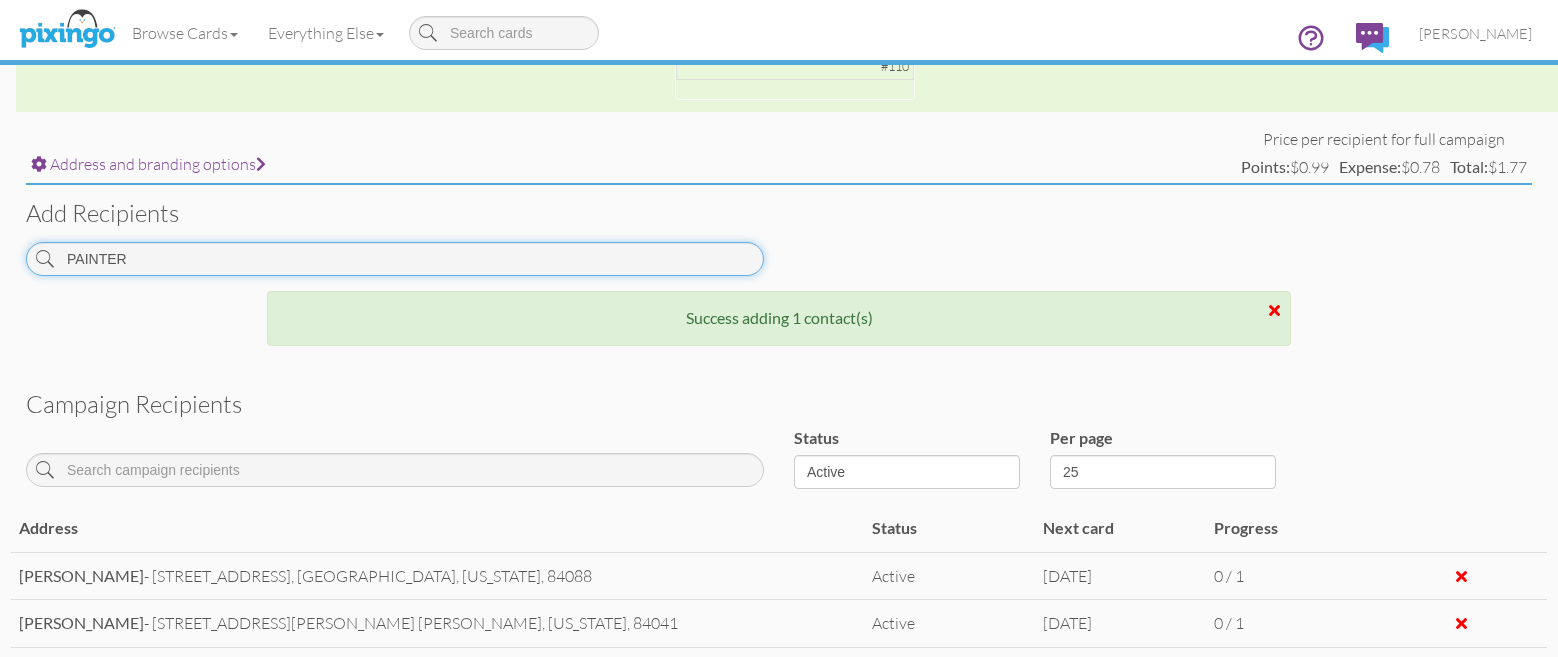 click on "PAINTER" at bounding box center (395, 259) 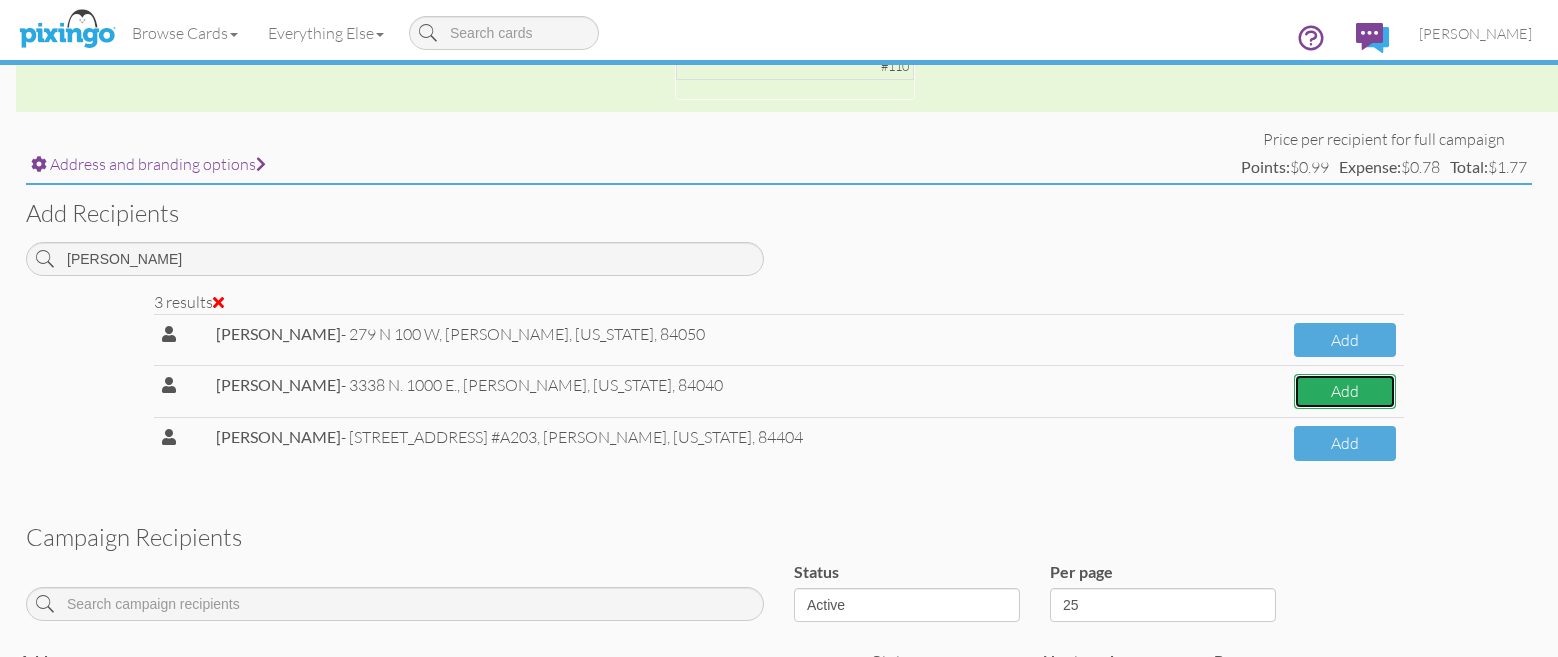 click on "Add" at bounding box center [1345, 391] 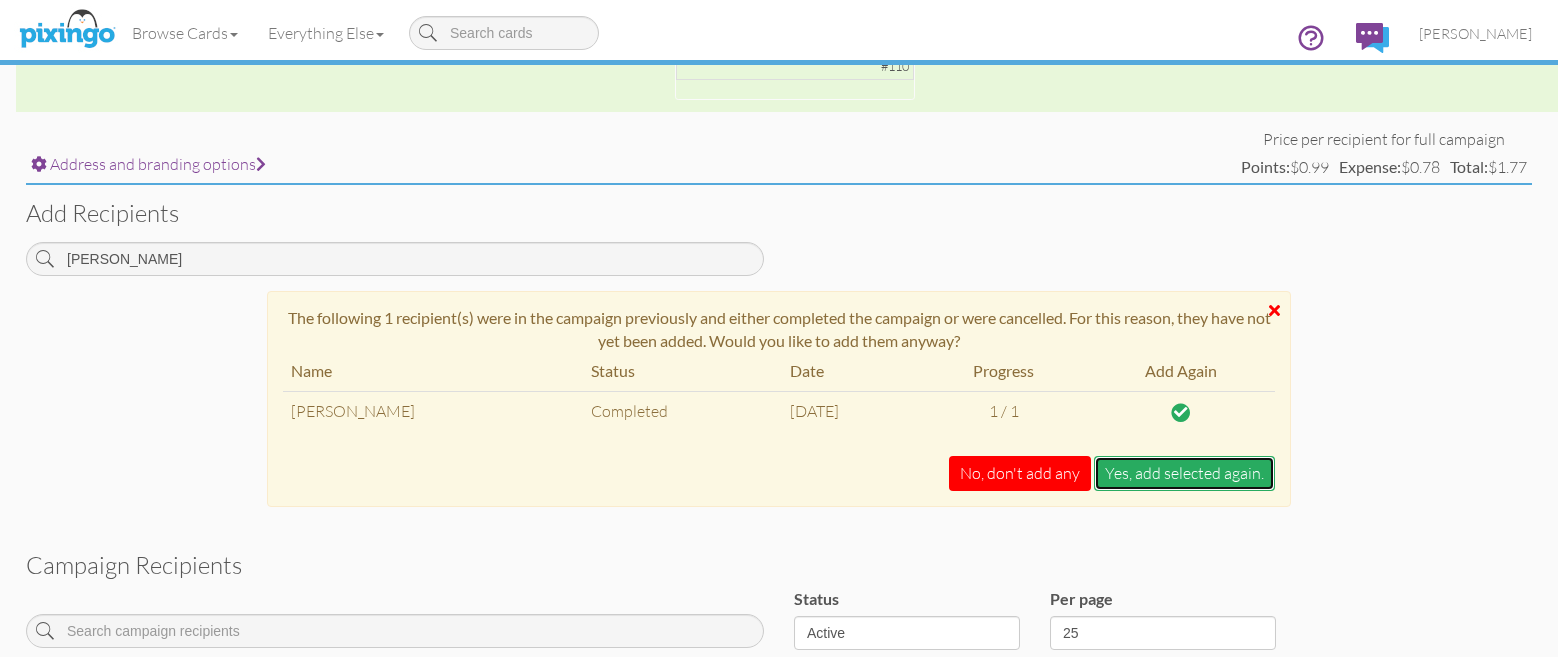 click on "Yes, add selected again." at bounding box center (1184, 473) 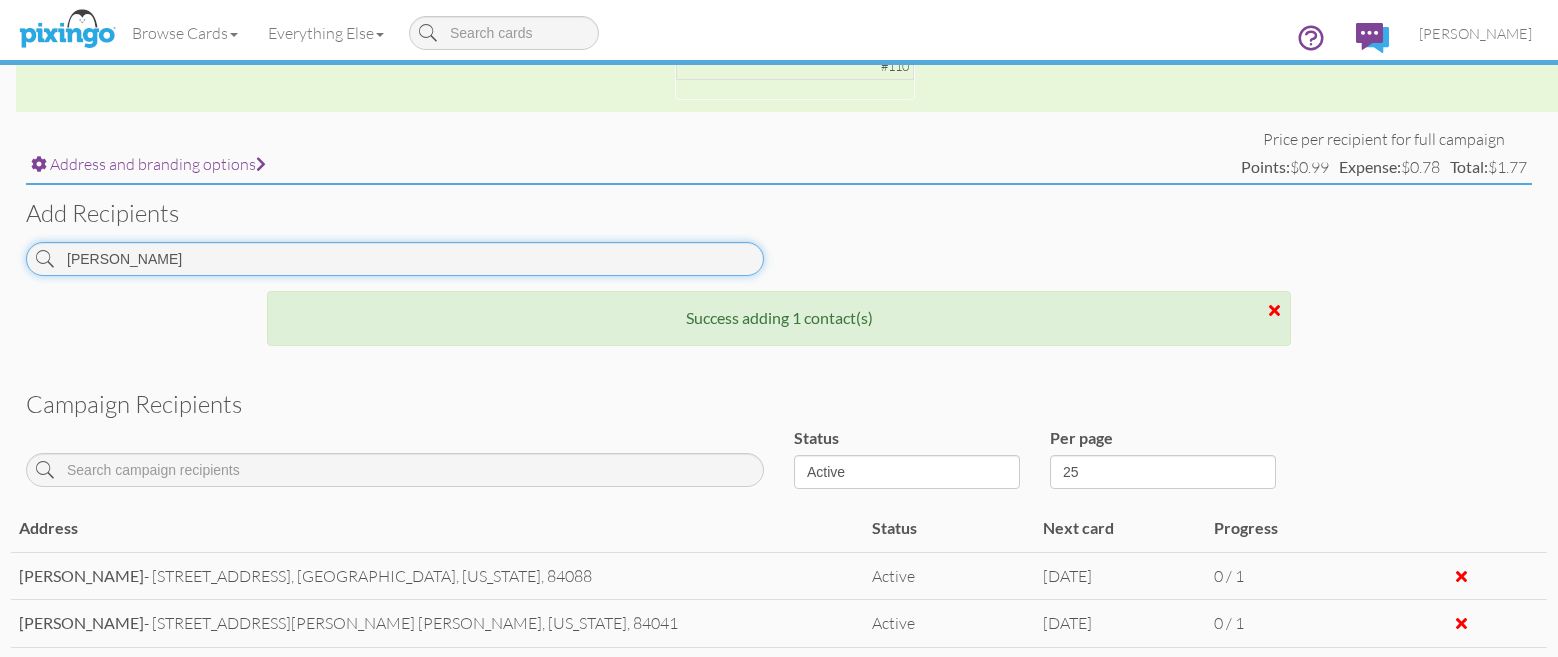 click on "MEYER" at bounding box center [395, 259] 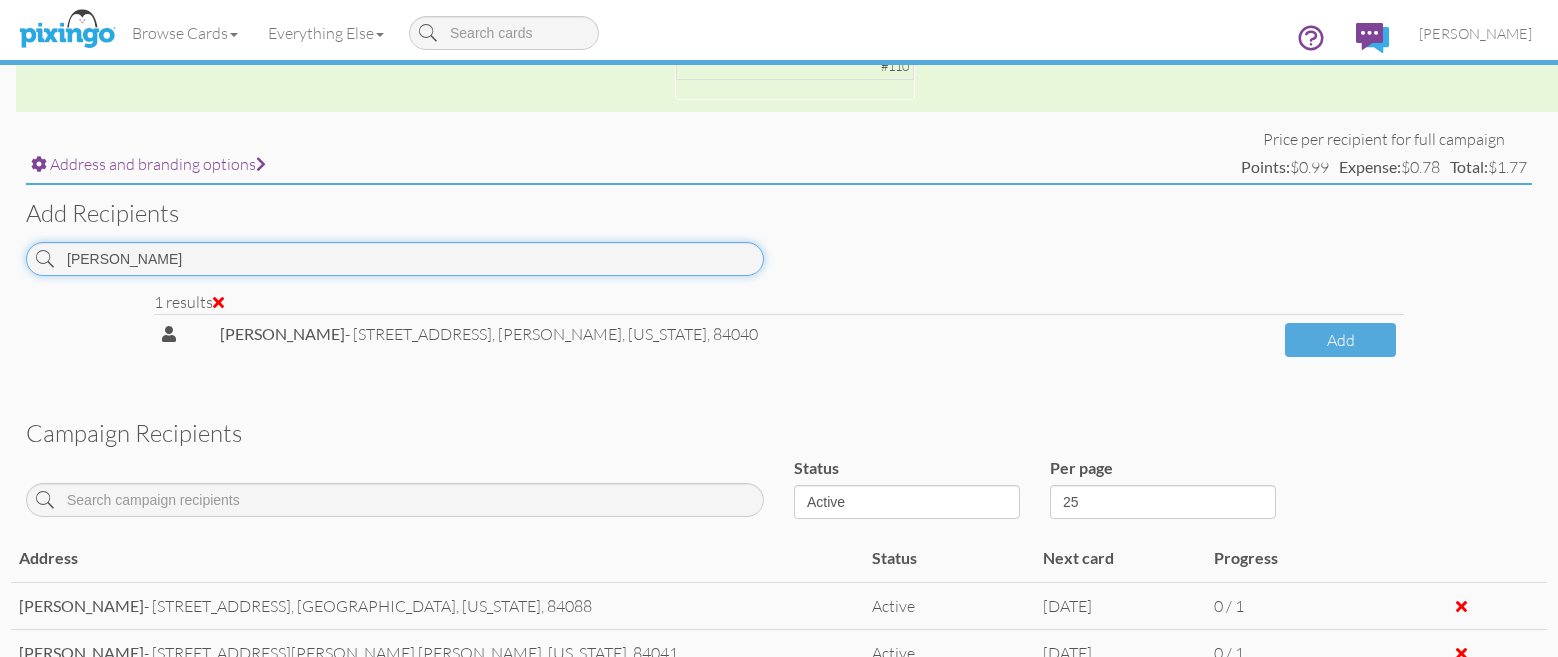 click on "FULTS" at bounding box center [395, 259] 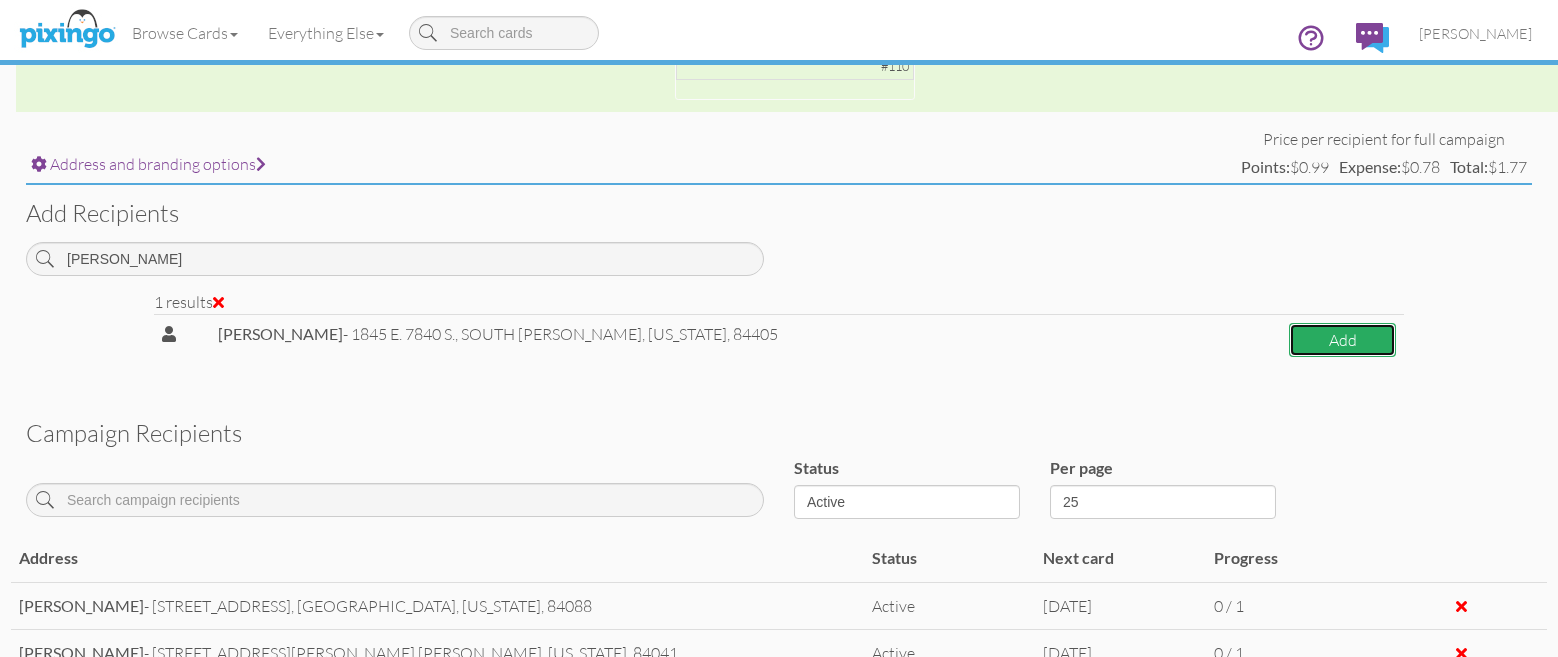 click on "Add" at bounding box center [1342, 340] 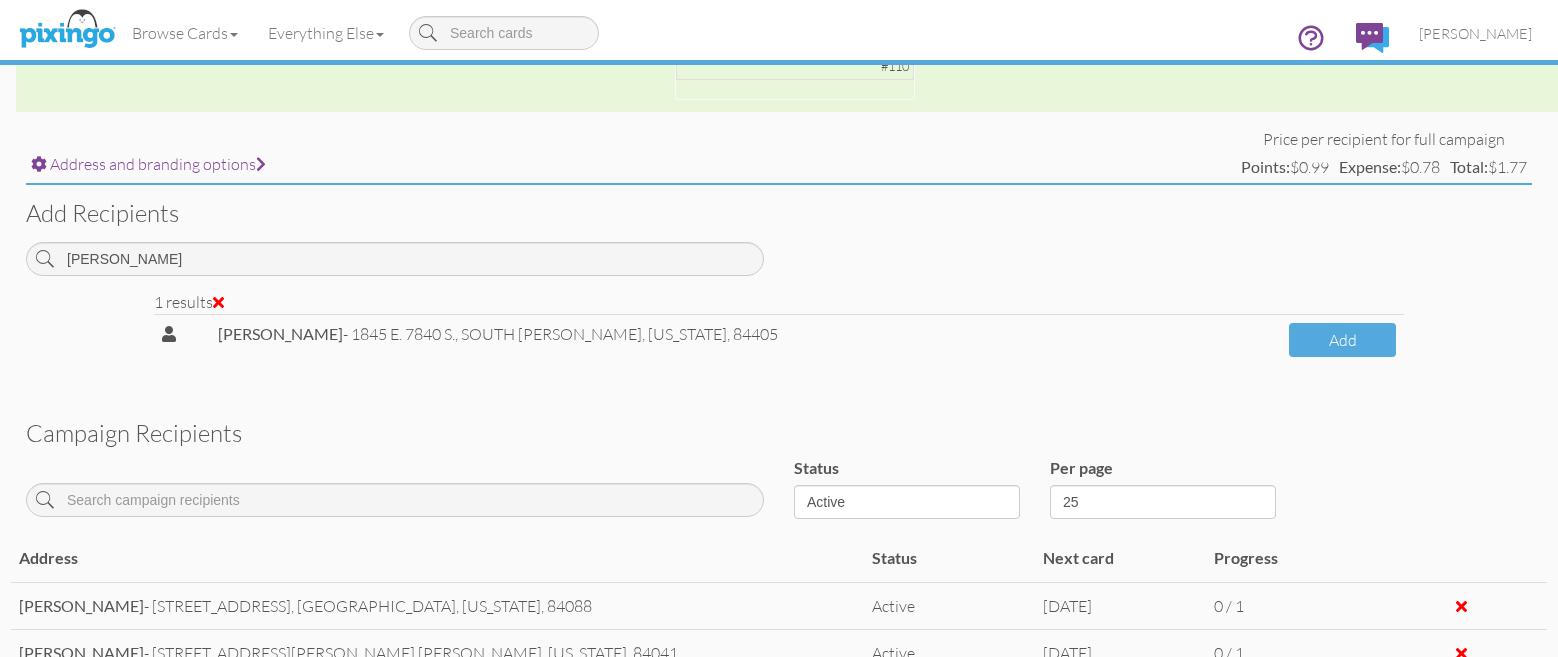 click on "Add recipients
PATSIS" at bounding box center (779, 237) 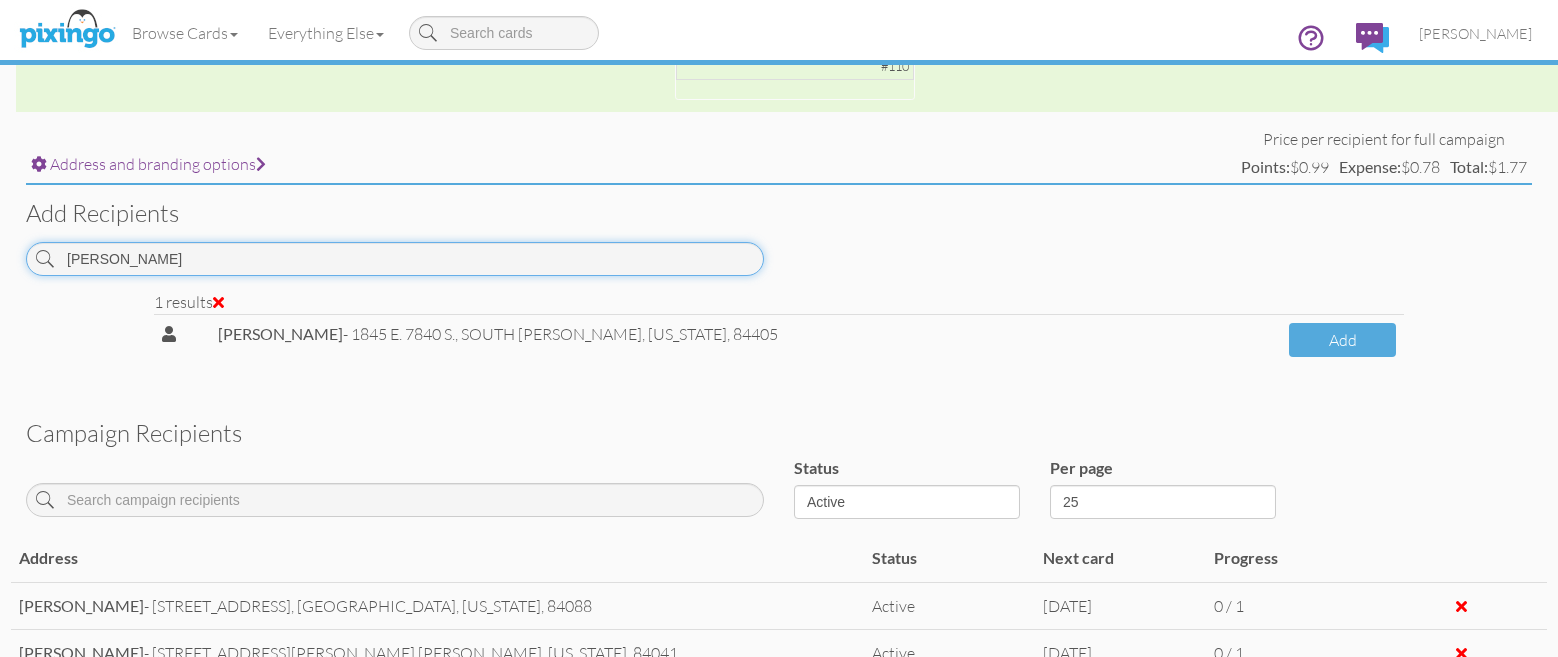 click on "PATSIS" at bounding box center [395, 259] 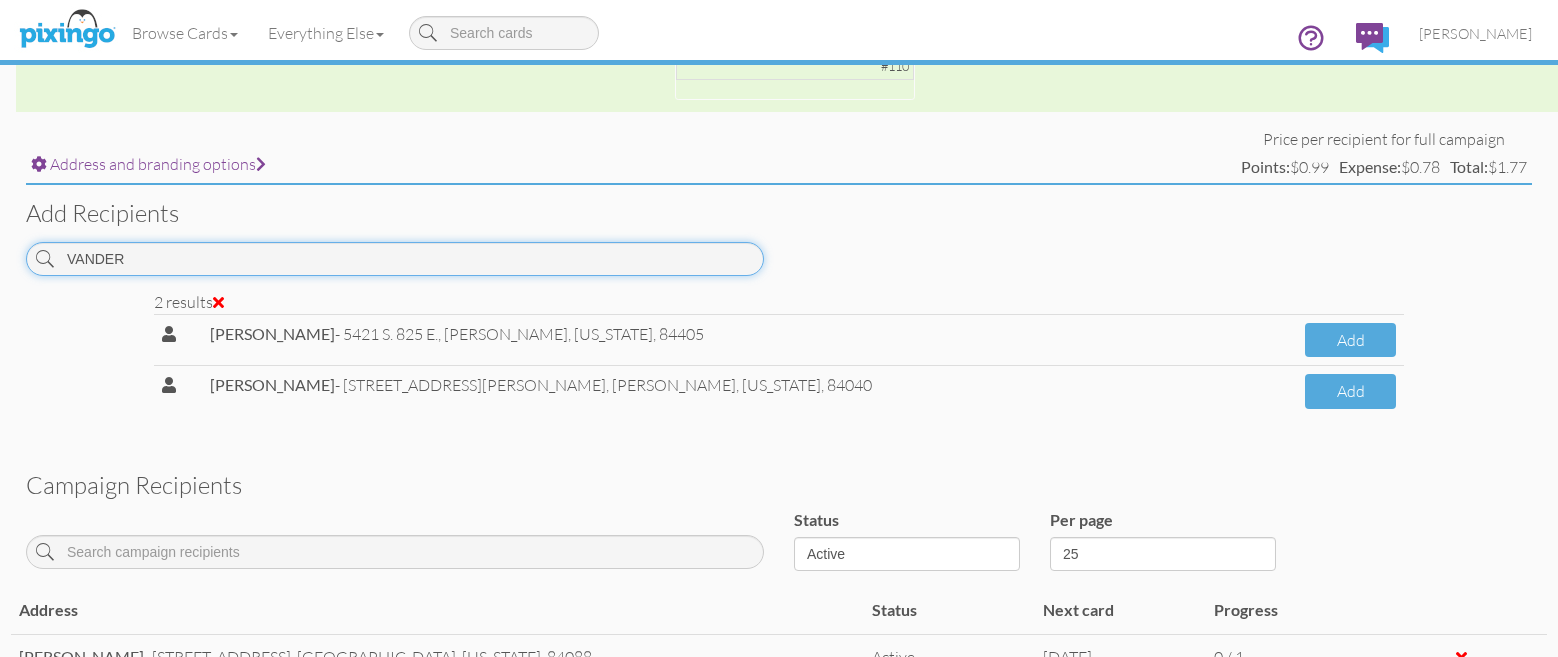 click on "VANDER" at bounding box center (395, 259) 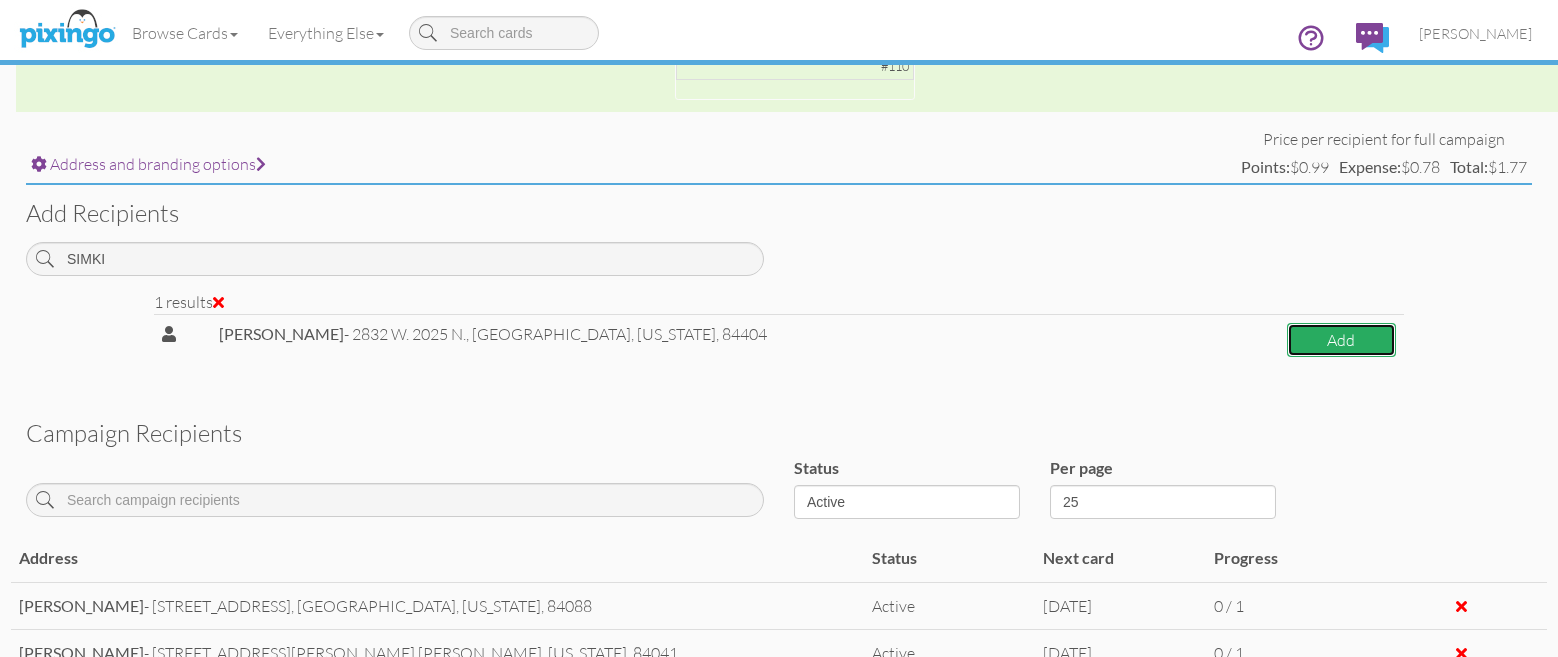 click on "Add" at bounding box center [1341, 340] 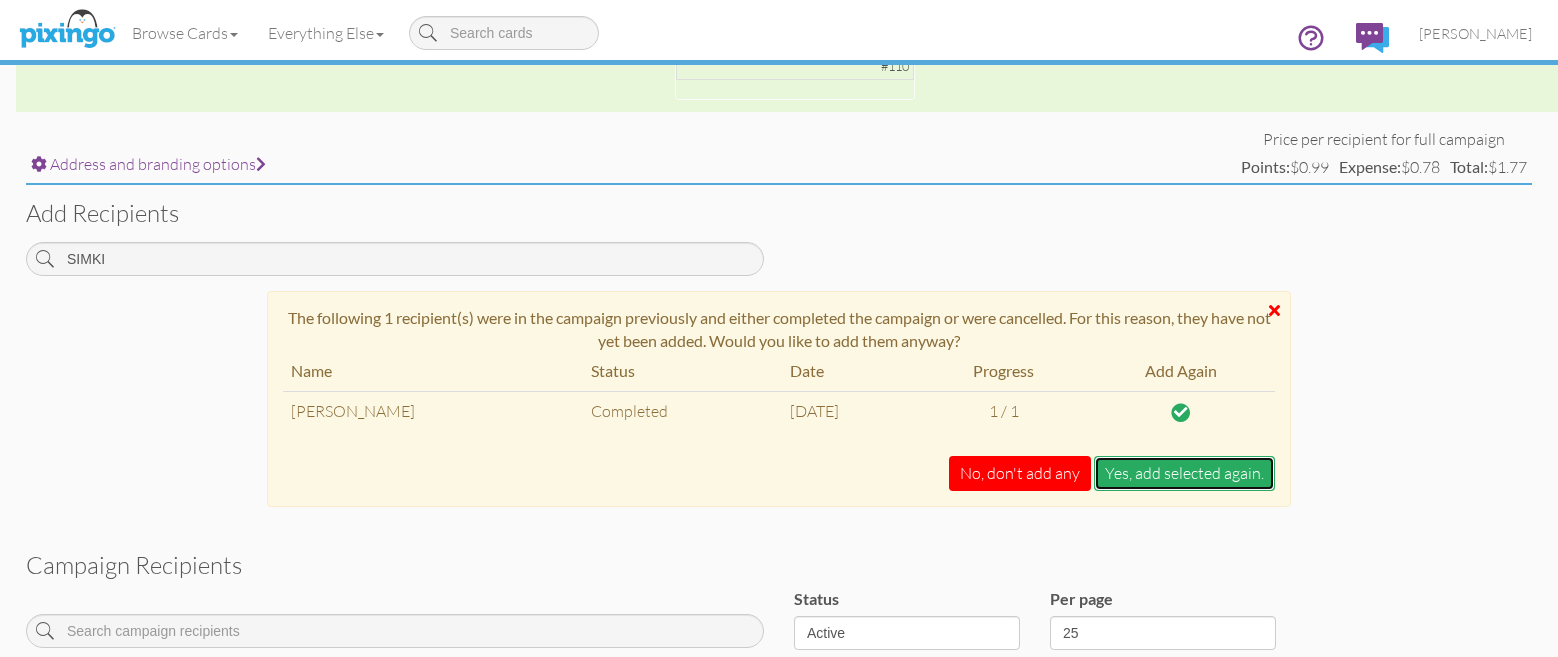 click on "Yes, add selected again." at bounding box center [1184, 473] 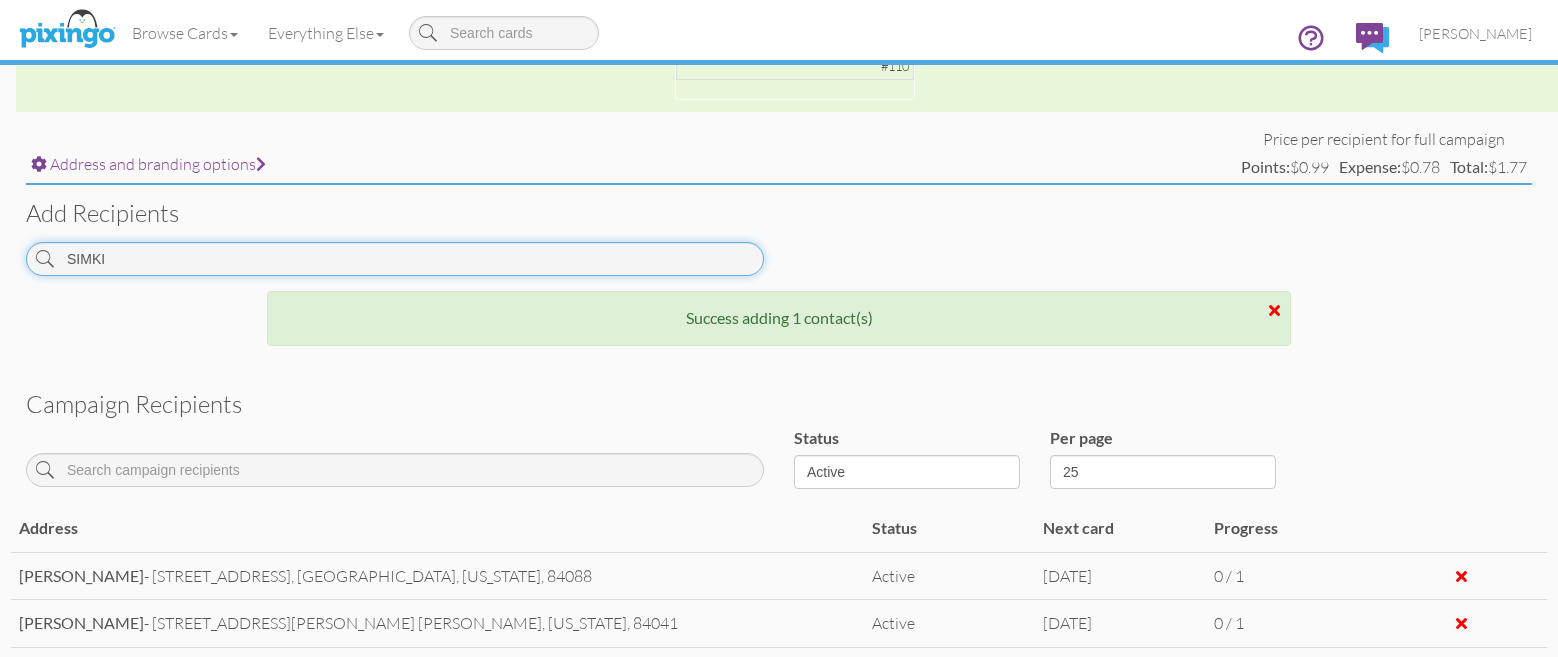click on "SIMKI" at bounding box center (395, 259) 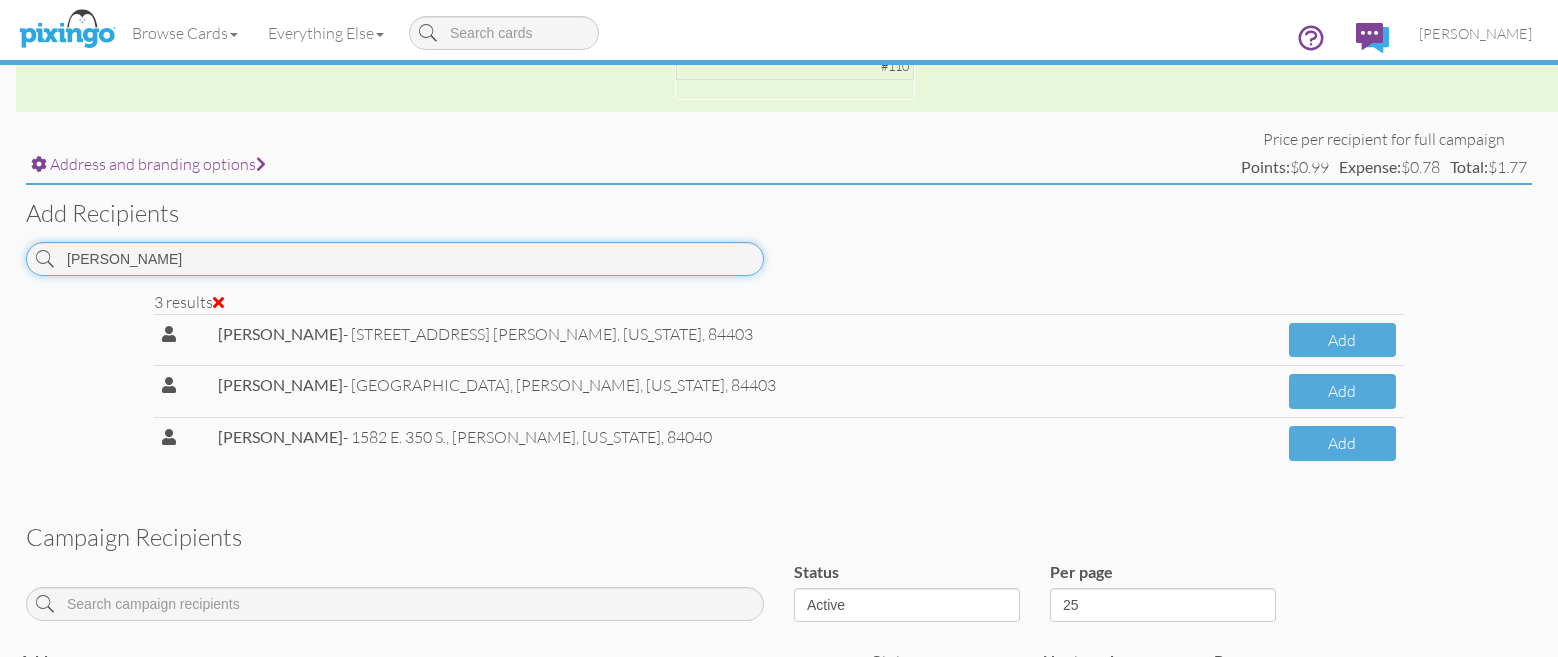 click on "DUNN" at bounding box center (395, 259) 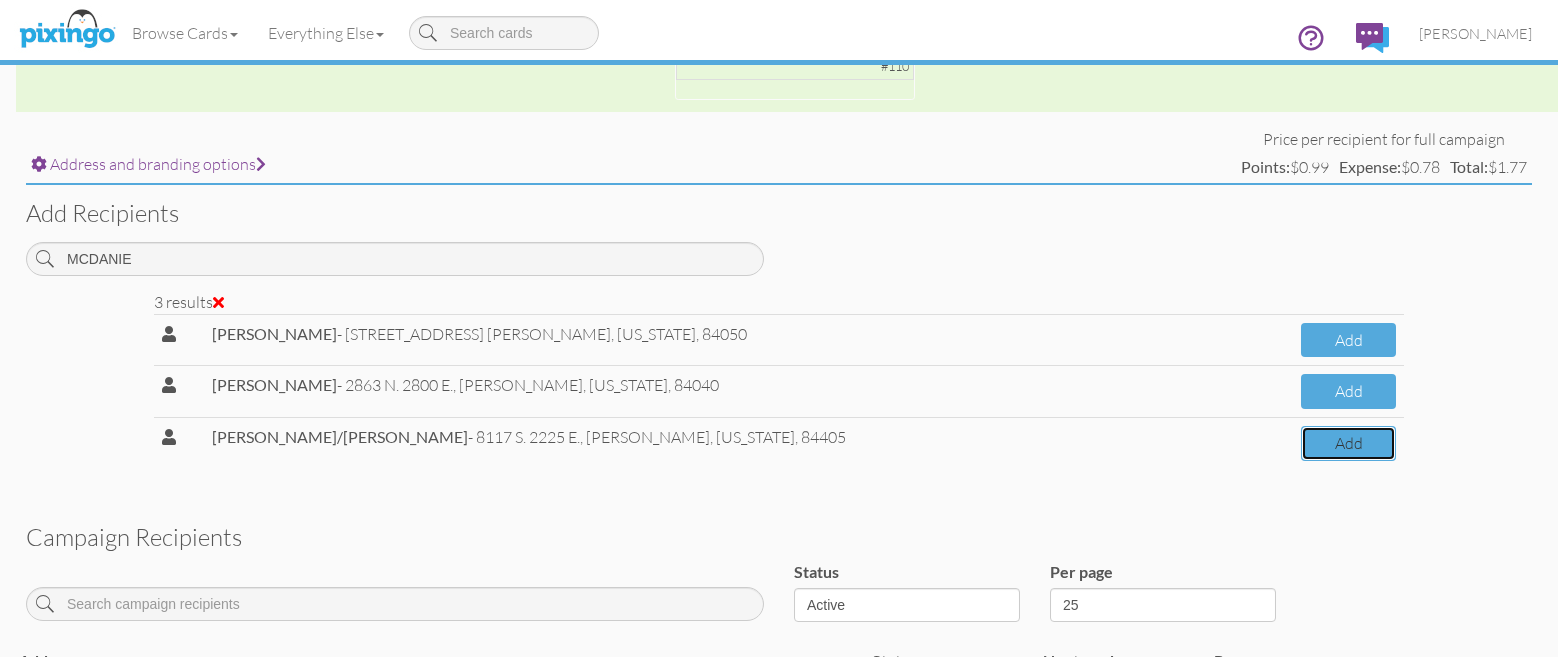 click on "Add" at bounding box center (1348, 443) 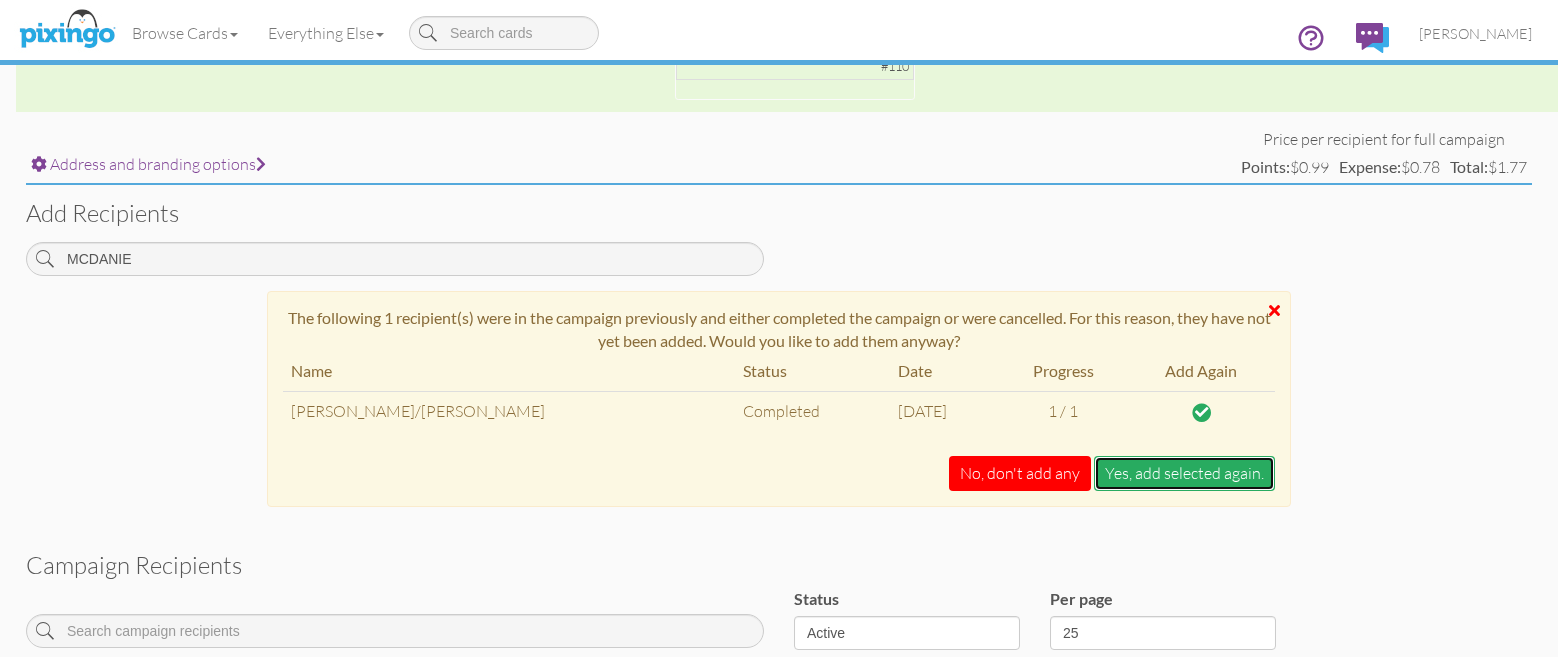 click on "Yes, add selected again." at bounding box center (1184, 473) 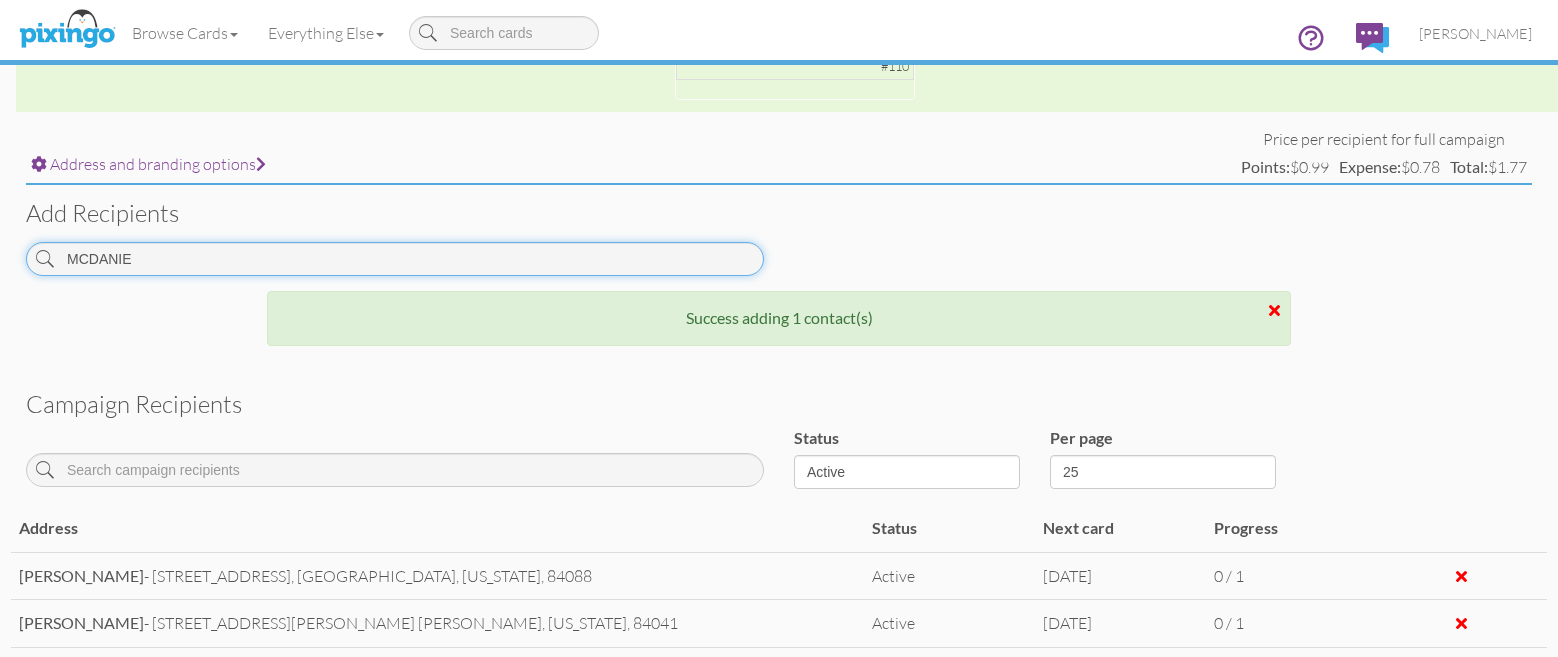 click on "MCDANIE" at bounding box center [395, 259] 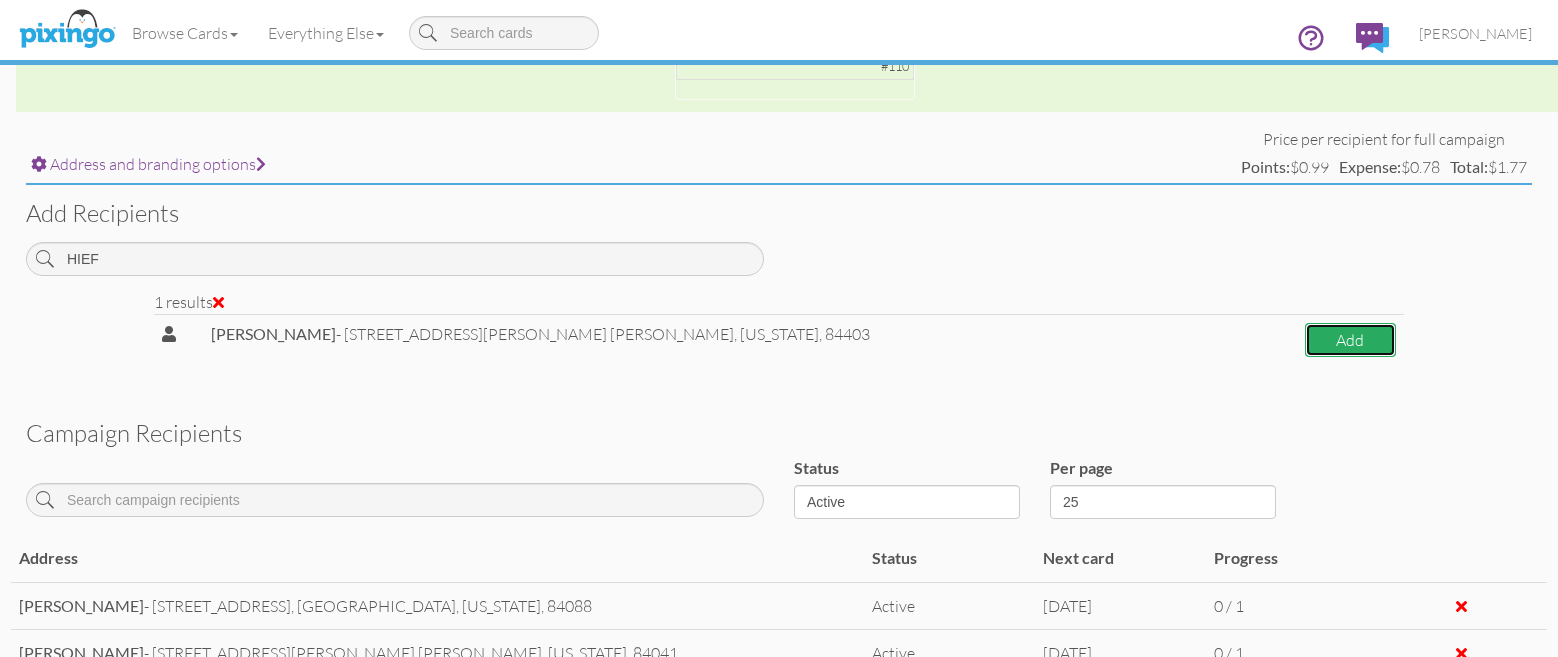 click on "Add" at bounding box center (1350, 340) 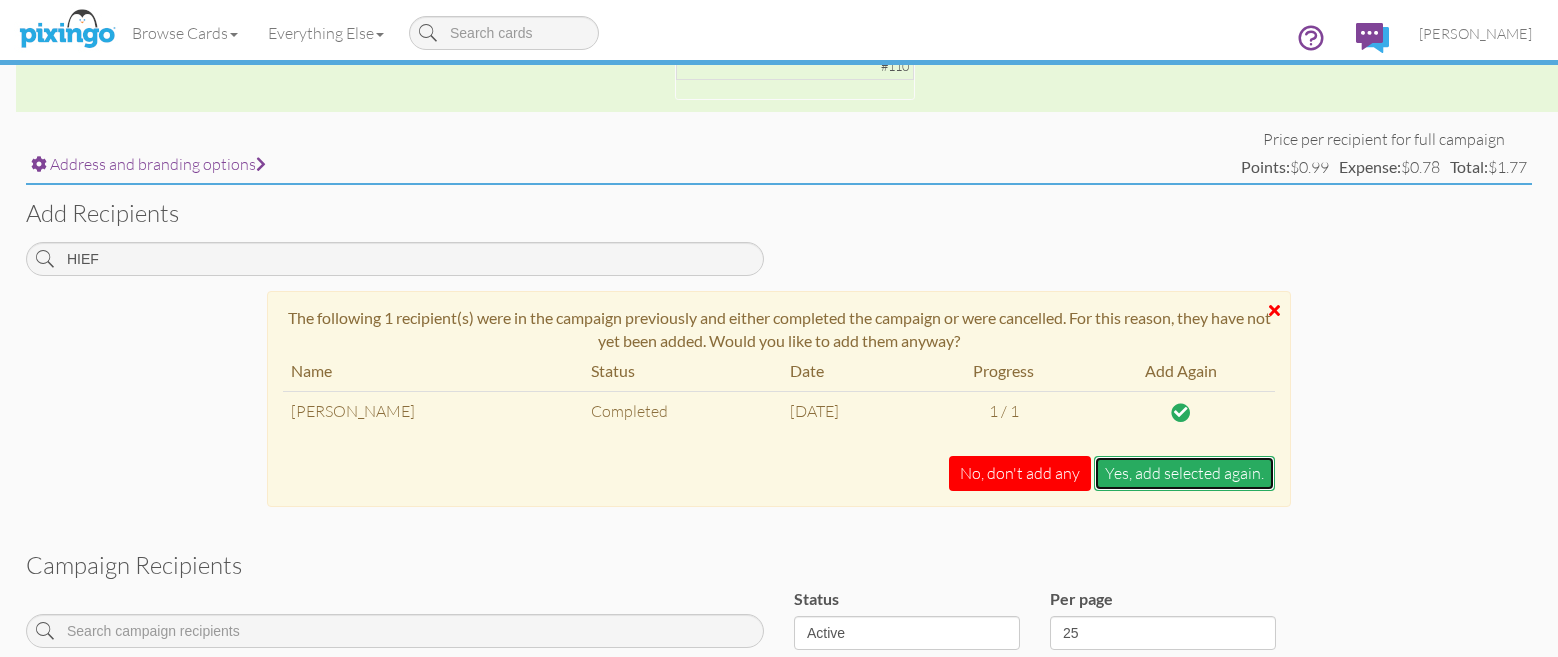 click on "Yes, add selected again." at bounding box center (1184, 473) 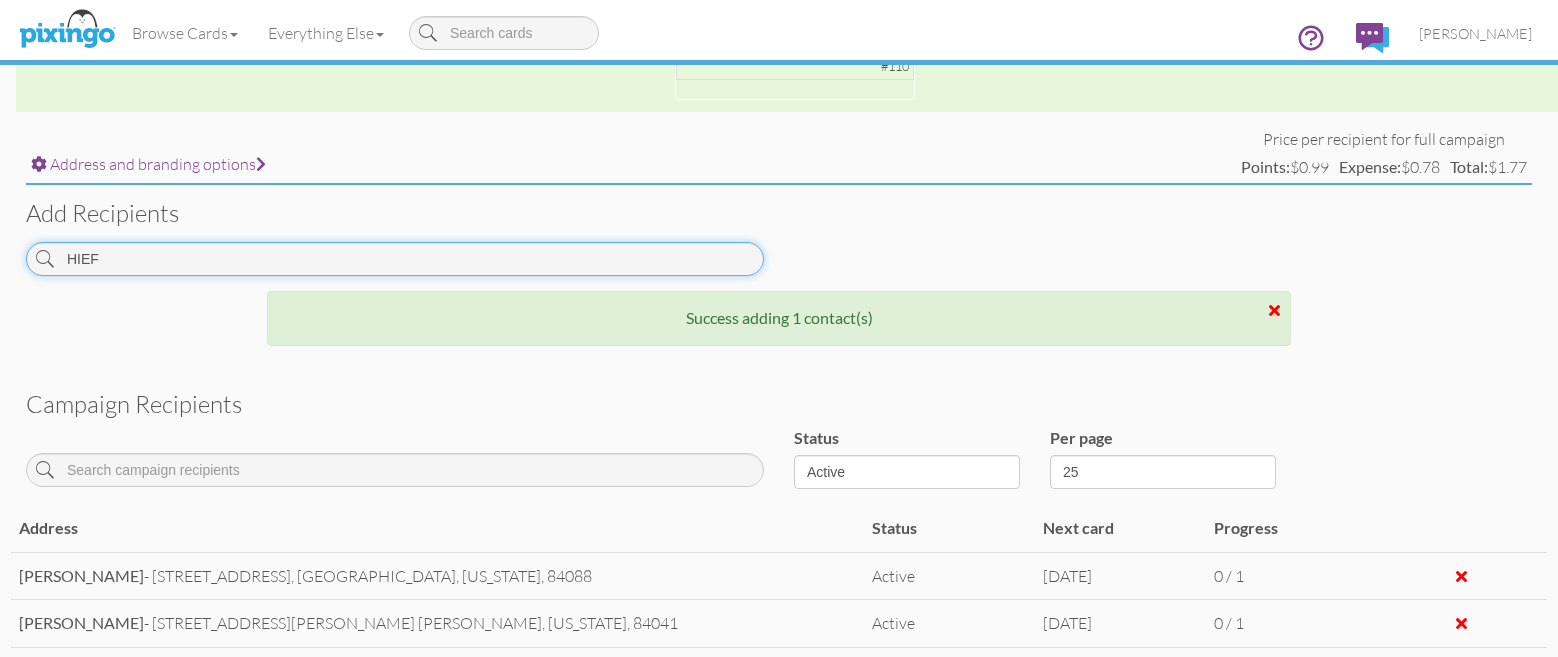 click on "HIEF" at bounding box center [395, 259] 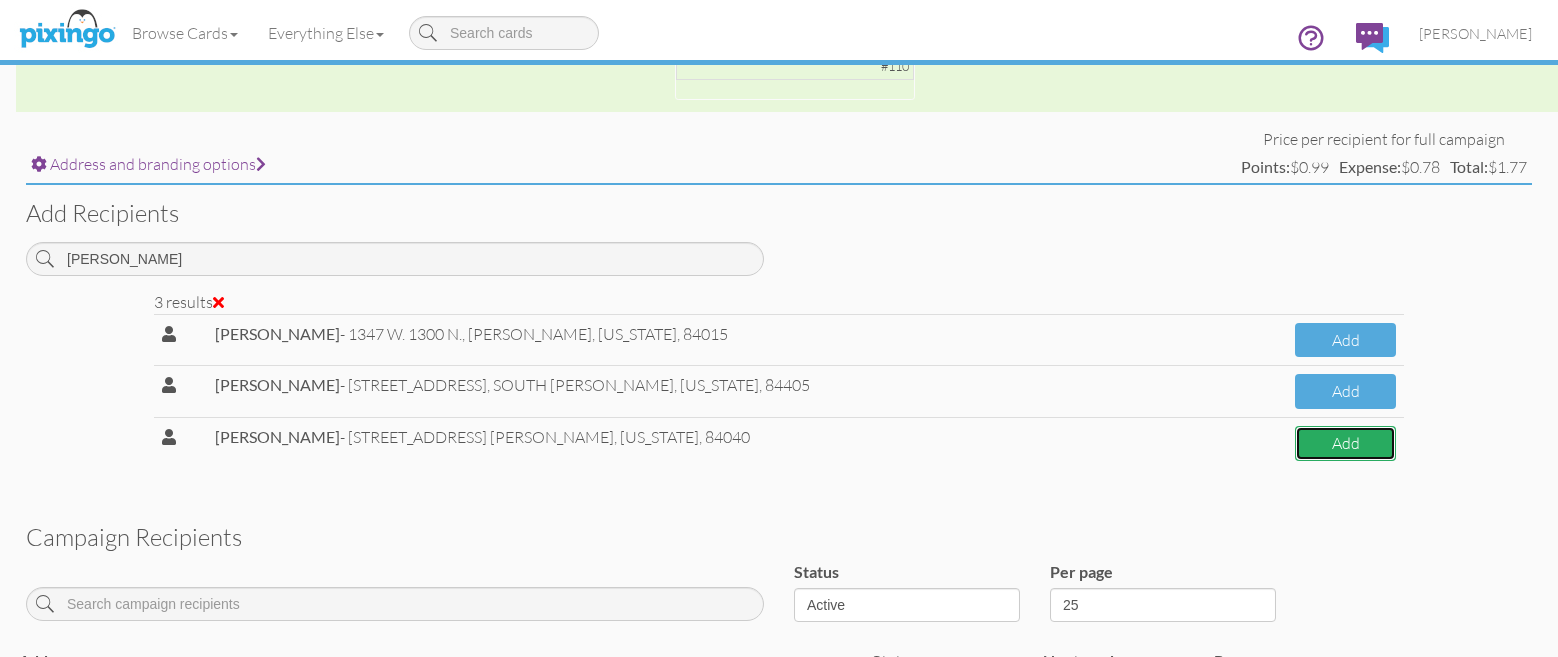 click on "Add" at bounding box center (1345, 443) 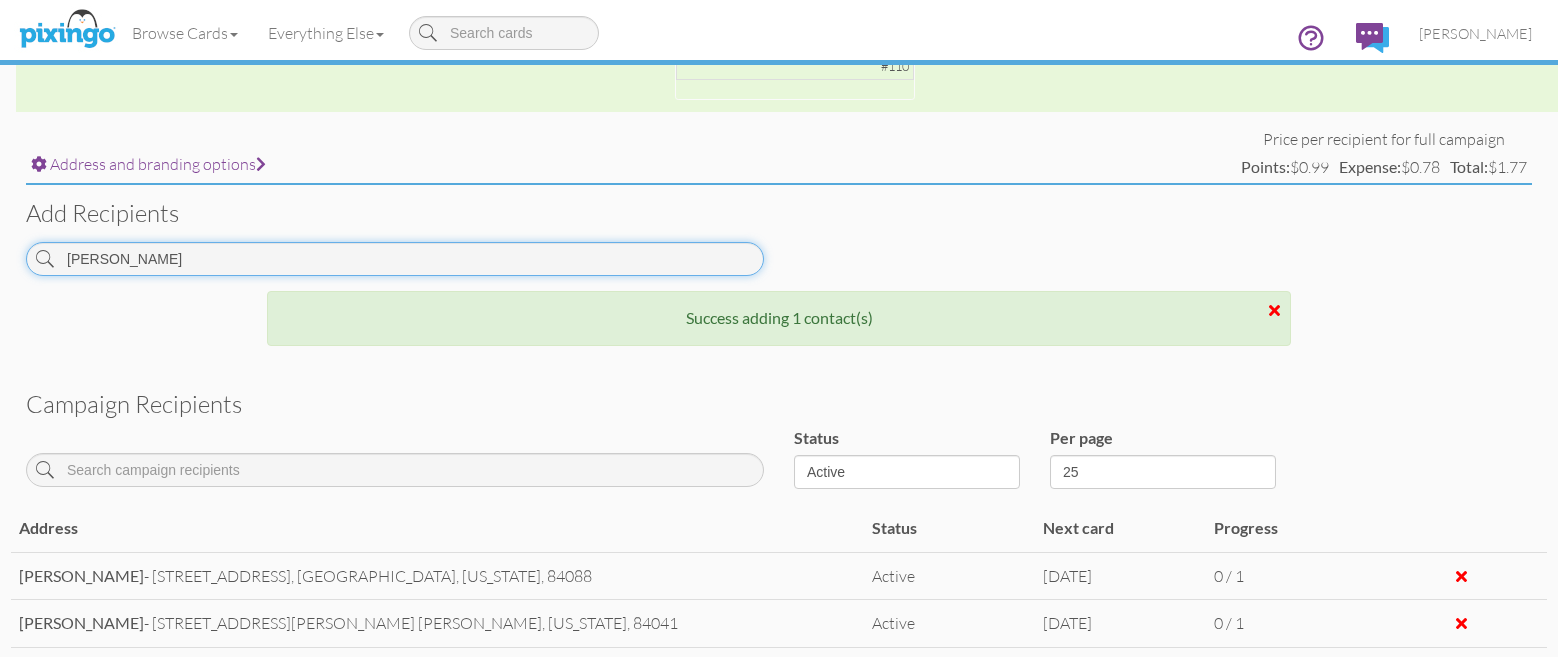 click on "VELASCO" at bounding box center (395, 259) 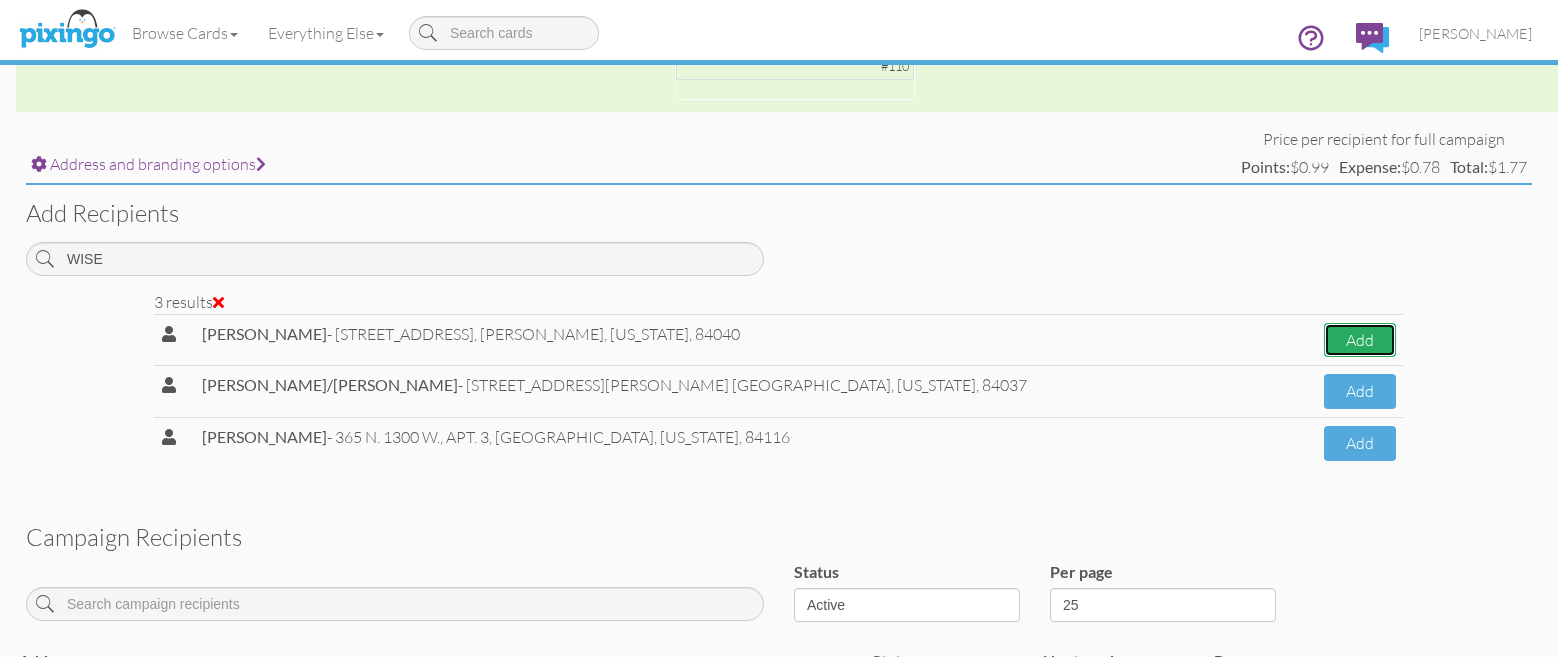 click on "Add" at bounding box center [1360, 340] 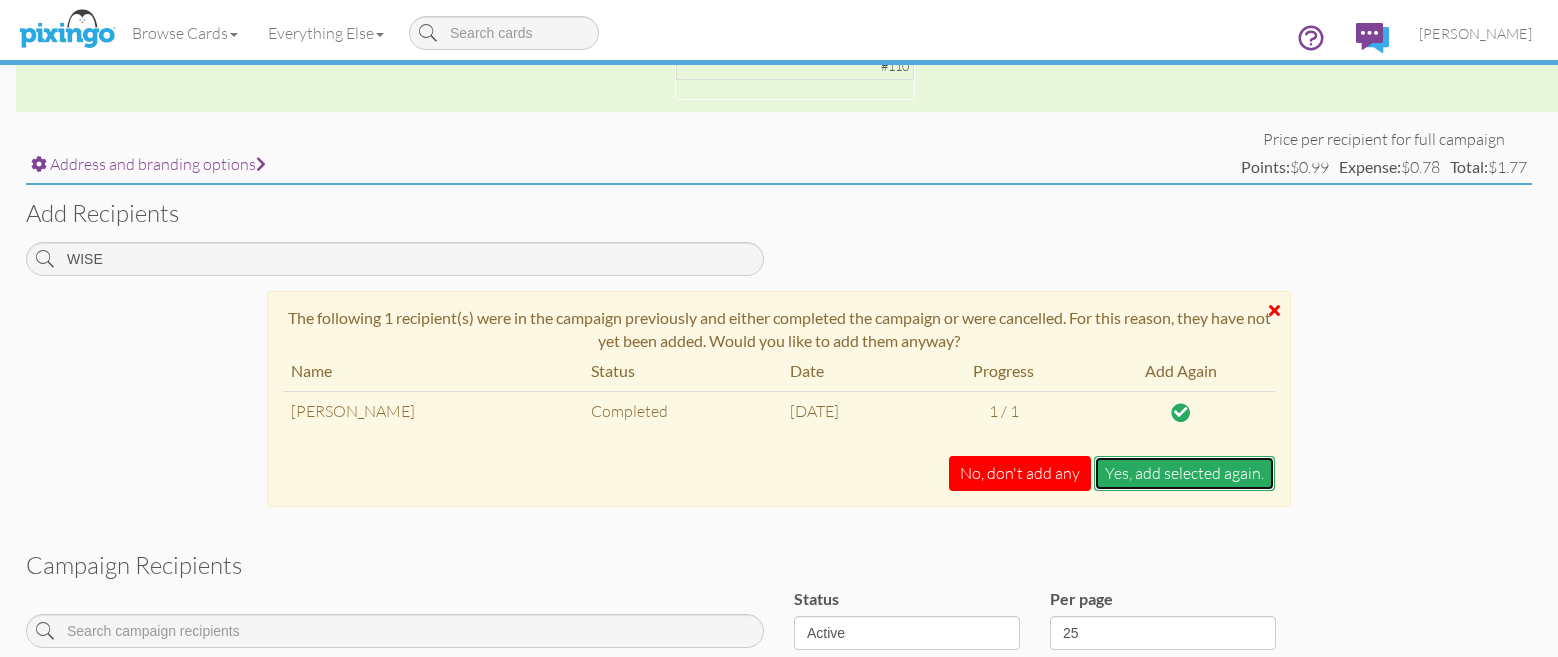 click on "Yes, add selected again." at bounding box center [1184, 473] 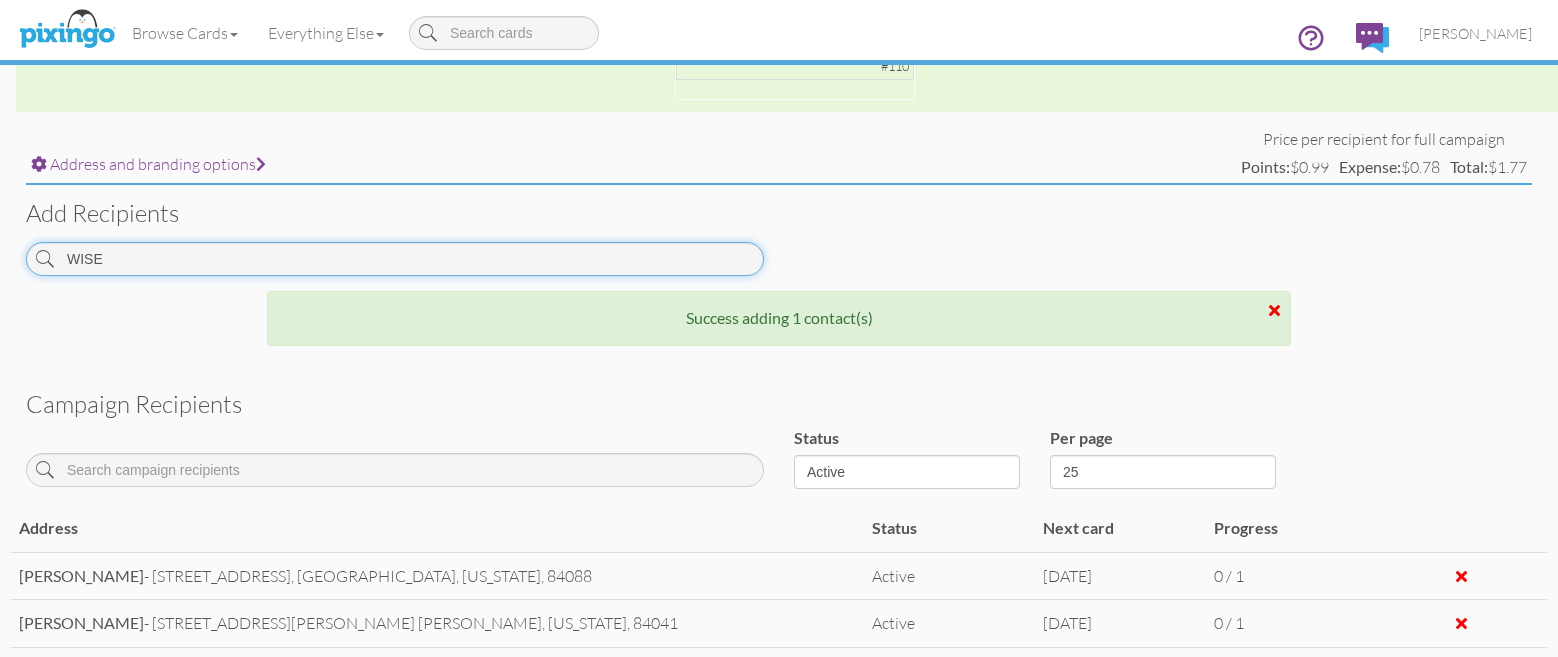 click on "WISE" at bounding box center [395, 259] 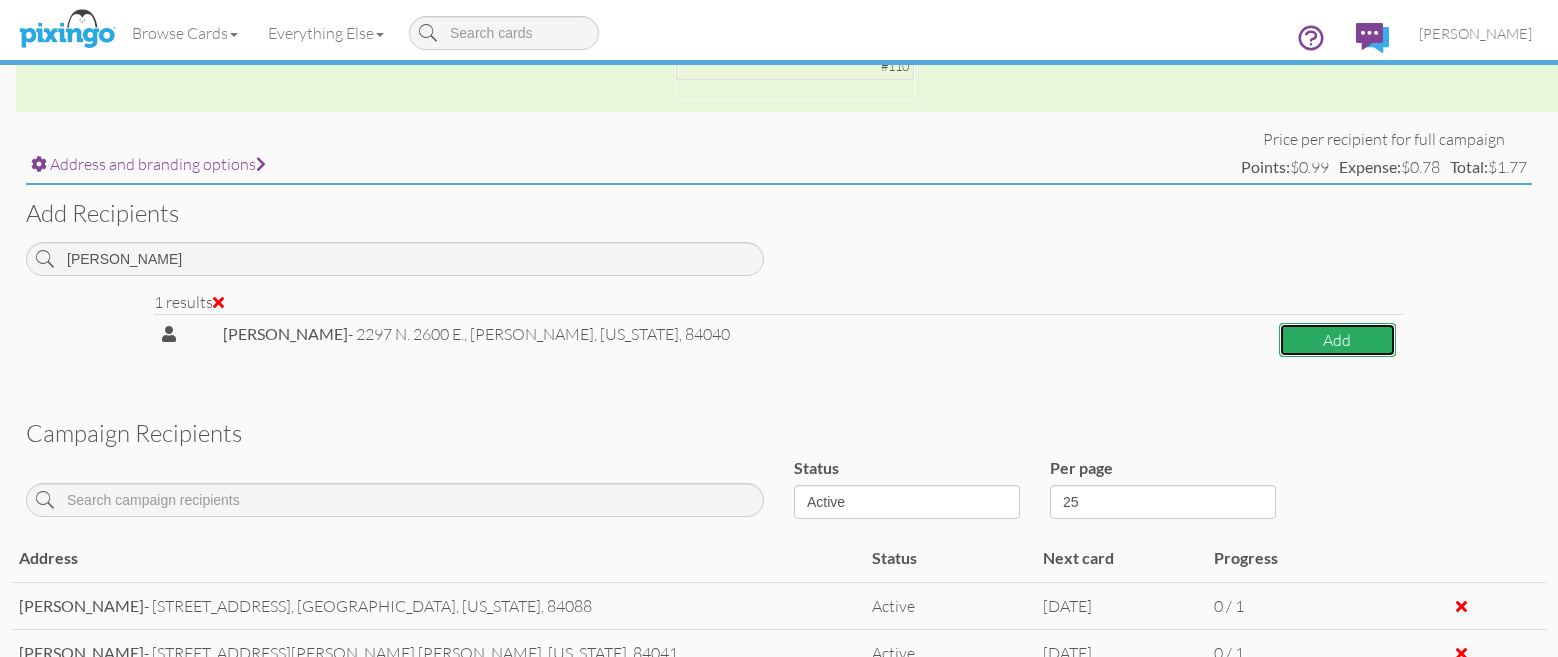 click on "Add" at bounding box center [1337, 340] 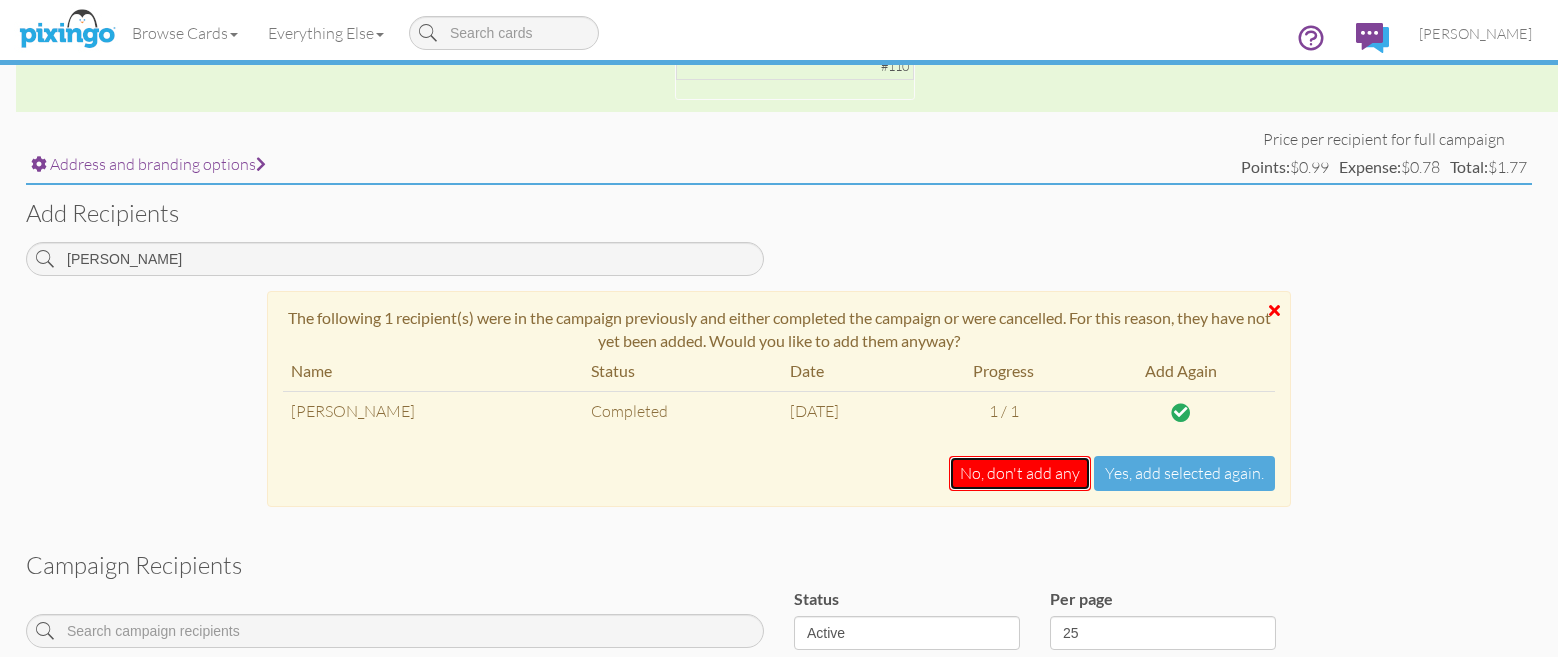 click on "No, don't add any" at bounding box center [1020, 473] 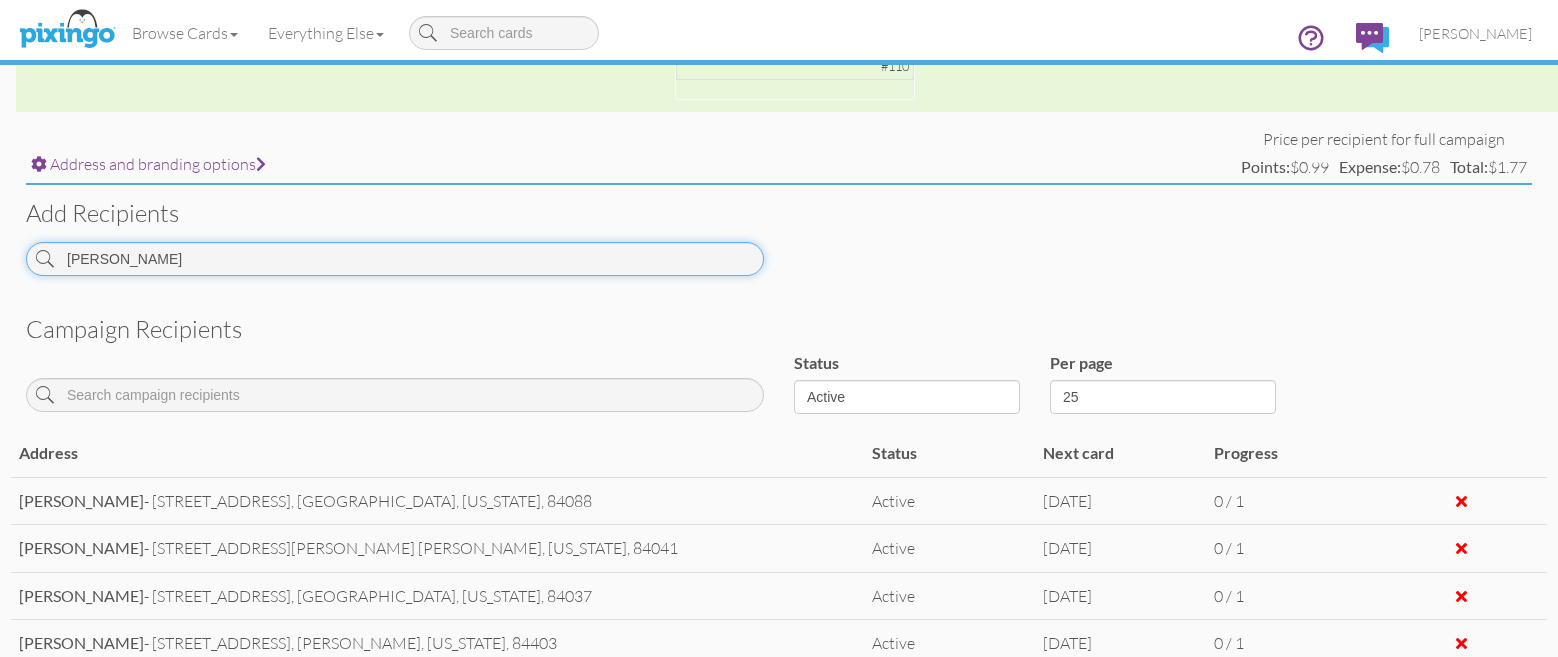 click on "LAUTEN" at bounding box center [395, 259] 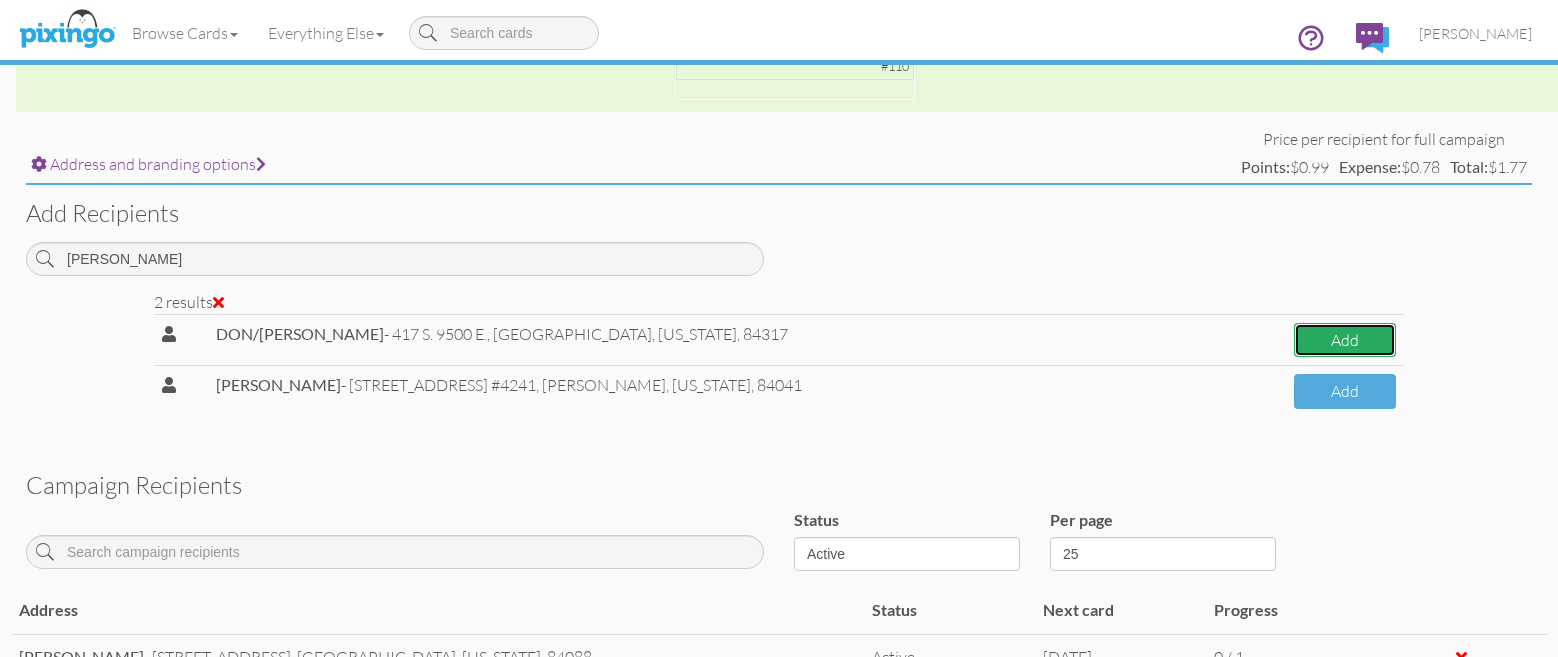 click on "Add" at bounding box center (1345, 340) 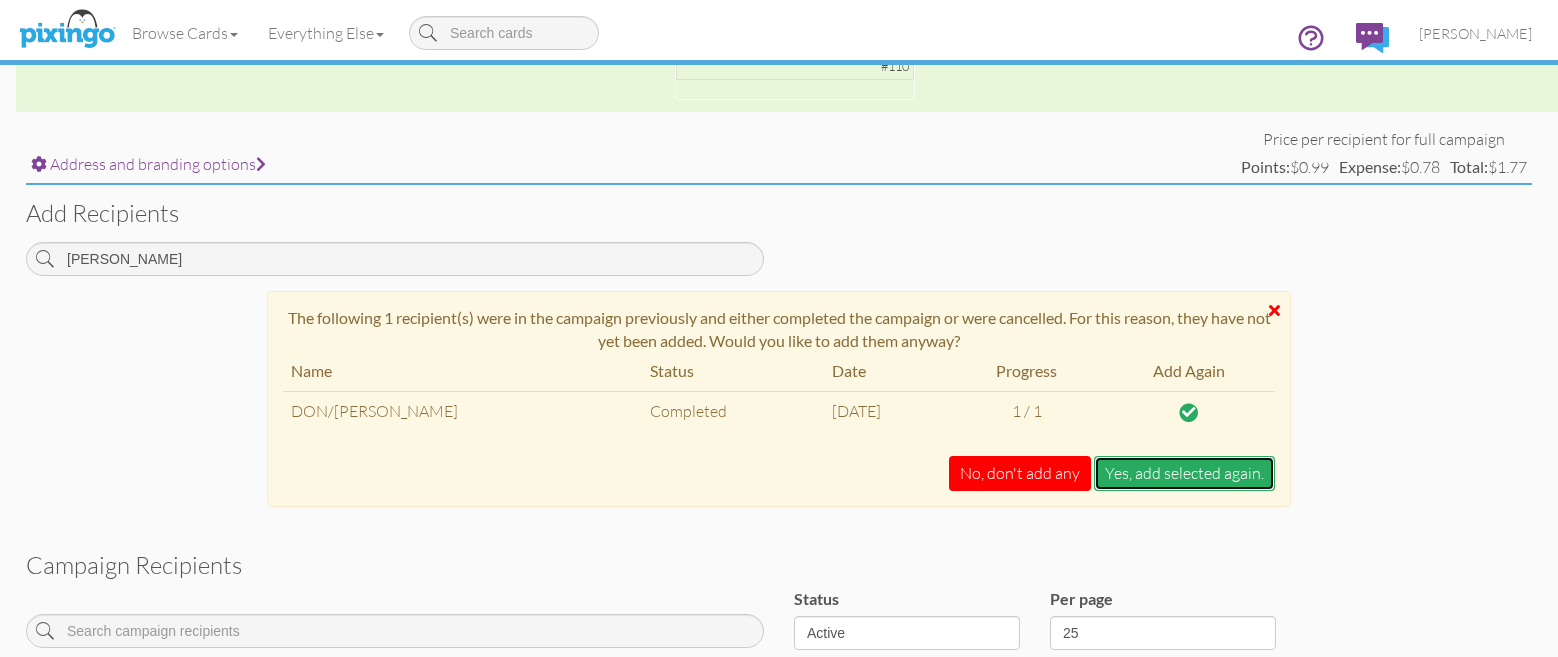 click on "Yes, add selected again." at bounding box center (1184, 473) 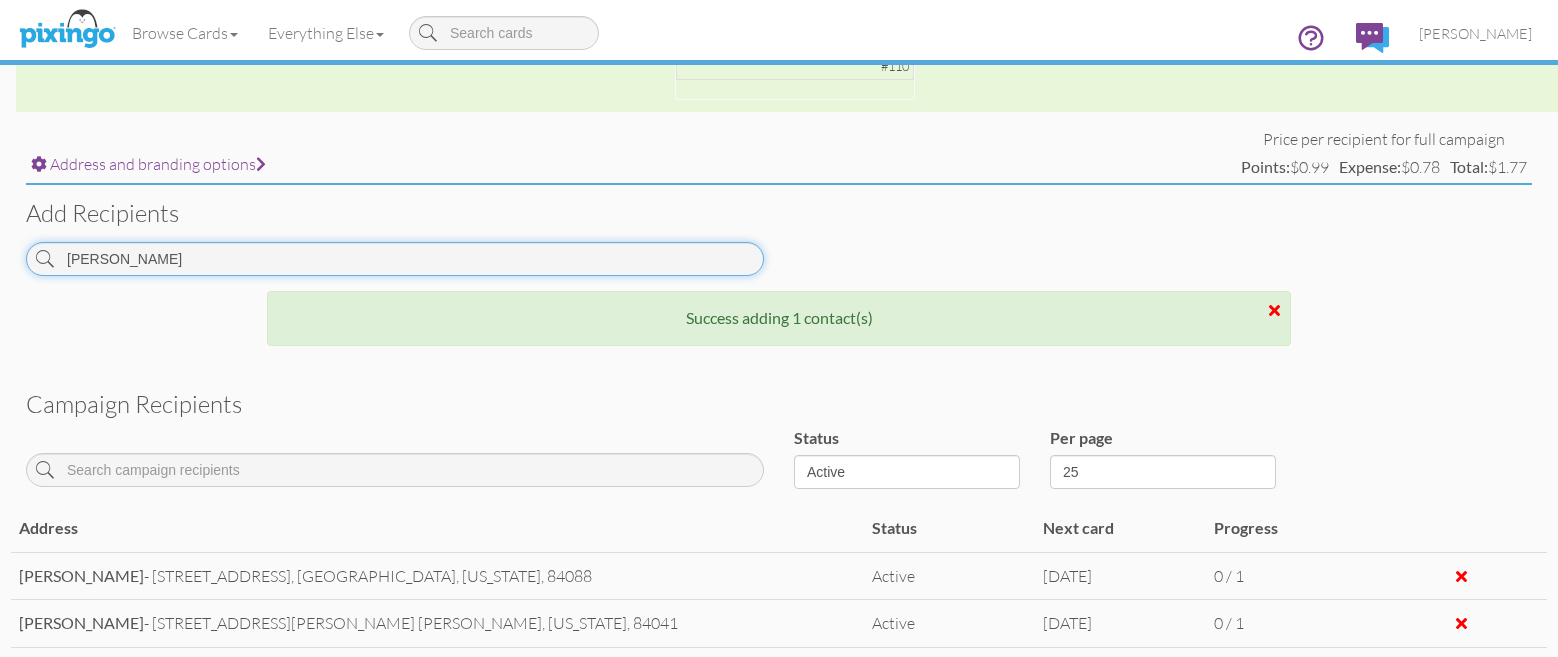 click on "HICKMAN" at bounding box center [395, 259] 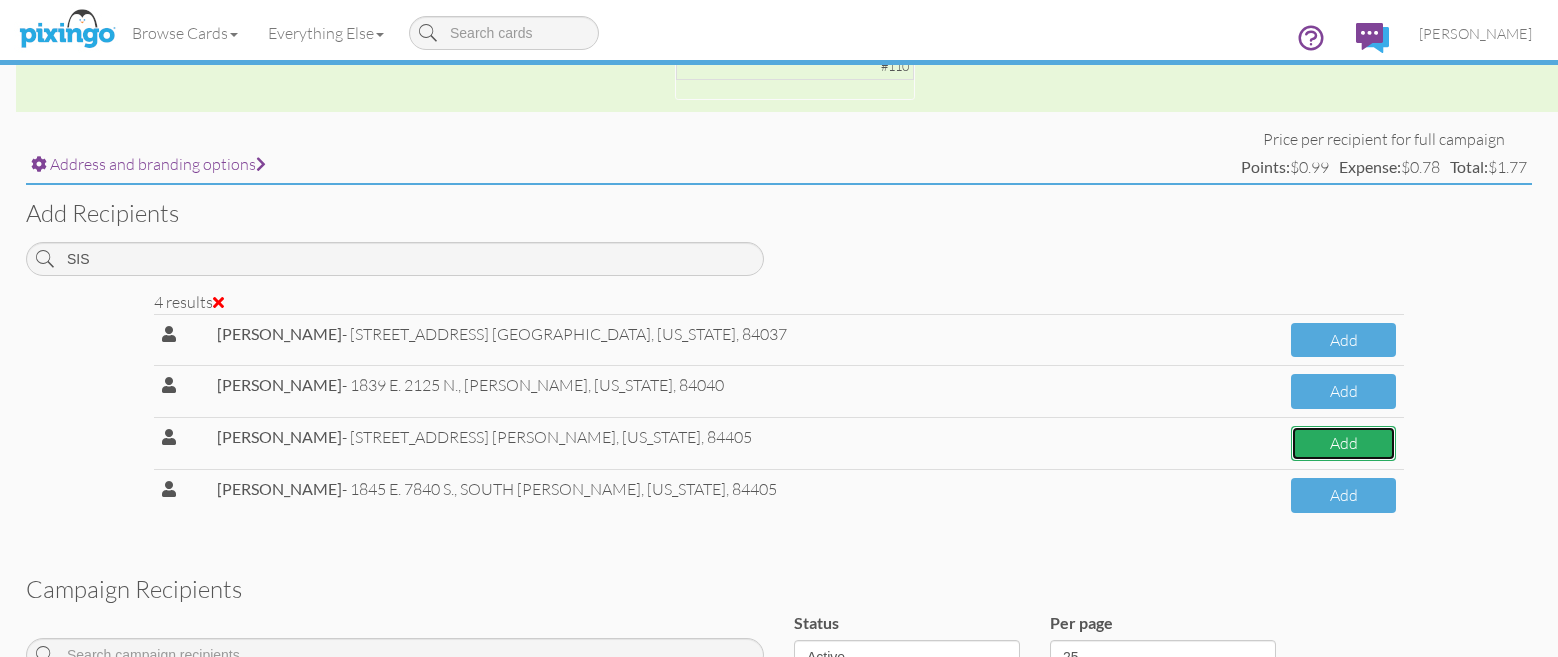 click on "Add" at bounding box center (1343, 443) 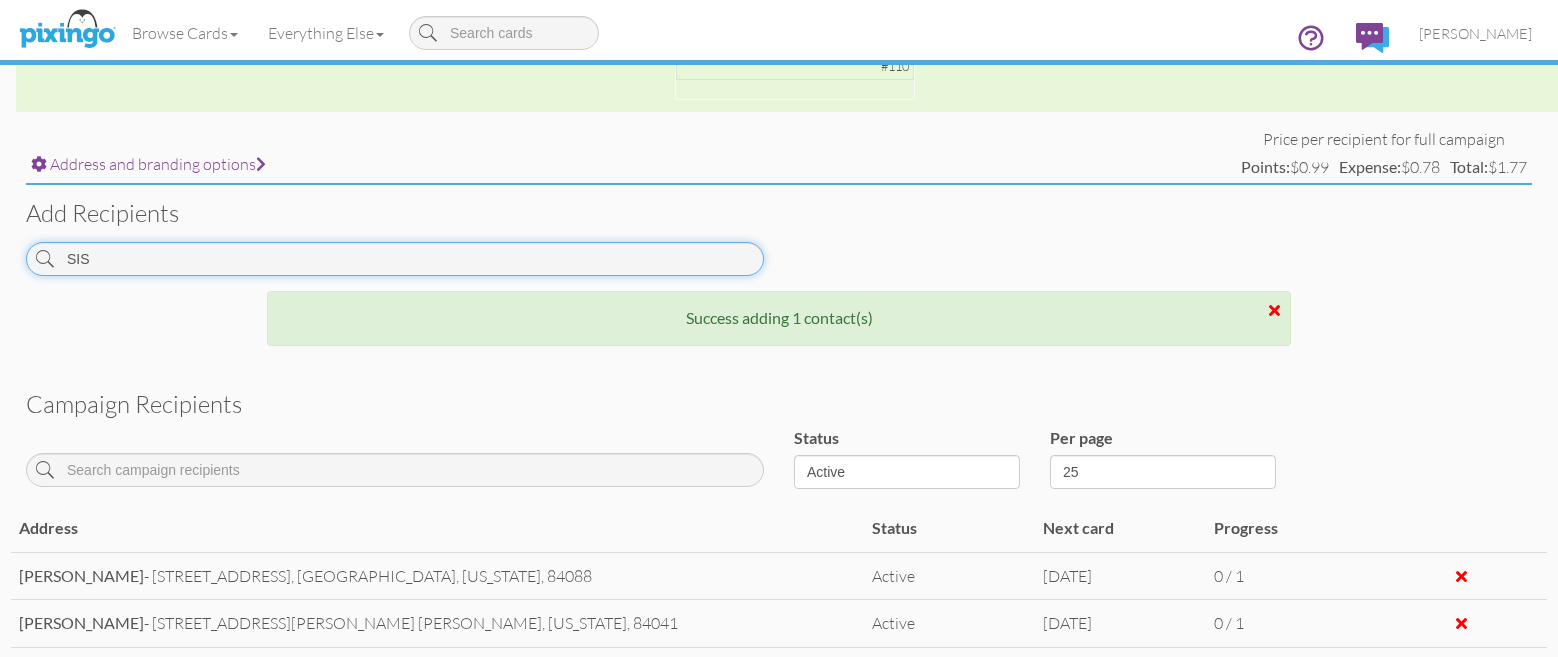 click on "SIS" at bounding box center (395, 259) 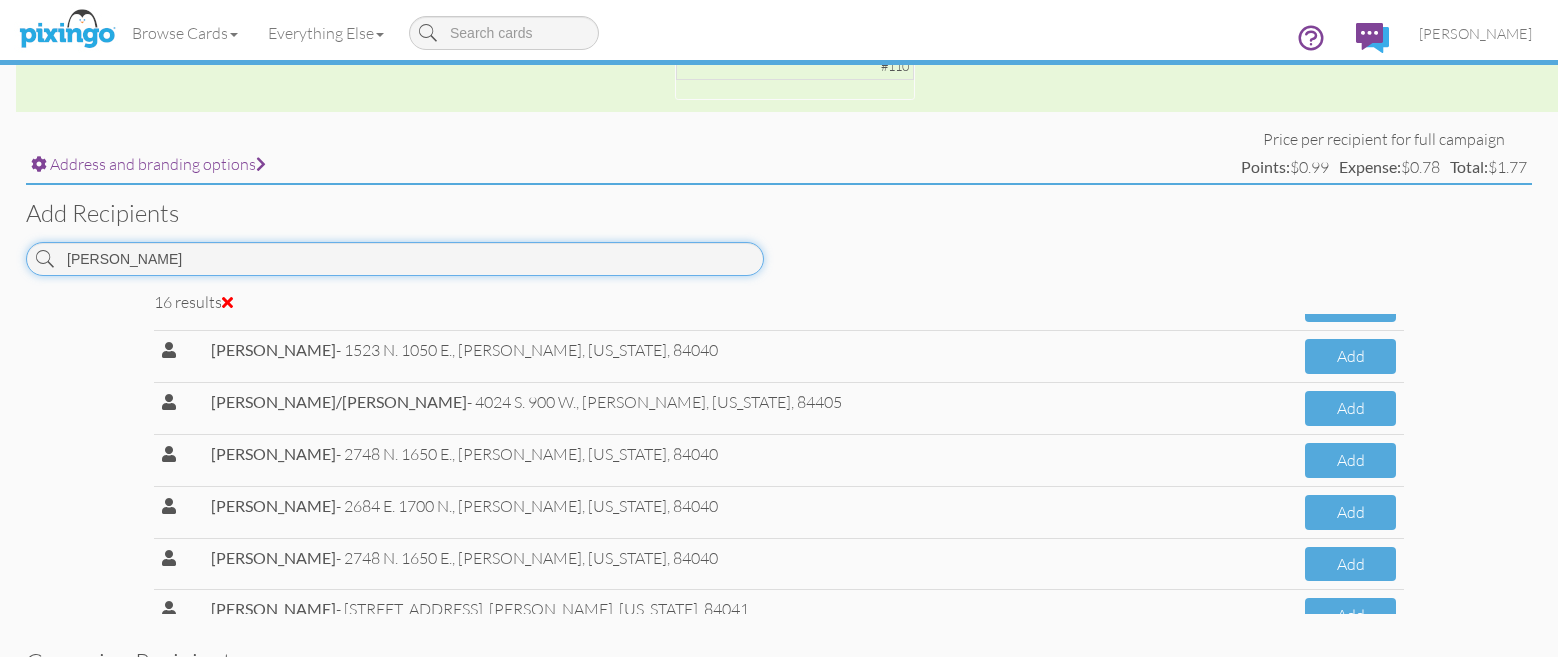 scroll, scrollTop: 549, scrollLeft: 0, axis: vertical 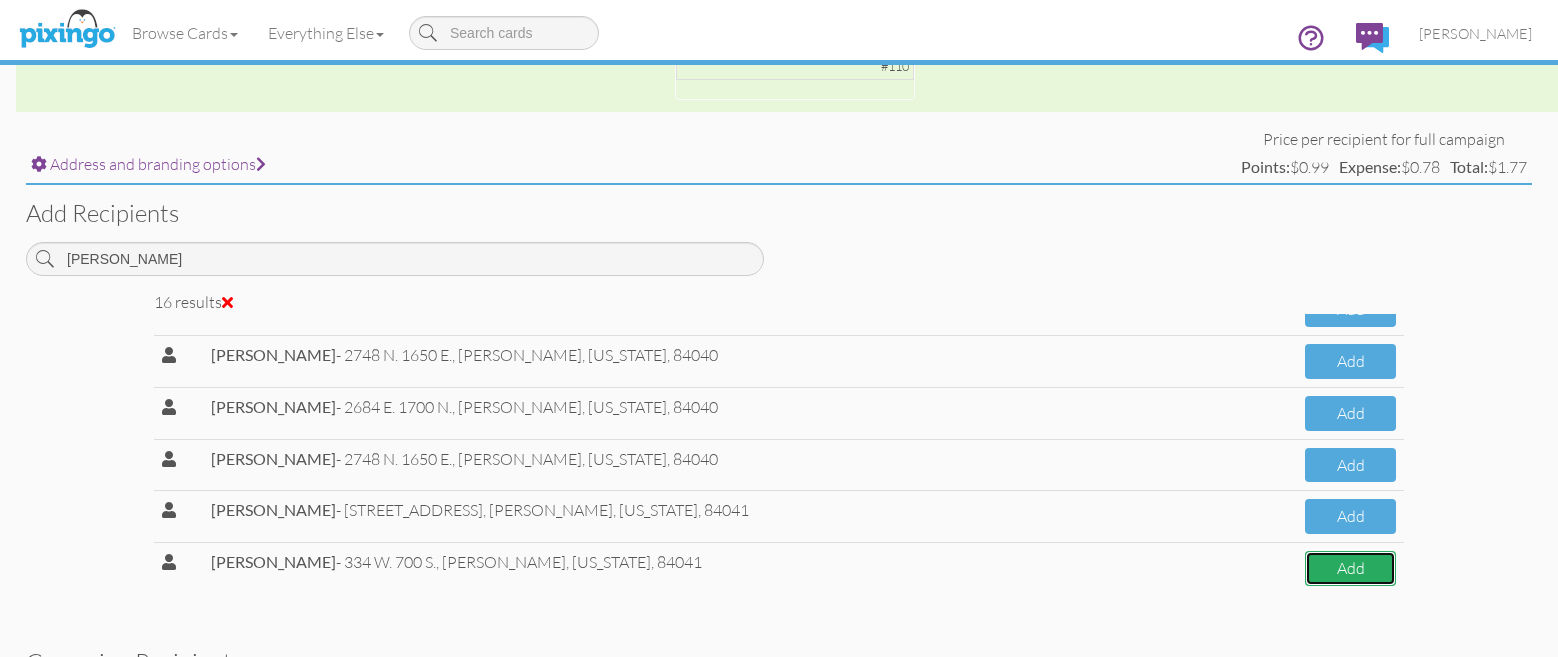 click on "Add" at bounding box center (1350, 568) 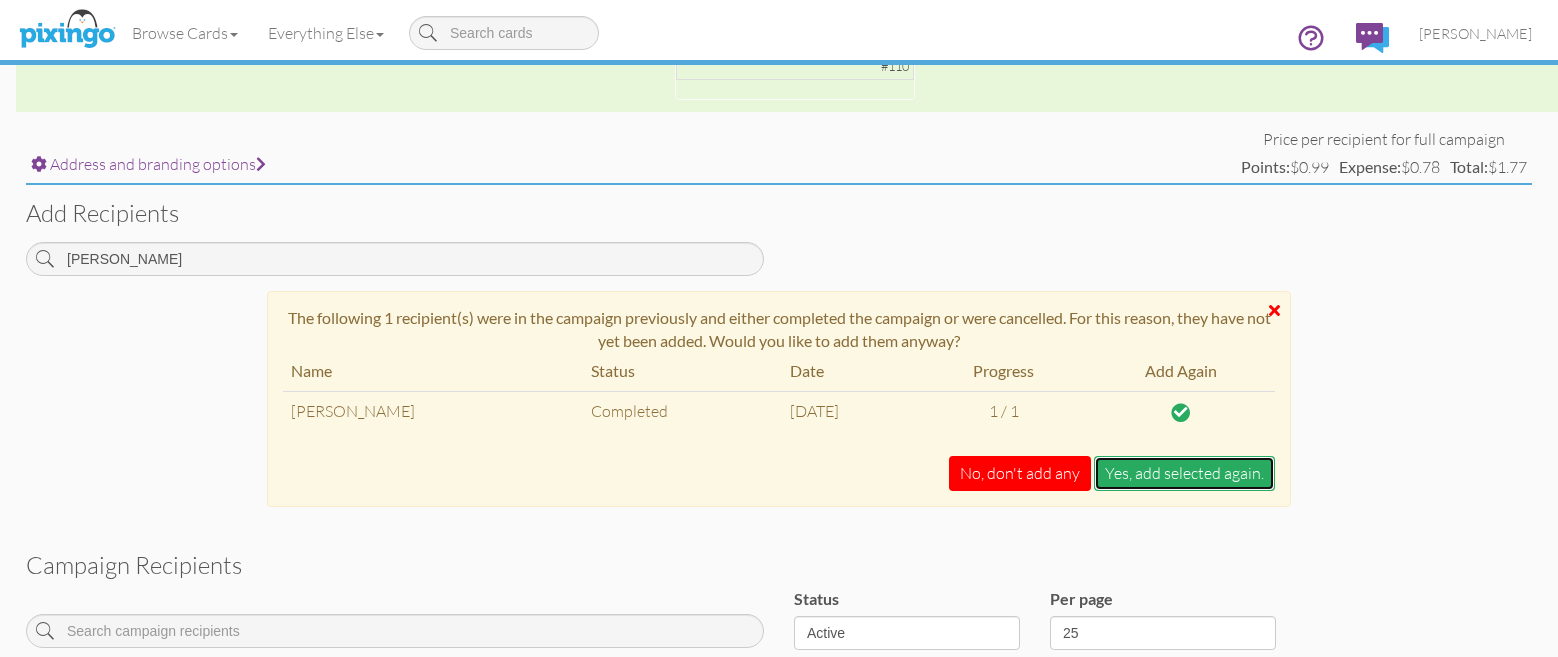 click on "Yes, add selected again." at bounding box center [1184, 473] 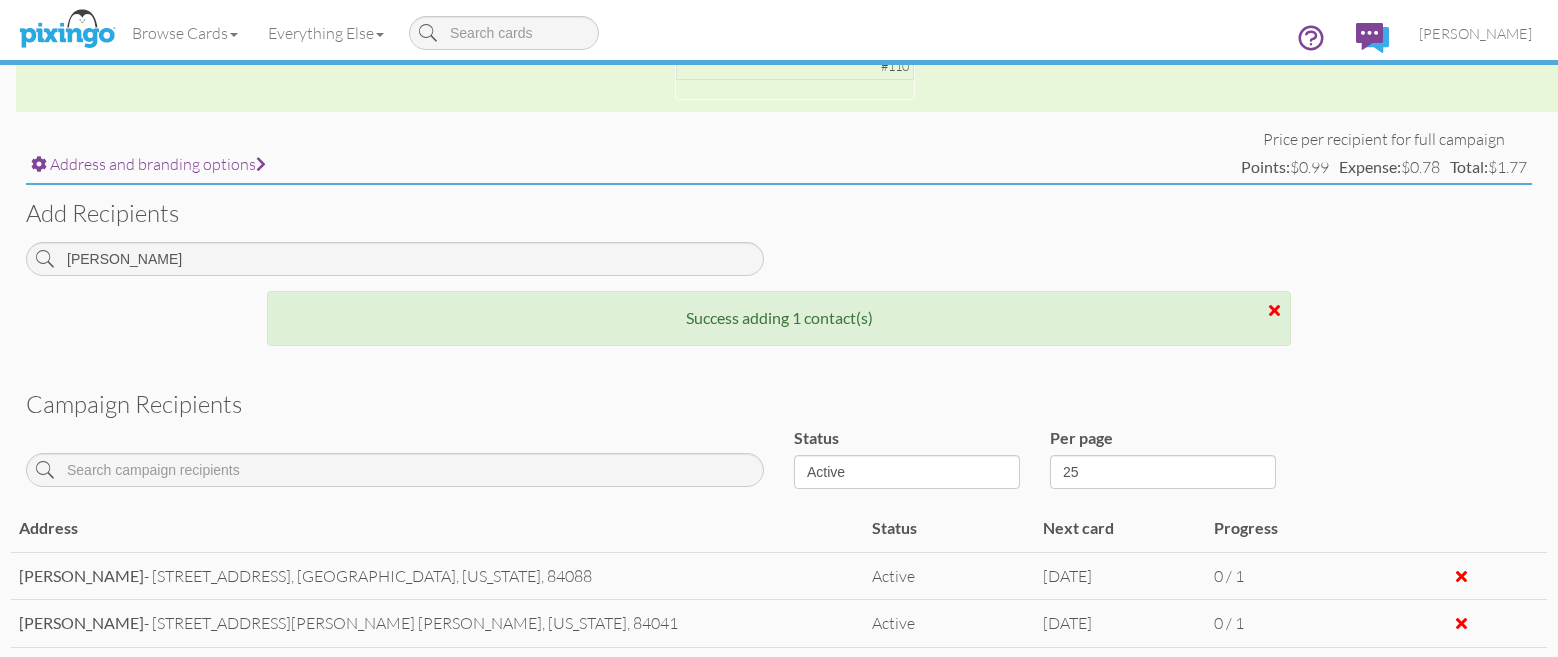 click on "Add recipients" at bounding box center (779, 213) 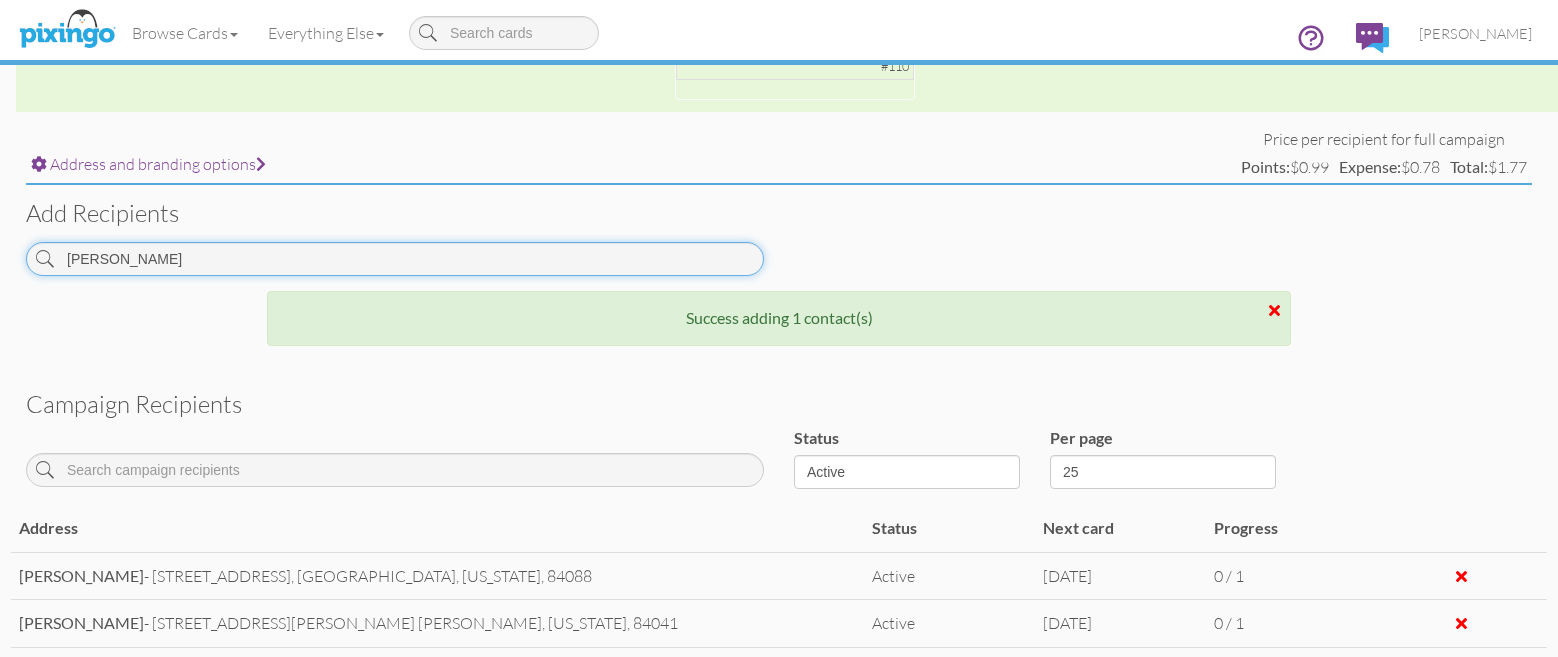 click on "HANSEN" at bounding box center [395, 259] 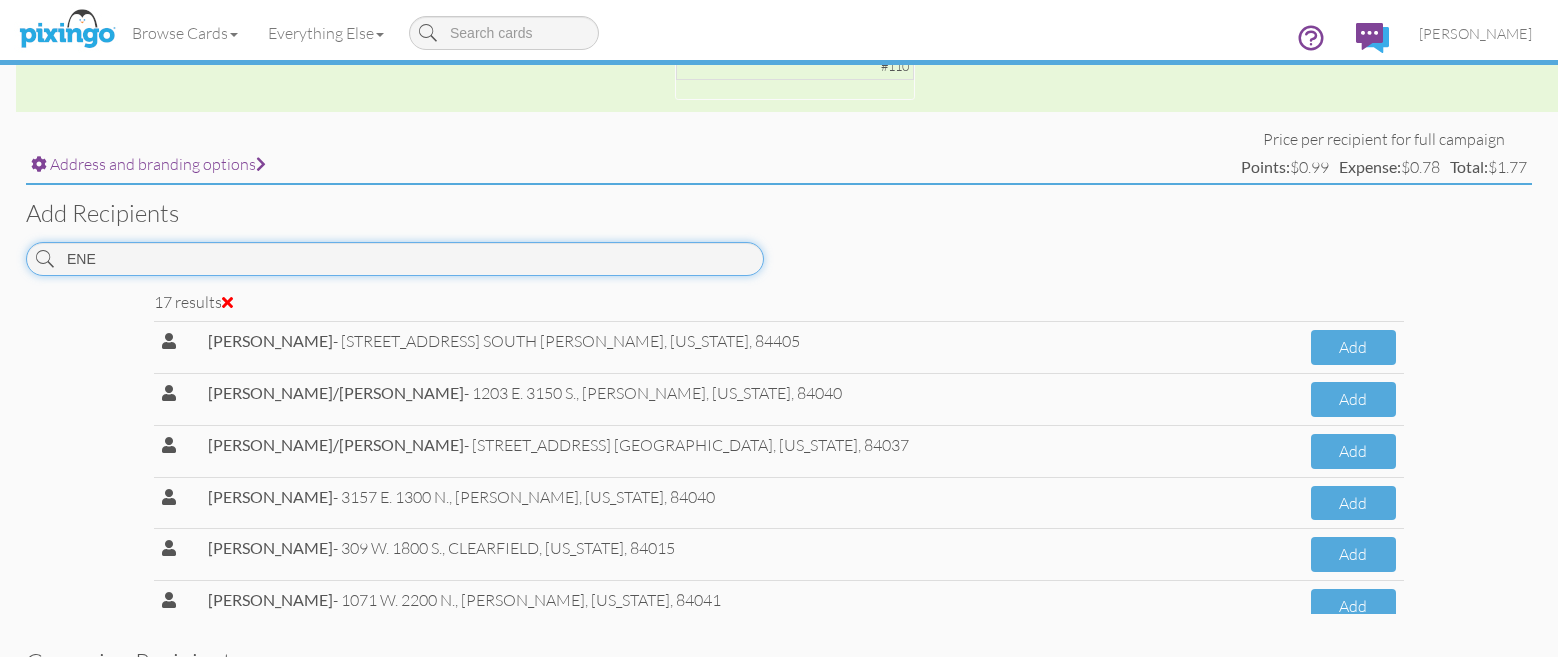 scroll, scrollTop: 300, scrollLeft: 0, axis: vertical 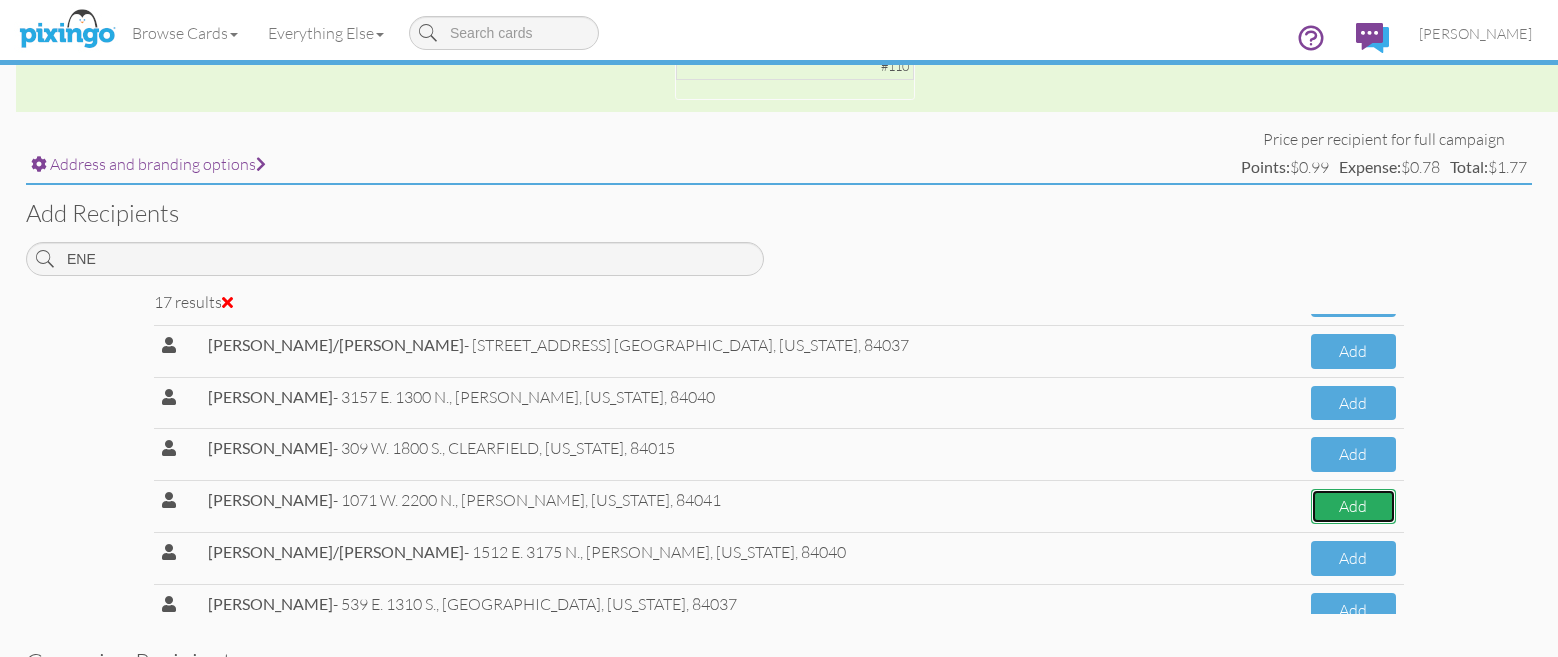 click on "Add" at bounding box center (1353, 506) 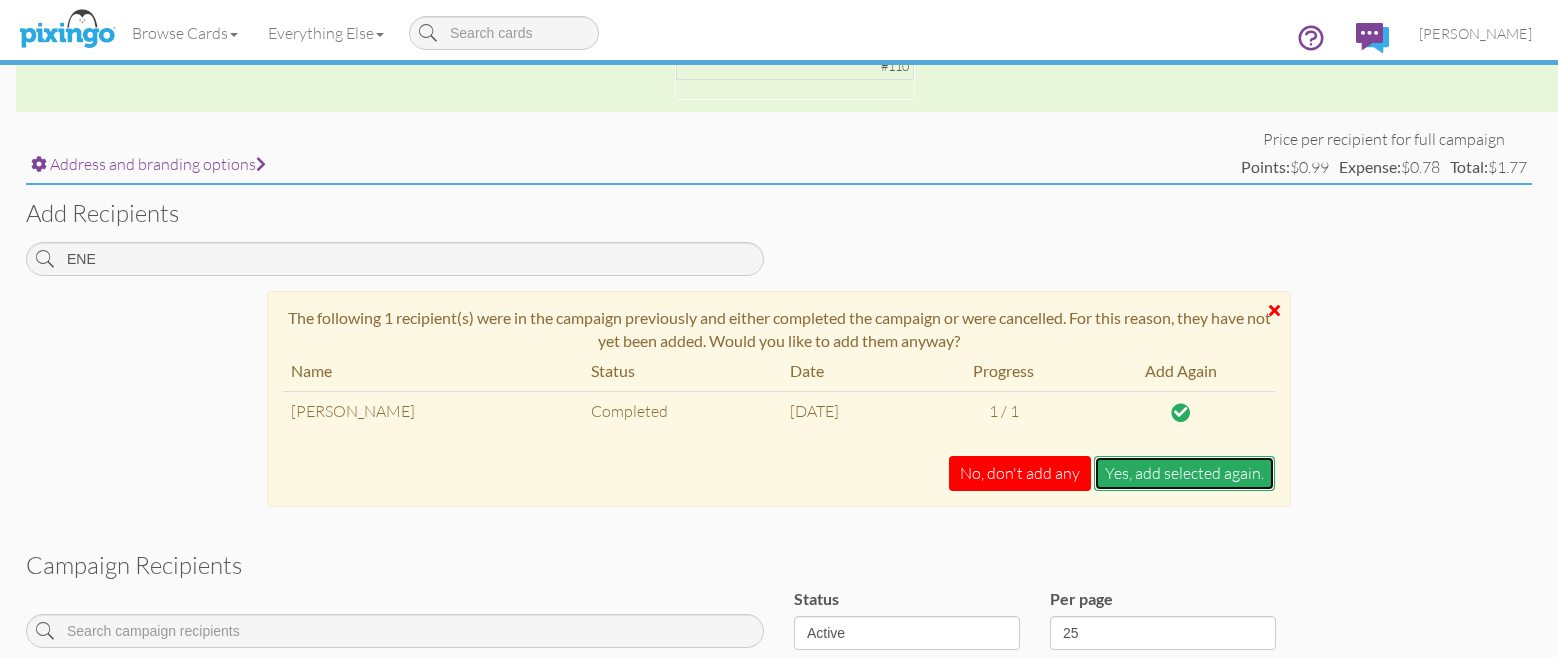 click on "Yes, add selected again." at bounding box center [1184, 473] 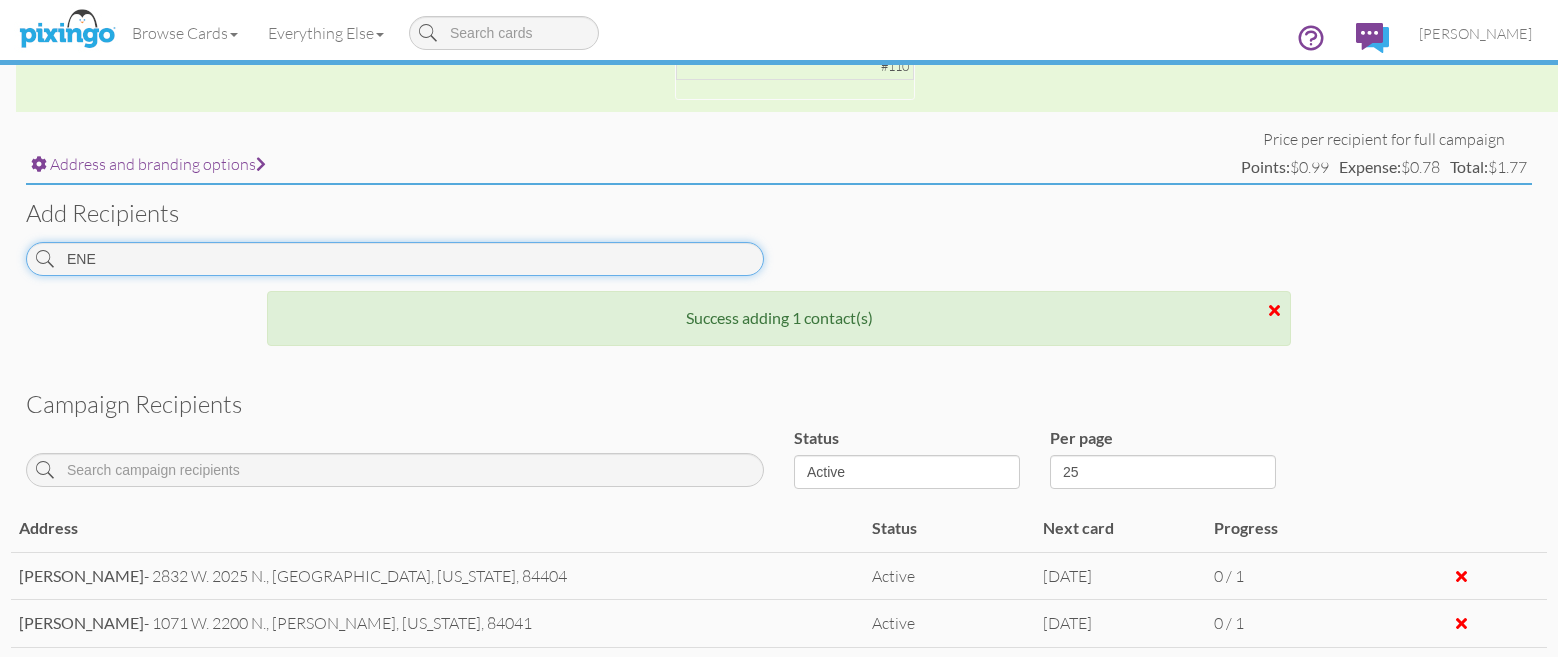 click on "ENE" at bounding box center (395, 259) 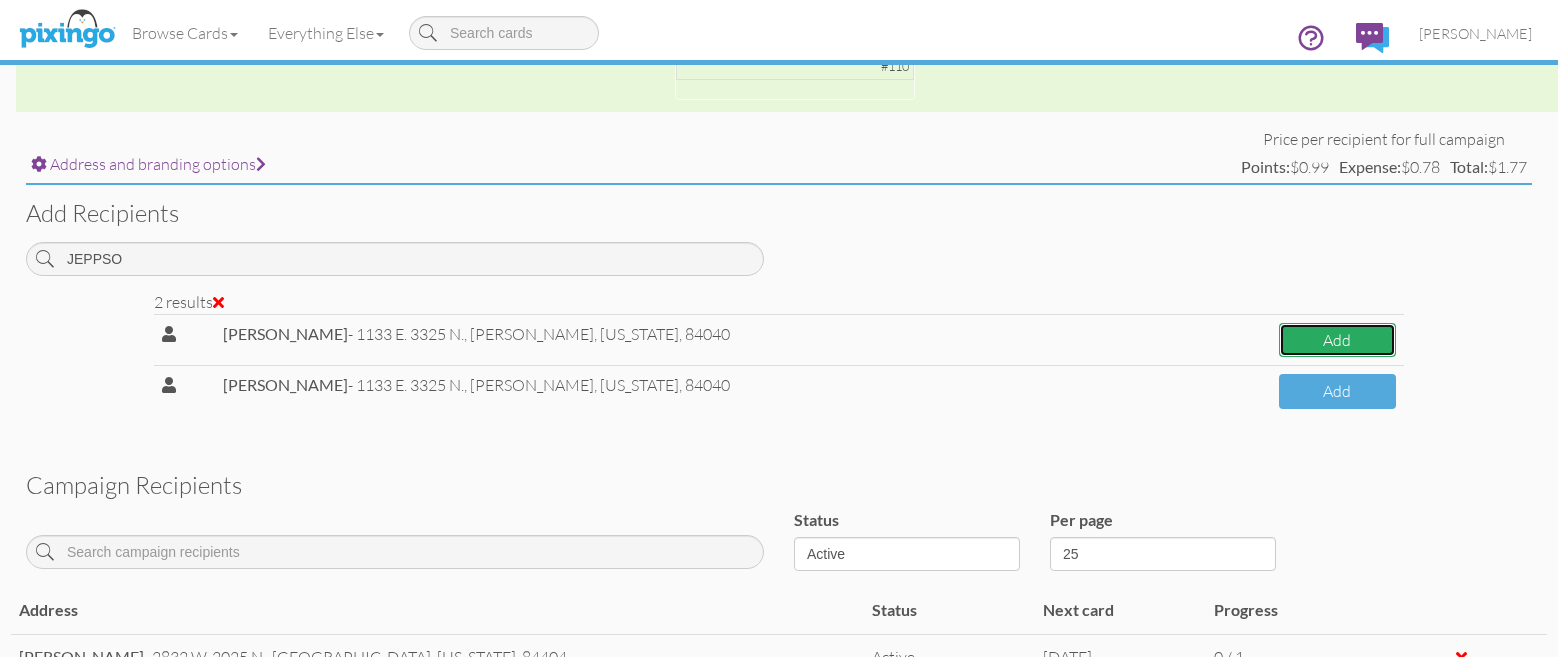 click on "Add" at bounding box center (1337, 340) 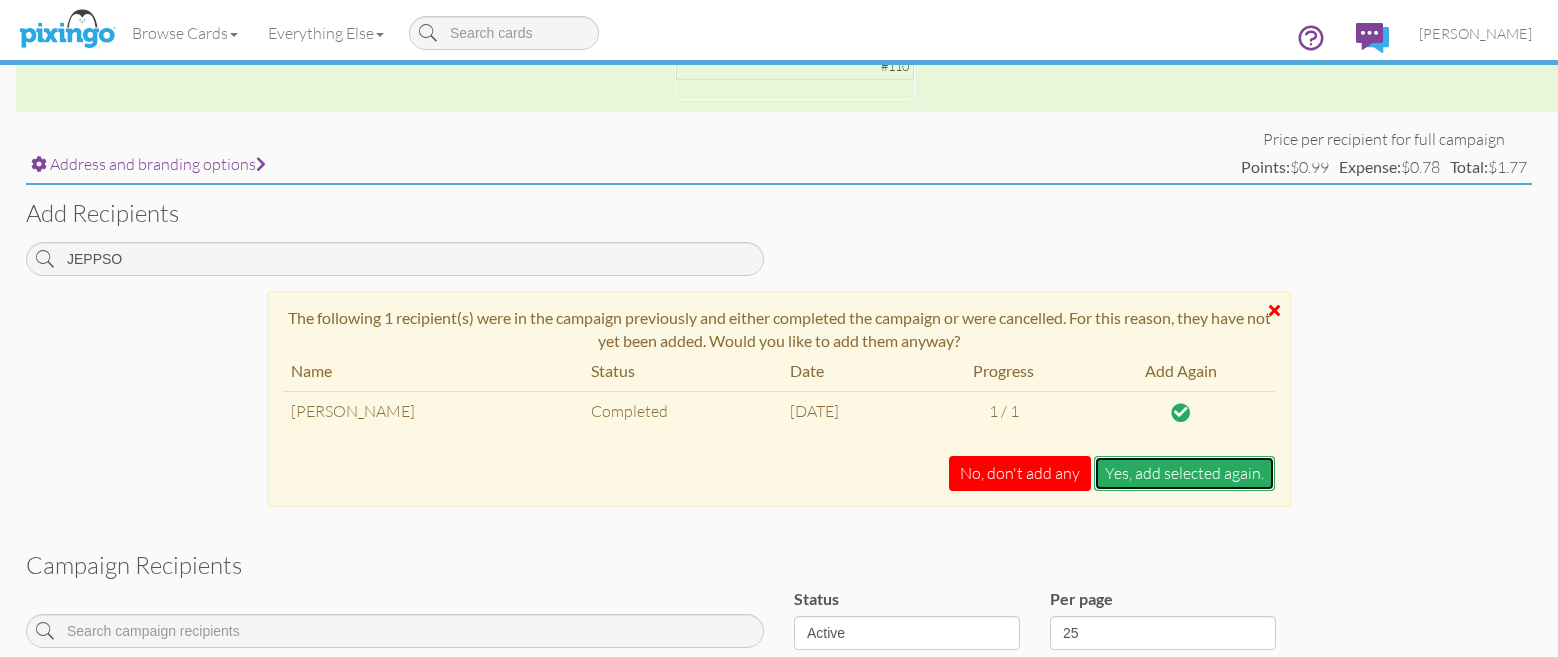 click on "Yes, add selected again." at bounding box center [1184, 473] 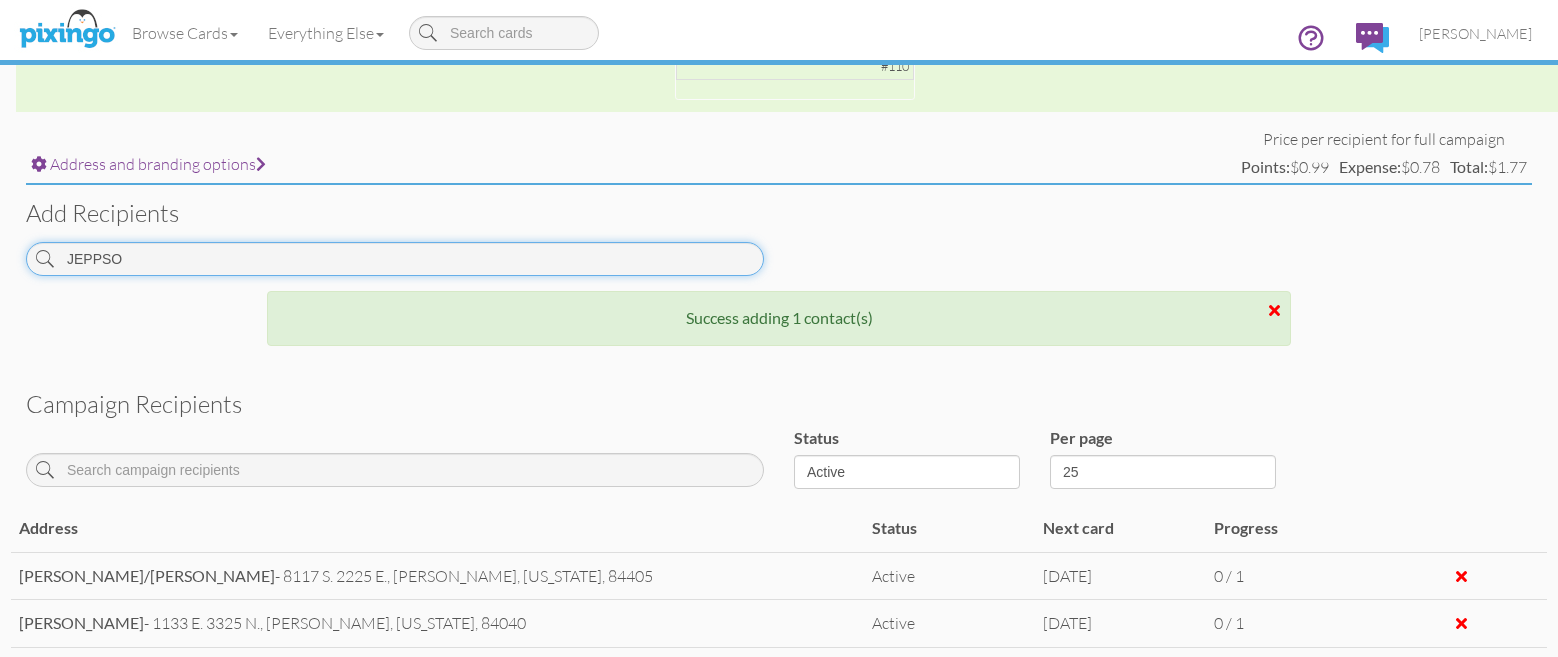 click on "JEPPSO" at bounding box center (395, 259) 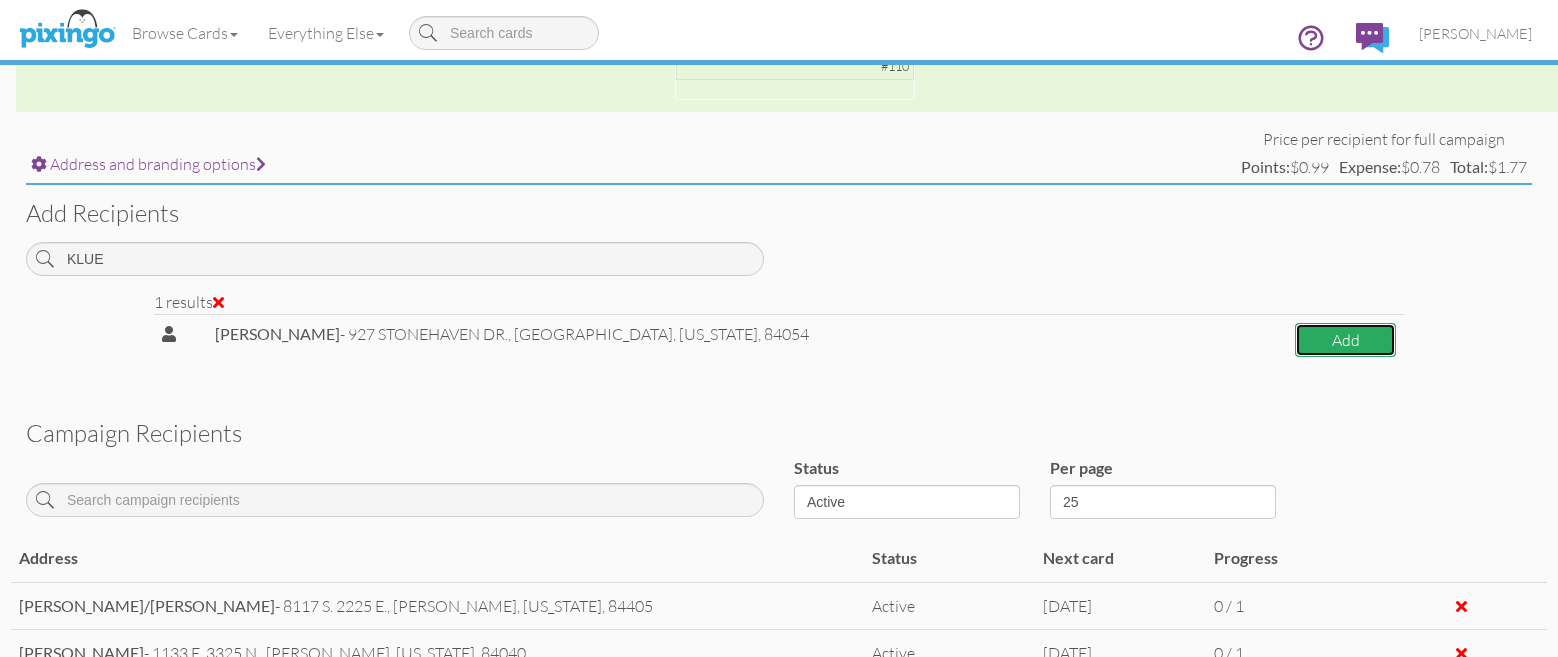 click on "Add" at bounding box center (1345, 340) 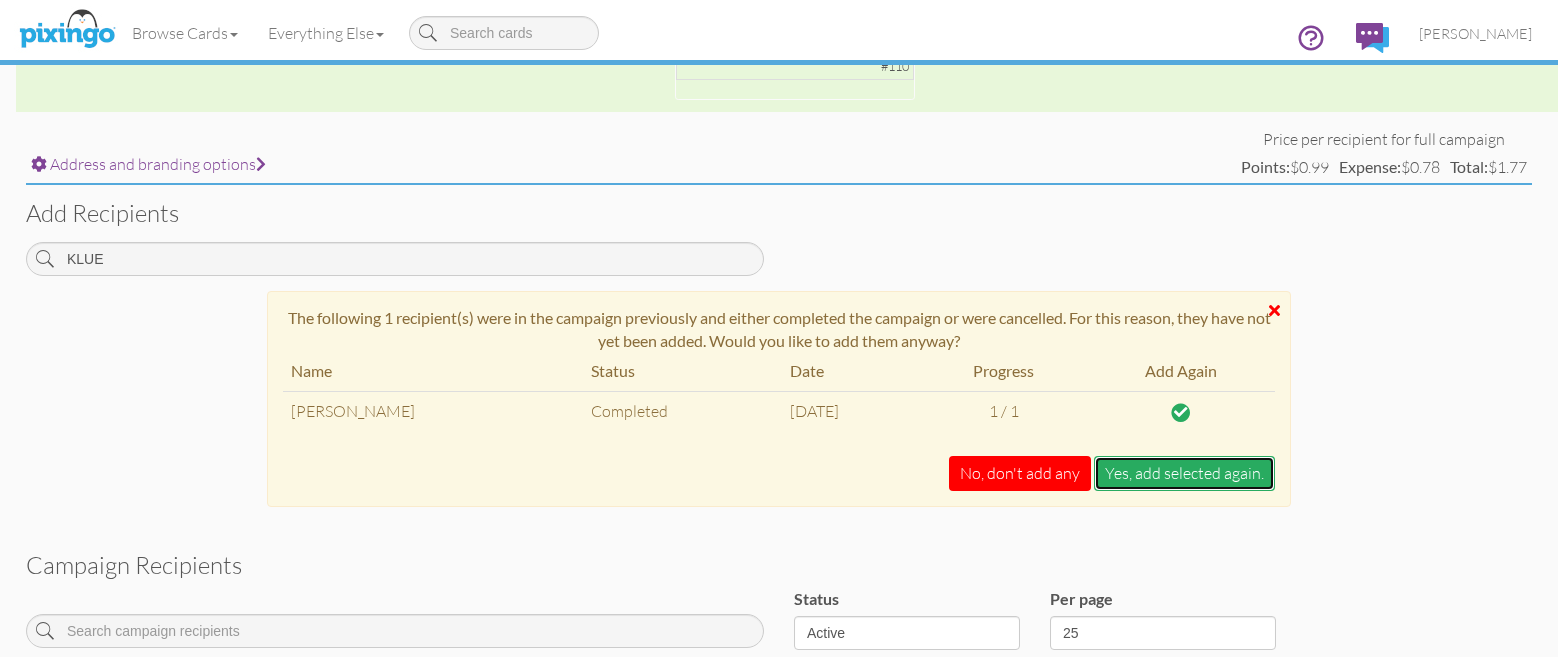 click on "Yes, add selected again." at bounding box center (1184, 473) 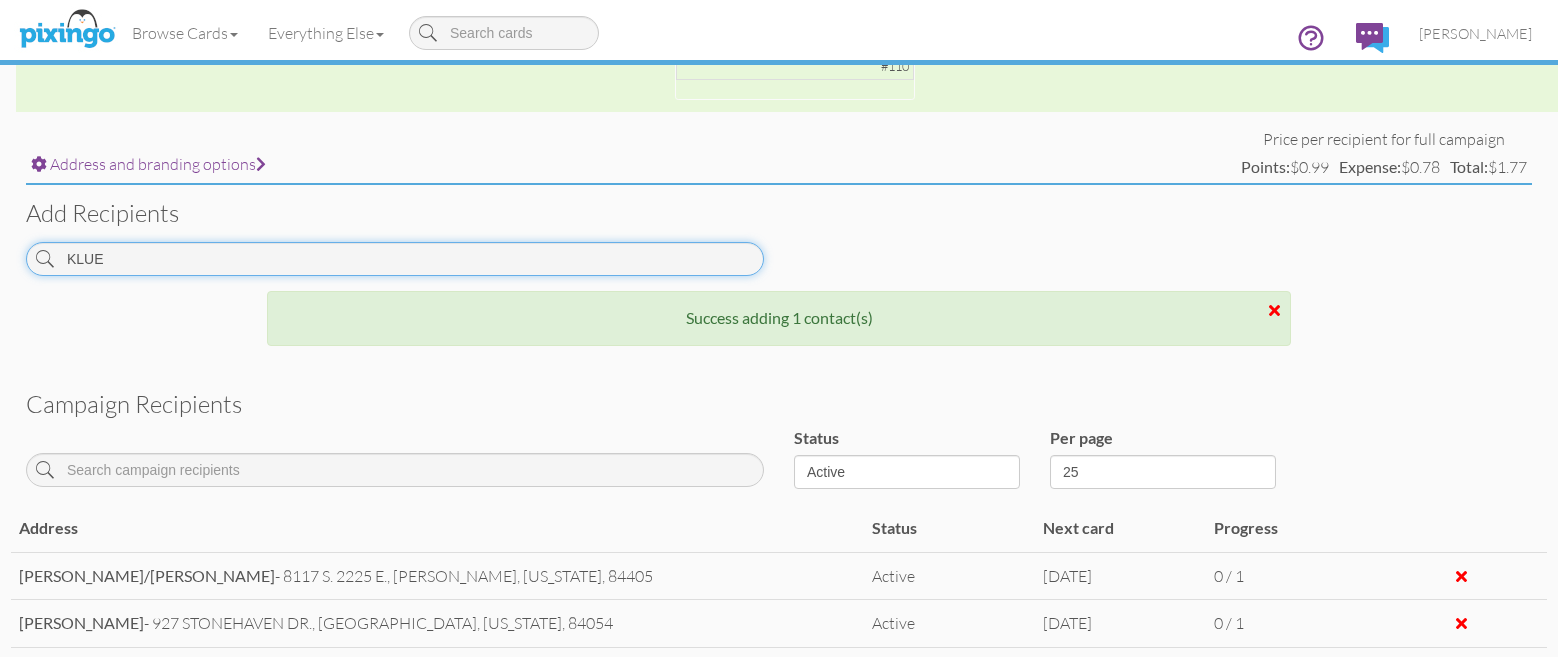 click on "KLUE" at bounding box center [395, 259] 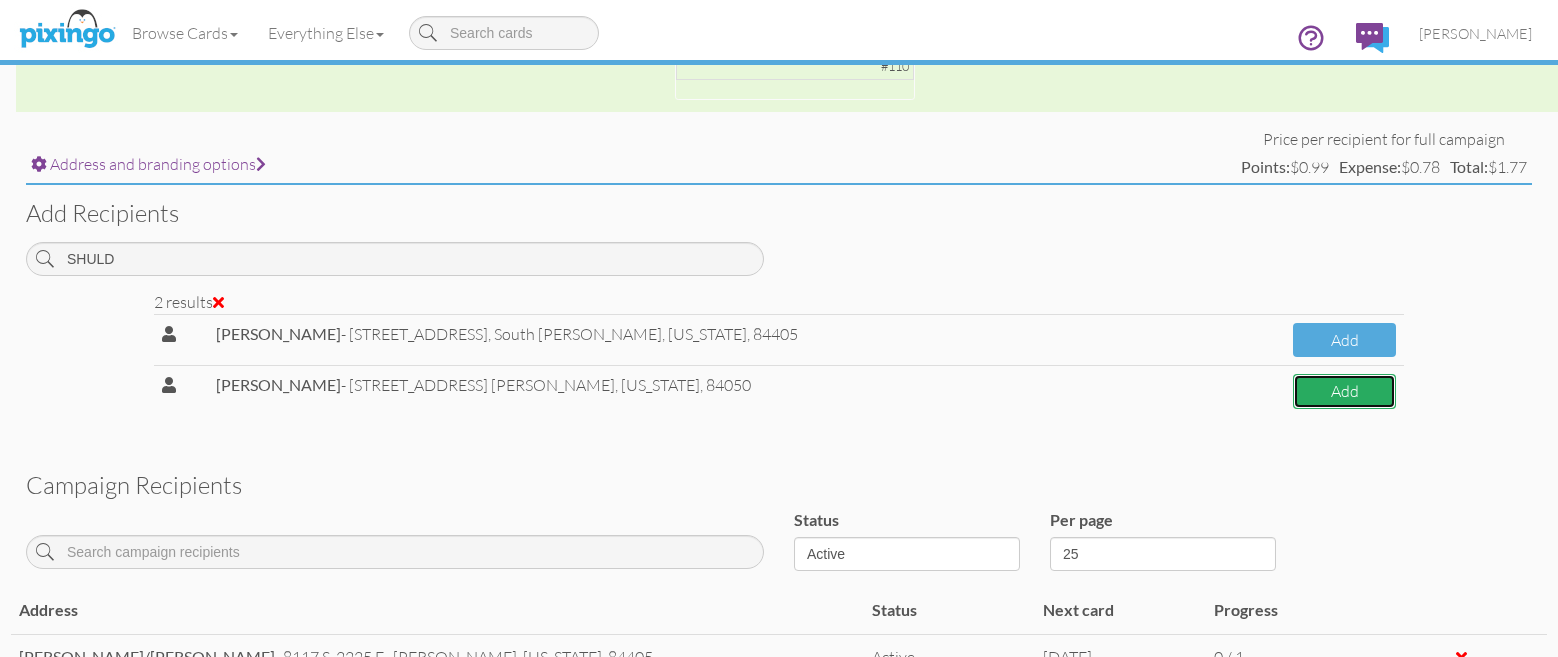 click on "Add" at bounding box center (1344, 391) 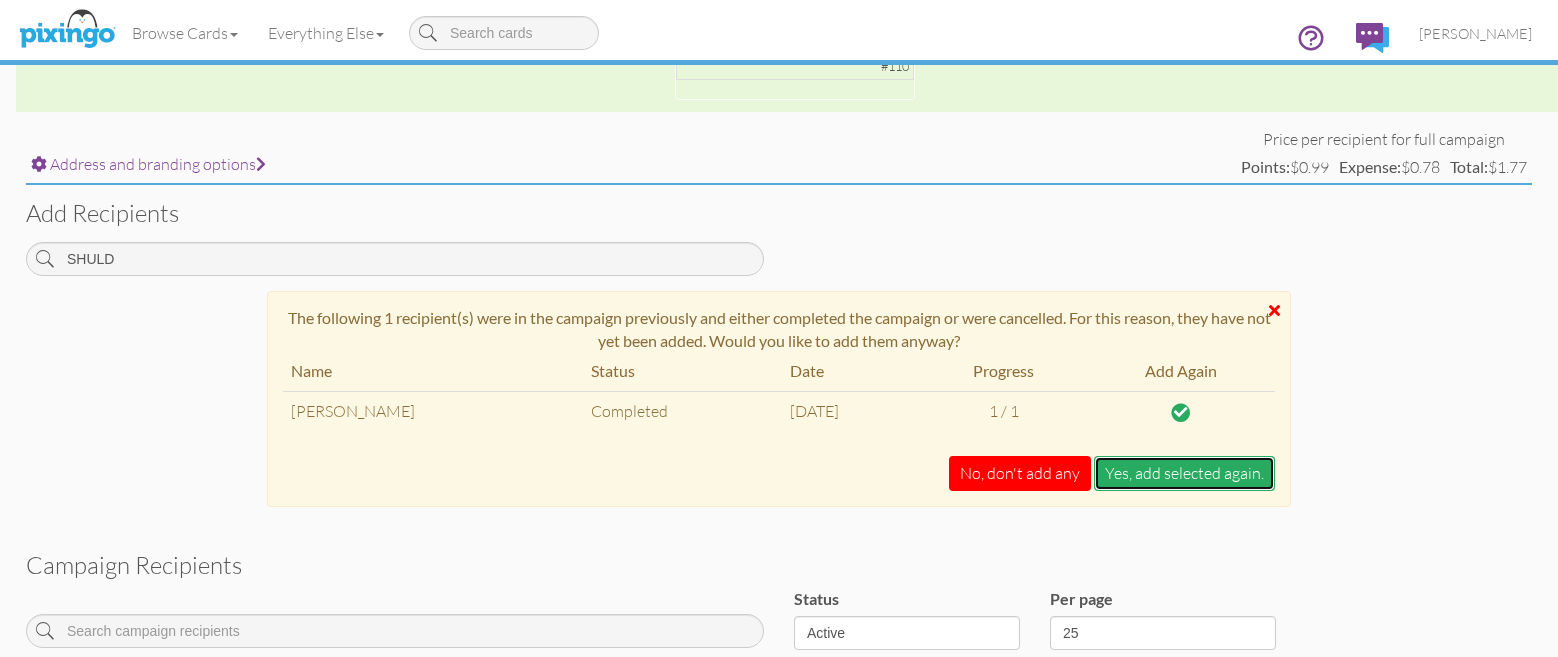 click on "Yes, add selected again." at bounding box center [1184, 473] 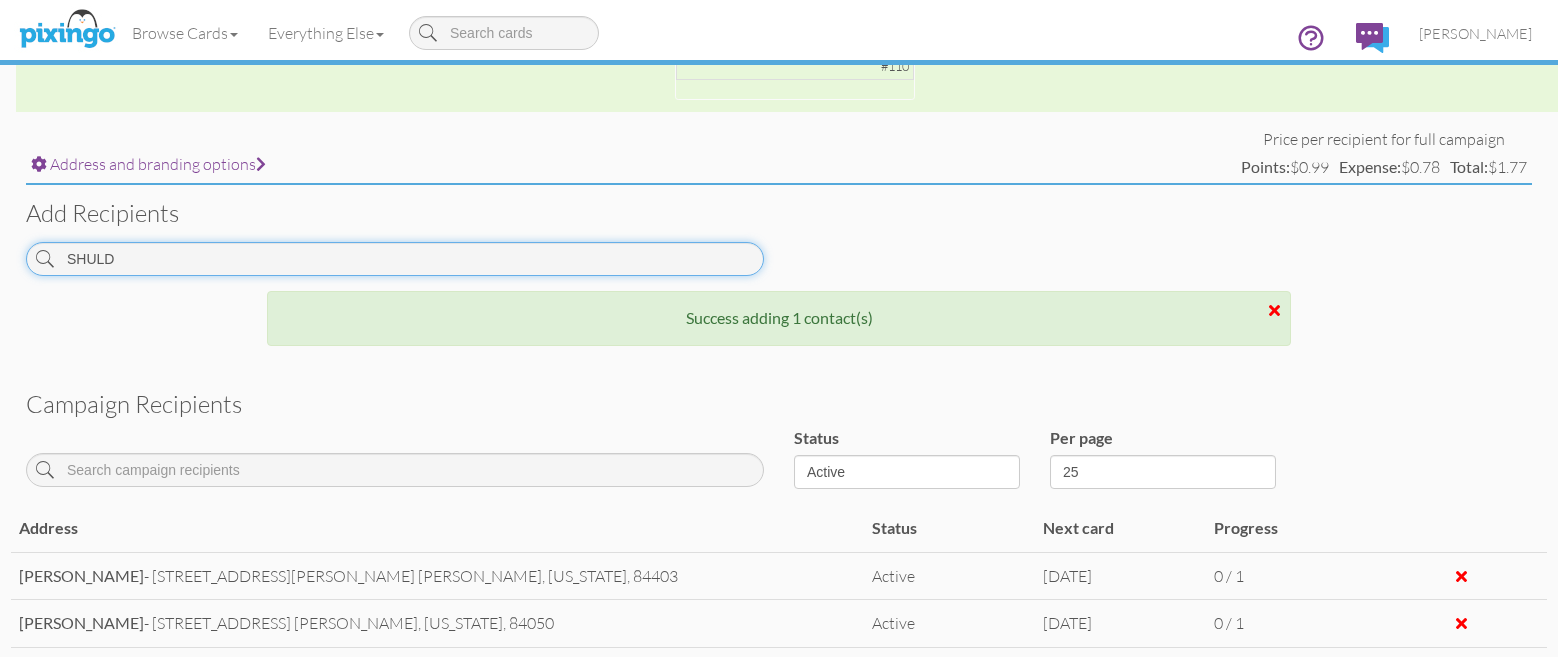 click on "SHULD" at bounding box center (395, 259) 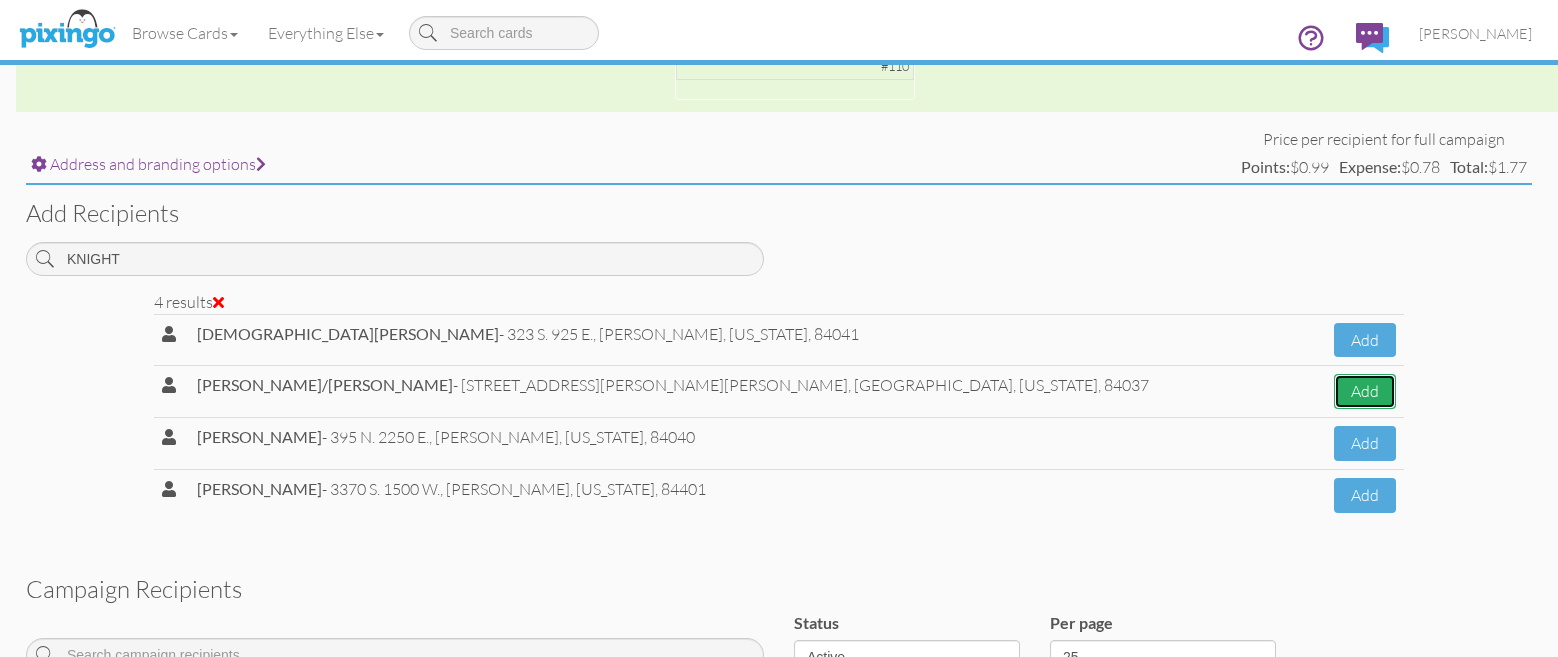 click on "Add" at bounding box center [1365, 391] 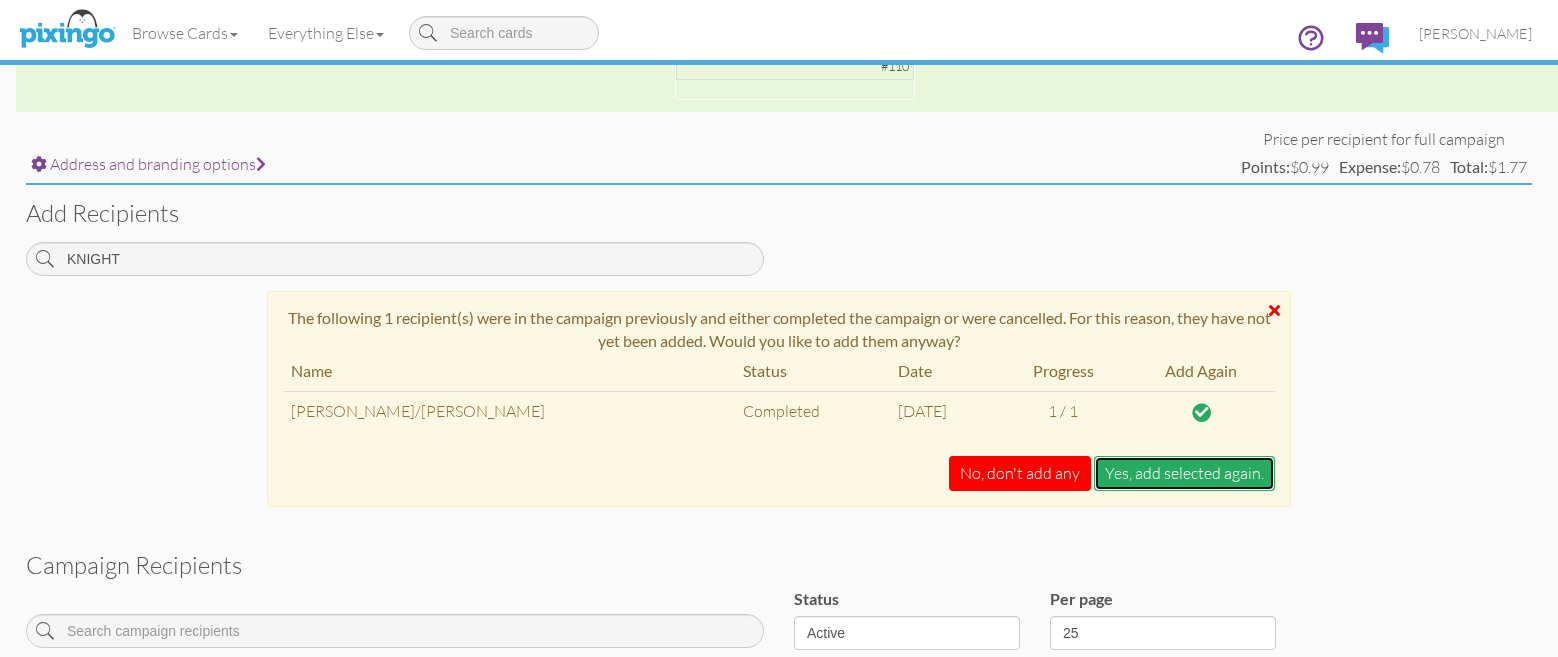 click on "Yes, add selected again." at bounding box center [1184, 473] 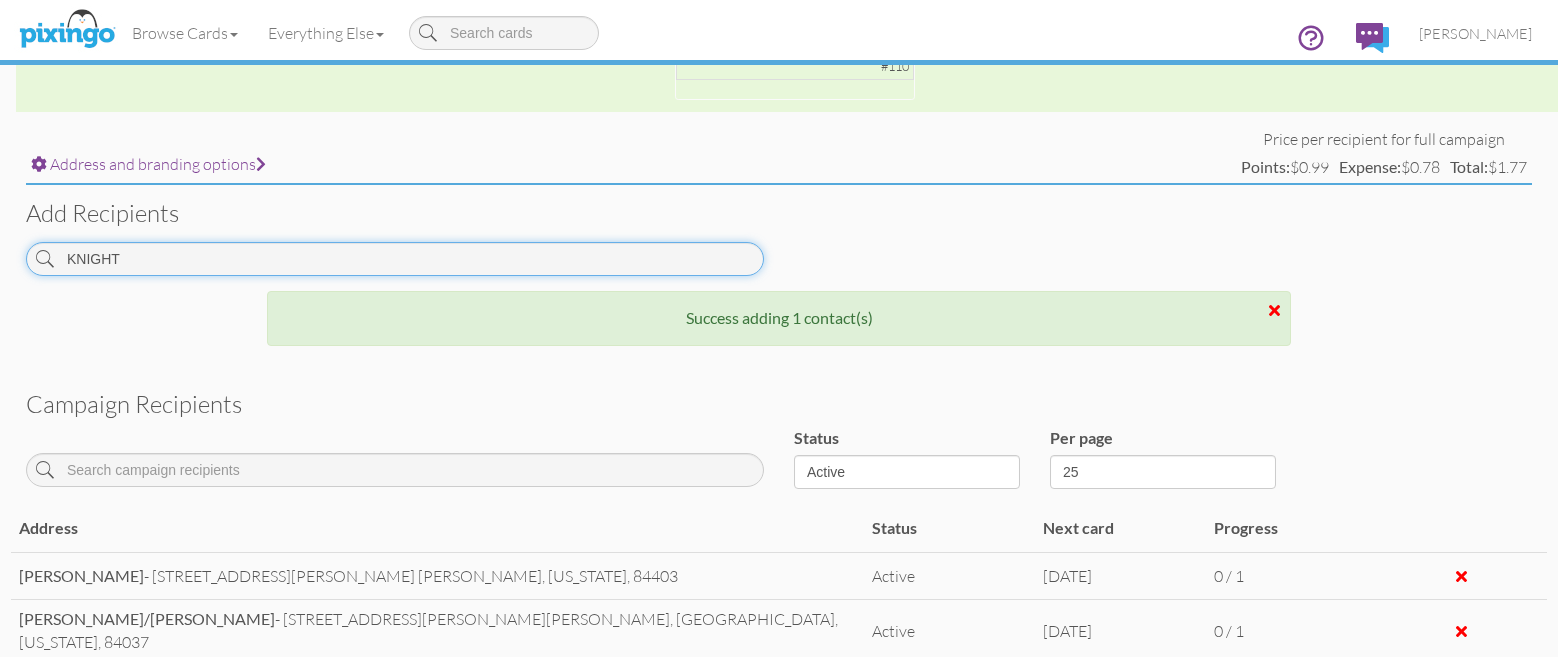 click on "KNIGHT" at bounding box center [395, 259] 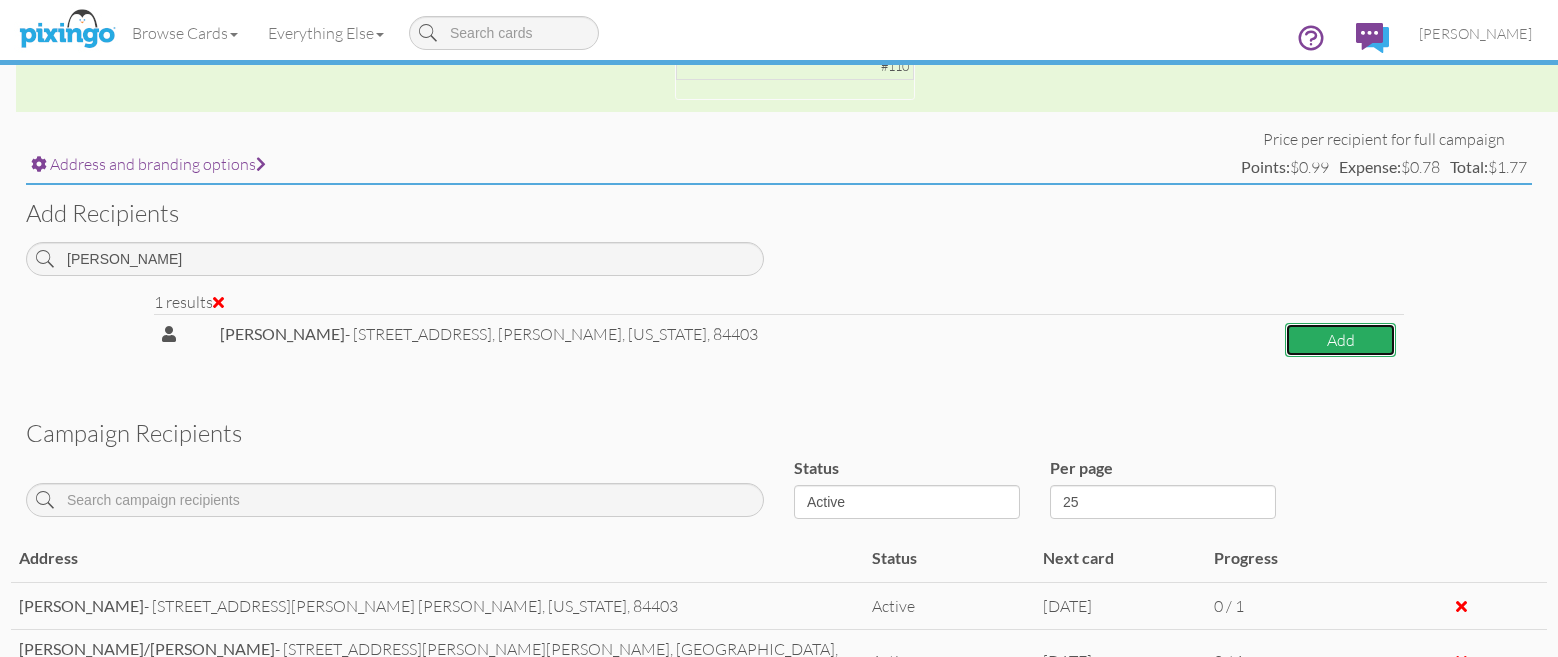 click on "Add" at bounding box center [1340, 340] 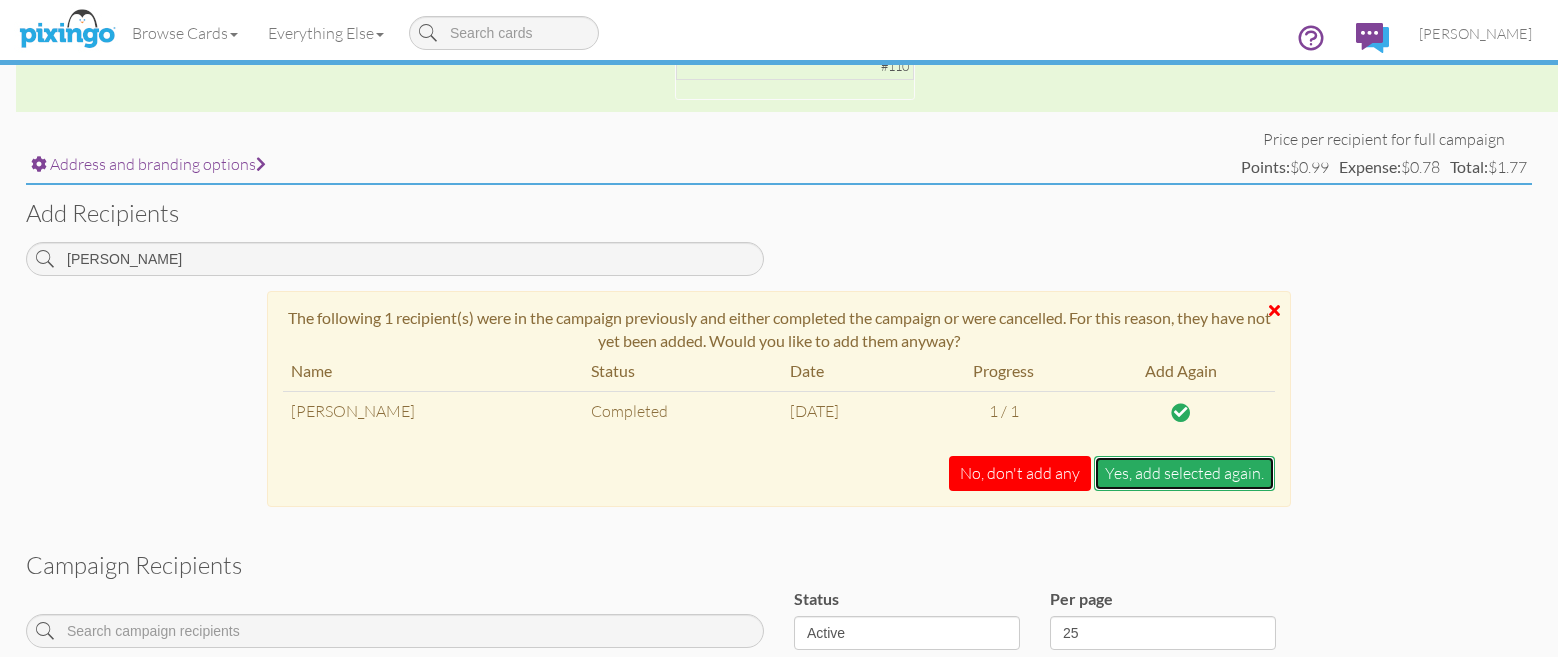 click on "Yes, add selected again." at bounding box center (1184, 473) 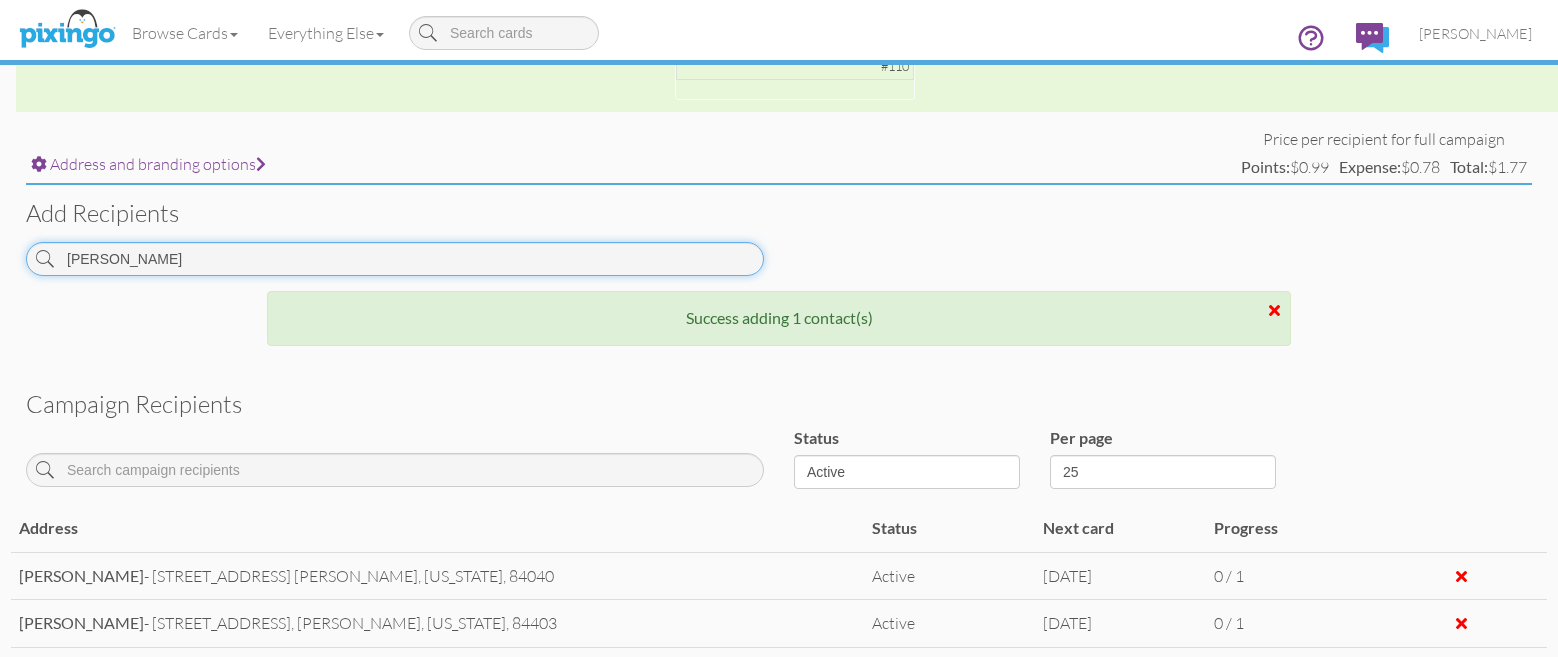 click on "JANOW" at bounding box center [395, 259] 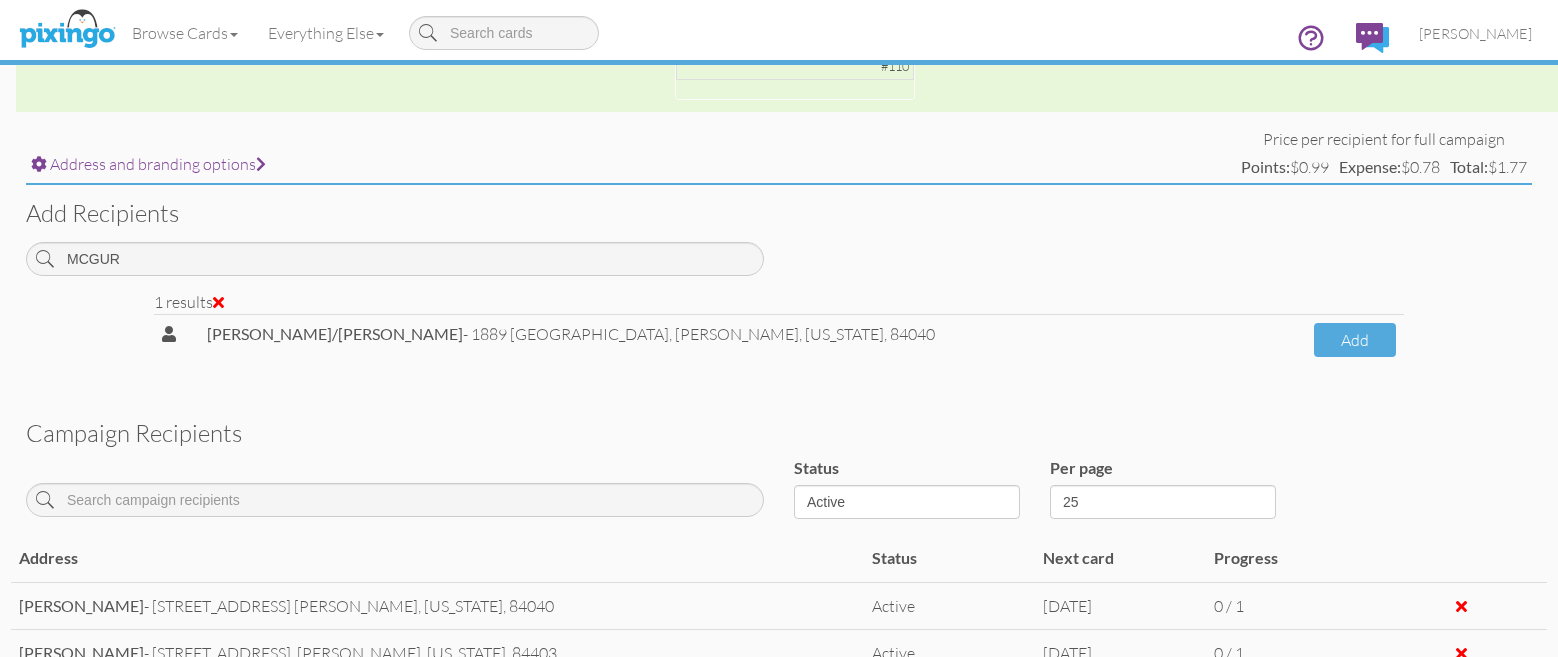 click on "1 results" at bounding box center (779, 302) 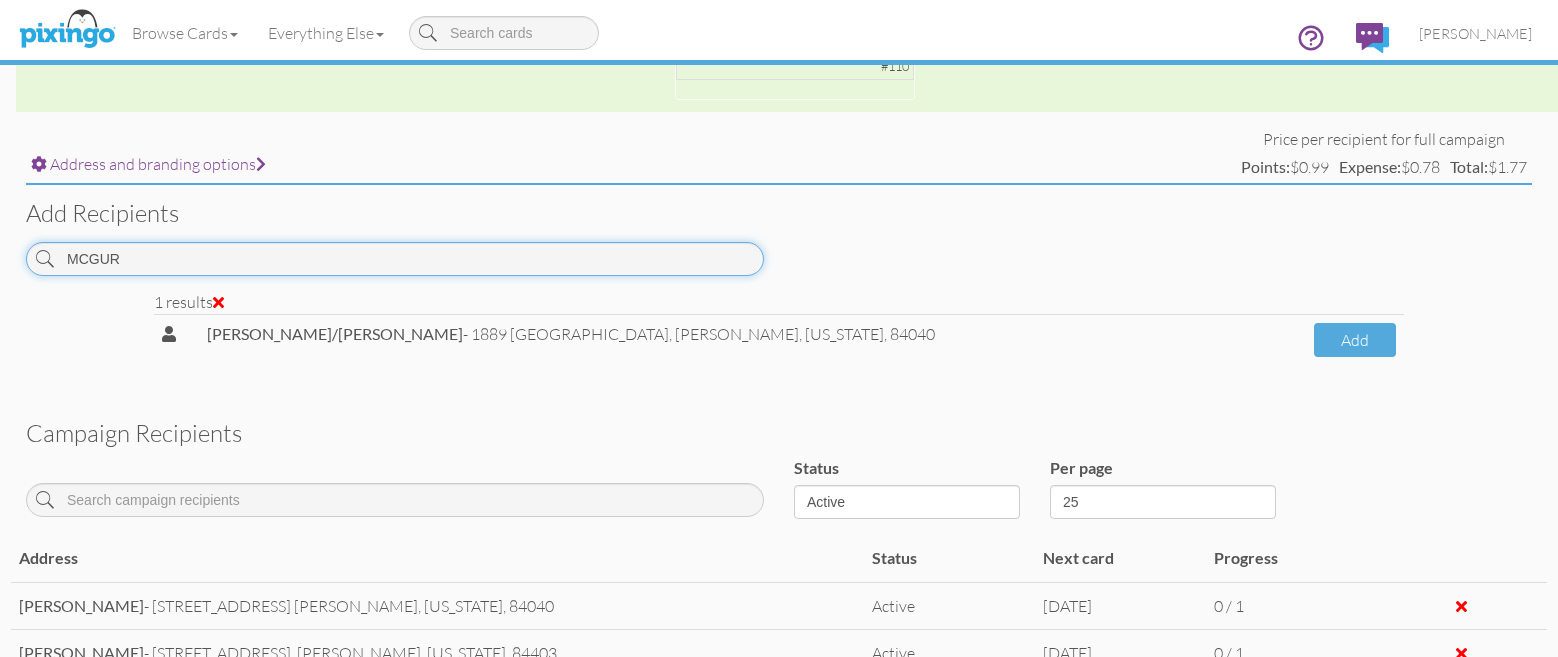 click on "MCGUR" at bounding box center (395, 259) 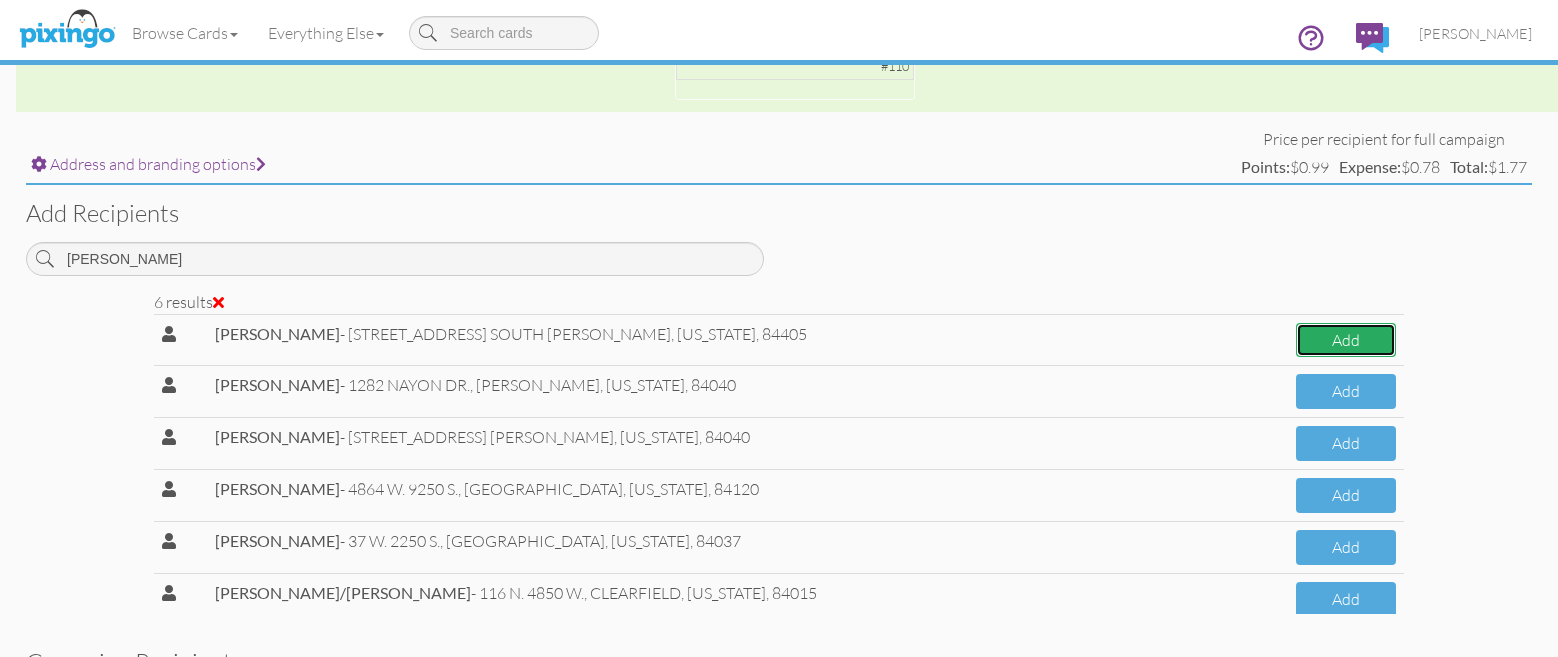click on "Add" at bounding box center [1346, 340] 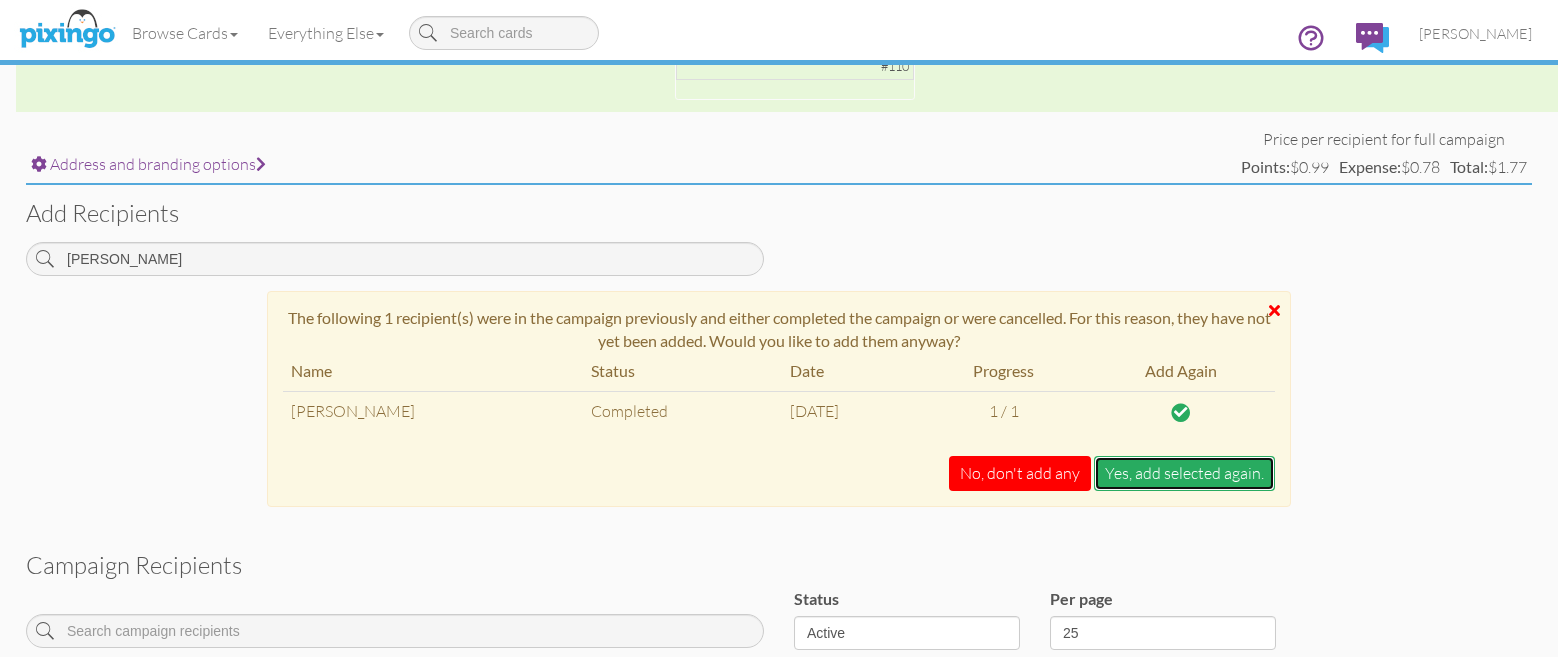 click on "Yes, add selected again." at bounding box center [1184, 473] 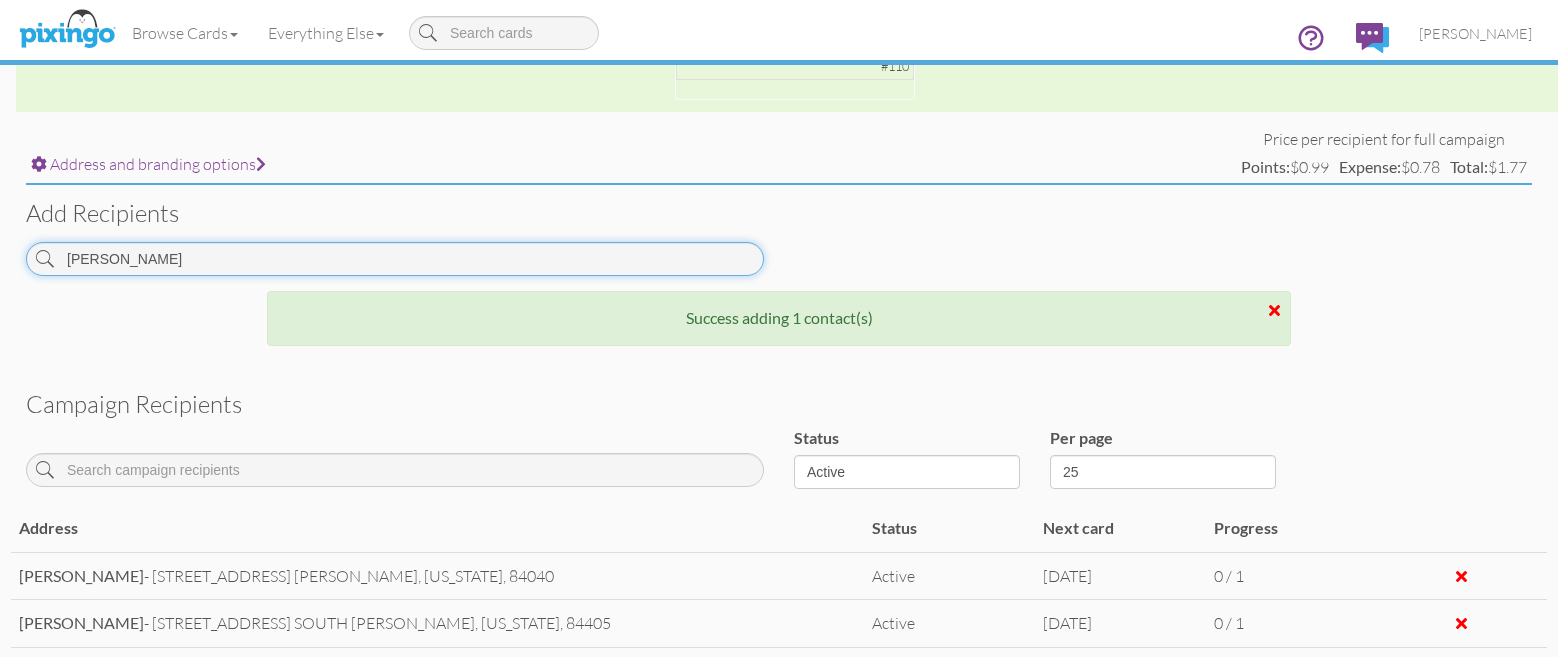 click on "LEWIS" at bounding box center (395, 259) 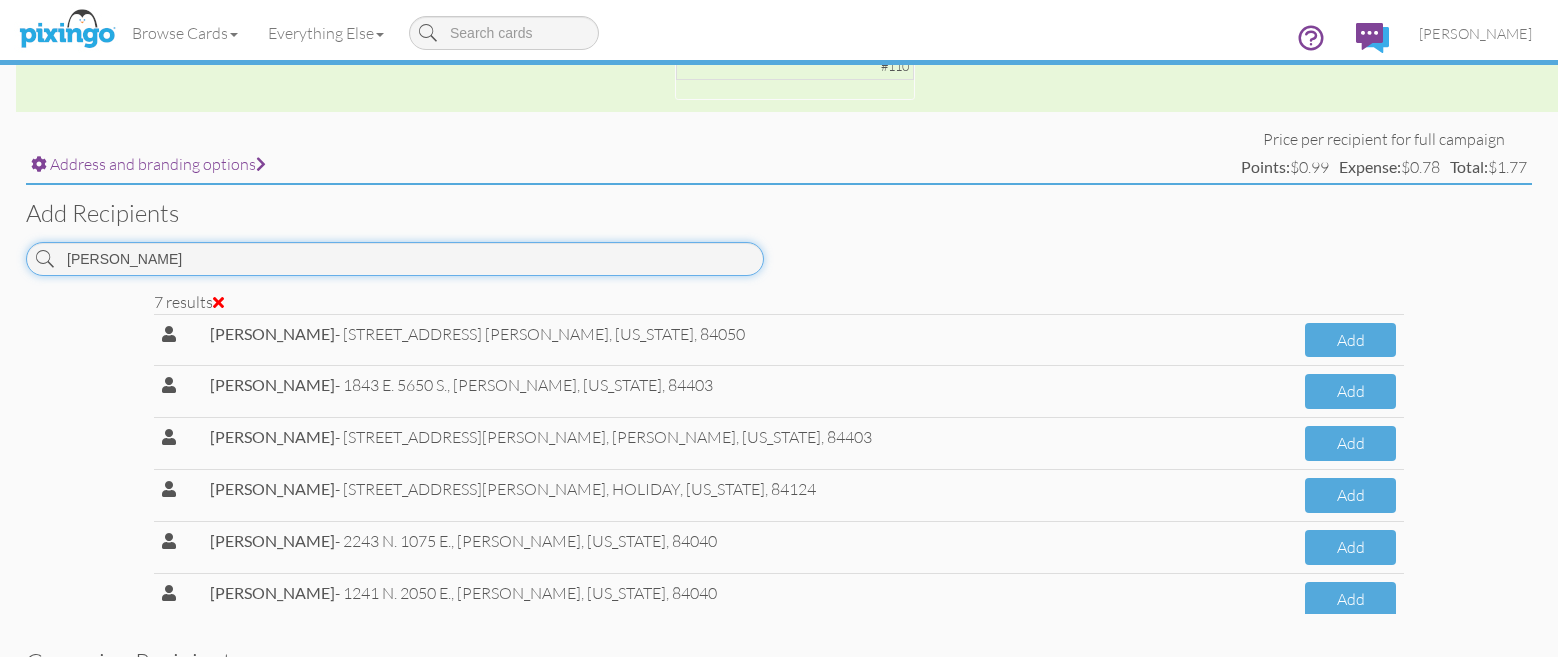 scroll, scrollTop: 83, scrollLeft: 0, axis: vertical 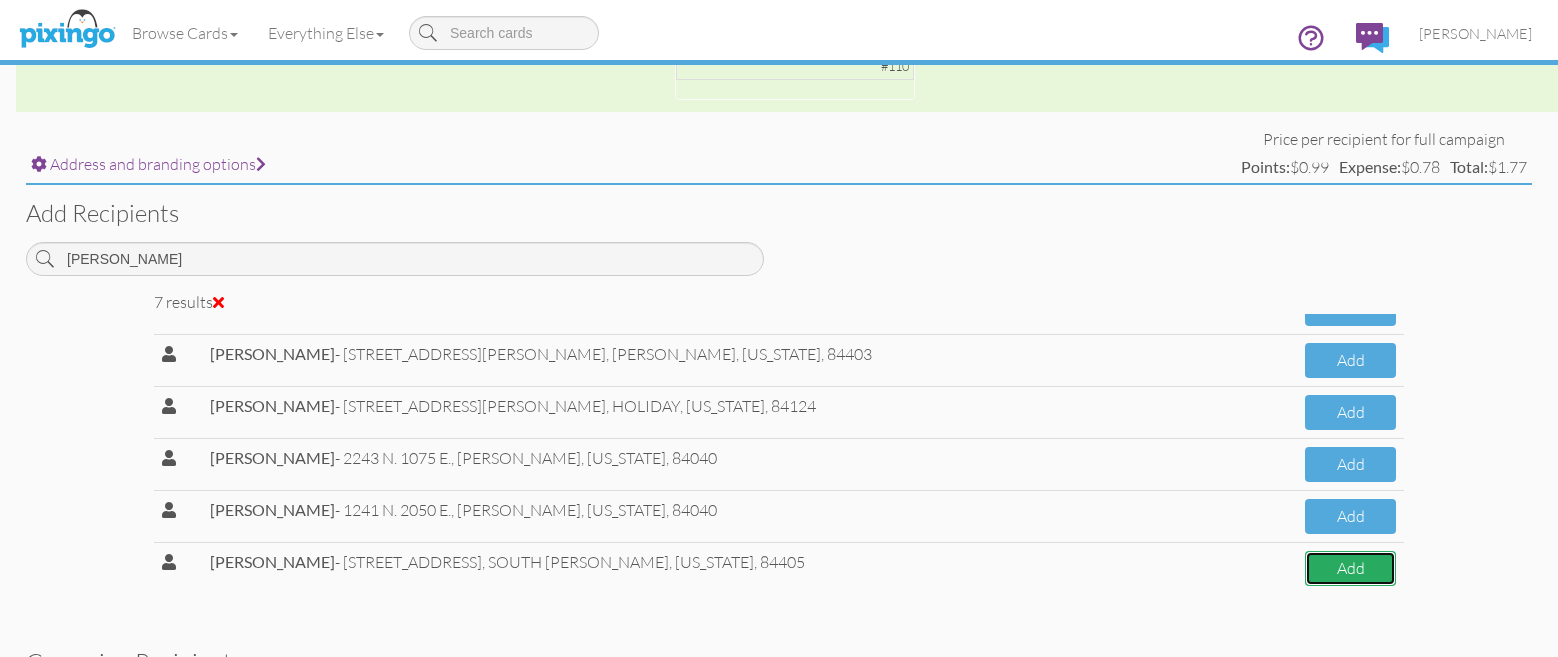 click on "Add" at bounding box center (1350, 568) 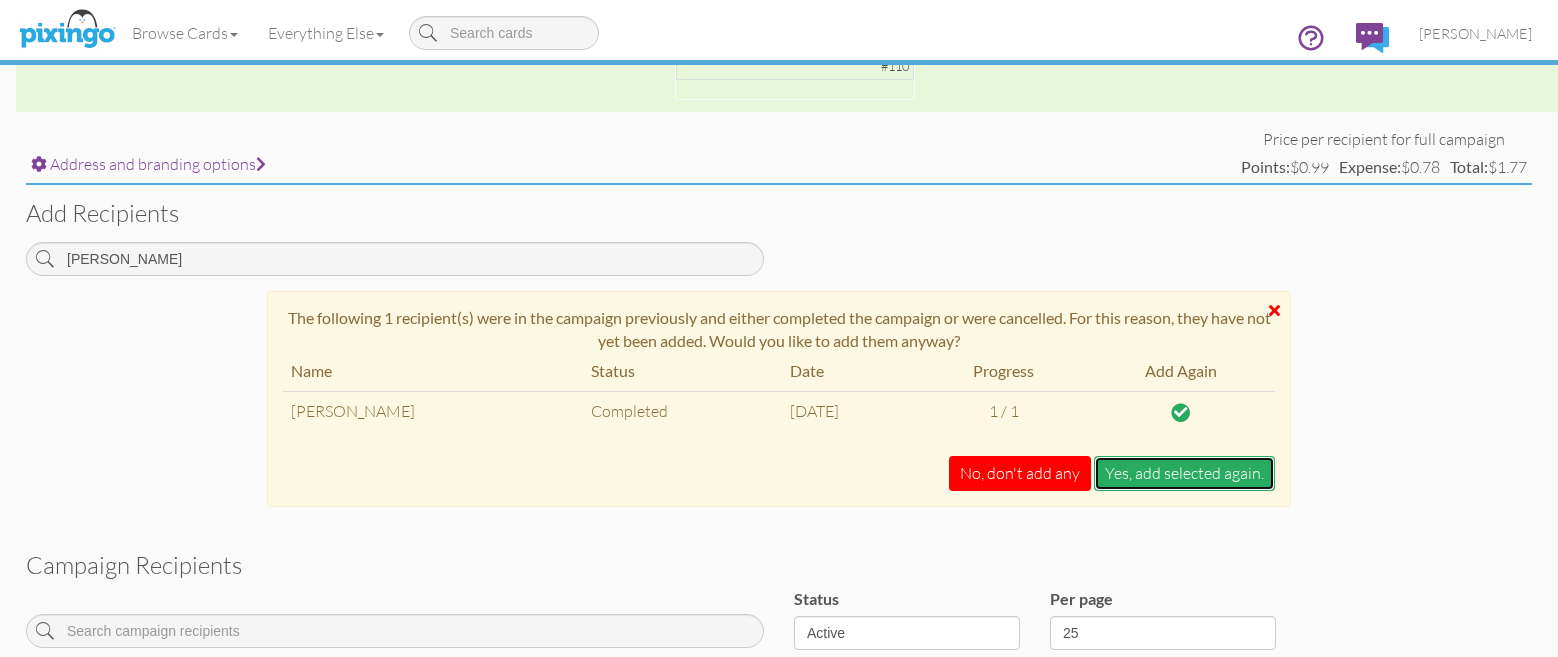 click on "Yes, add selected again." at bounding box center [1184, 473] 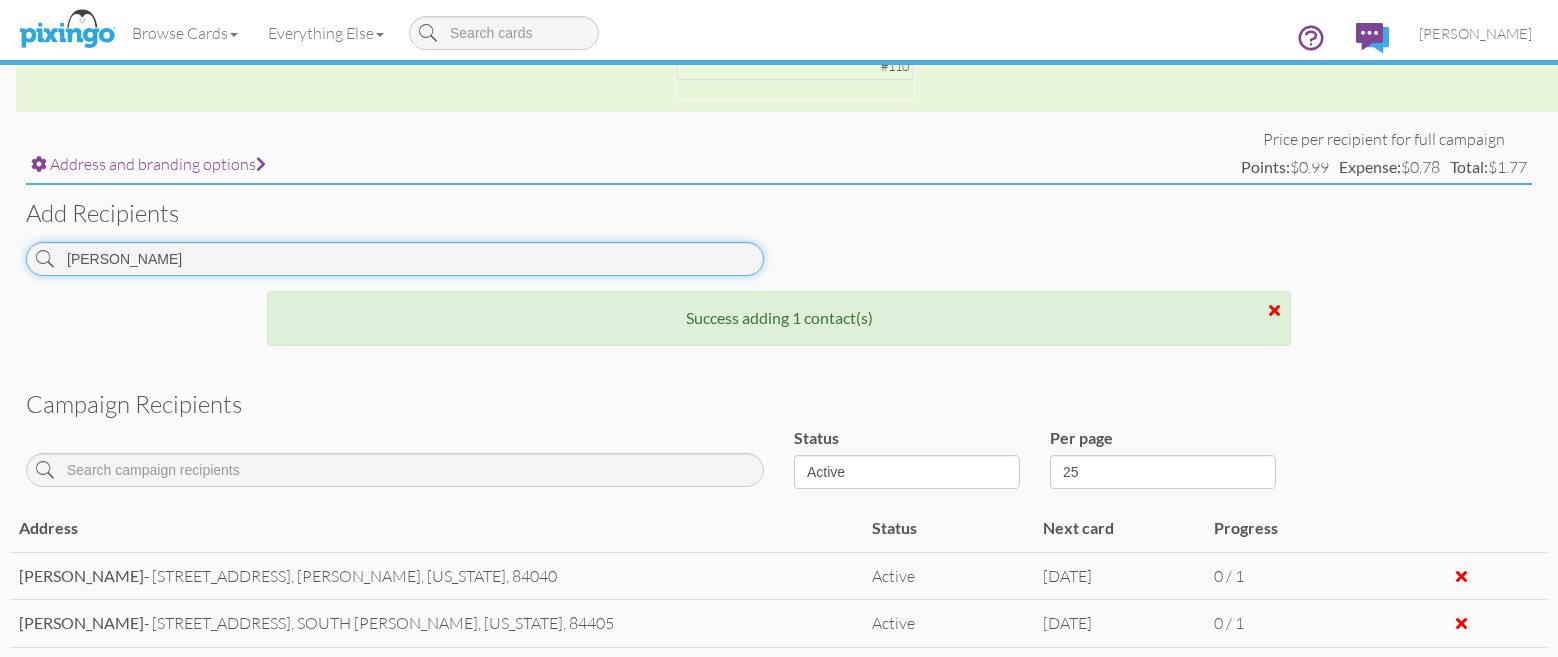 click on "PORTER" at bounding box center (395, 259) 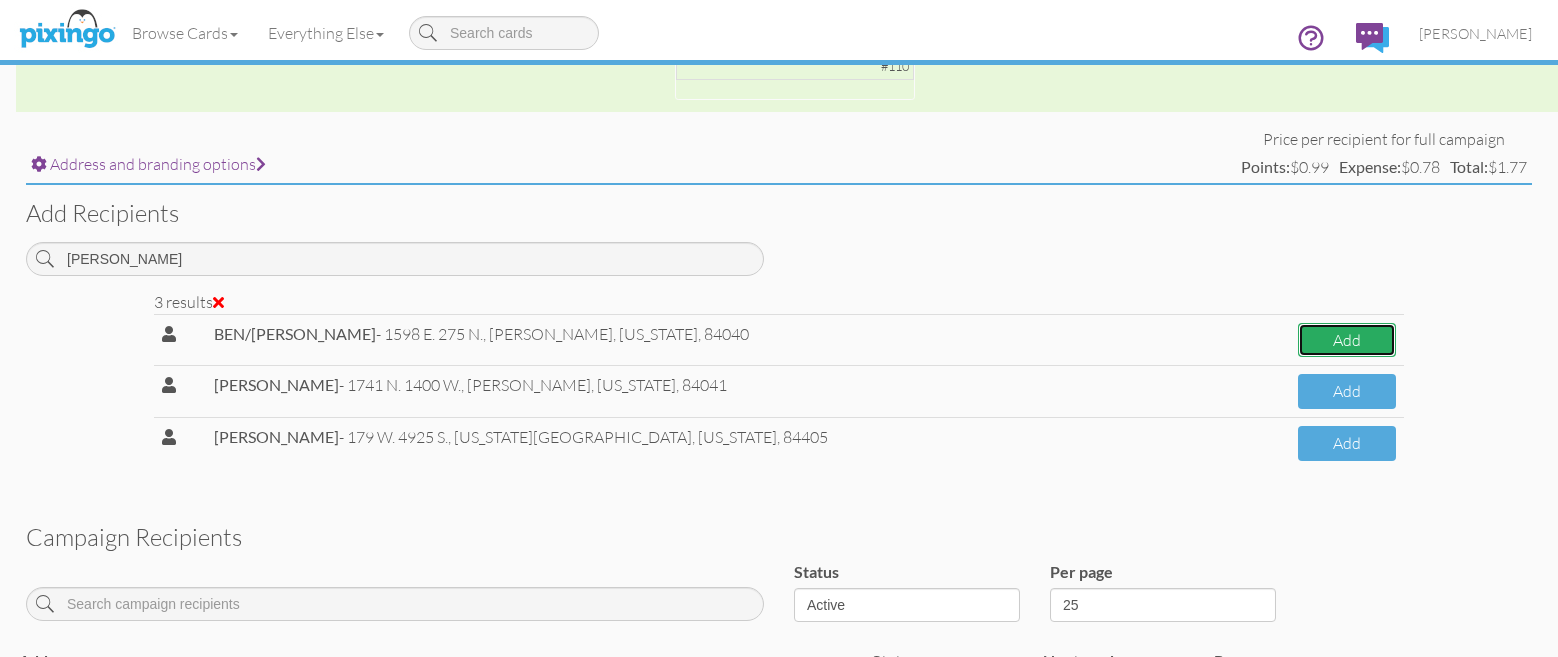 click on "Add" at bounding box center (1347, 340) 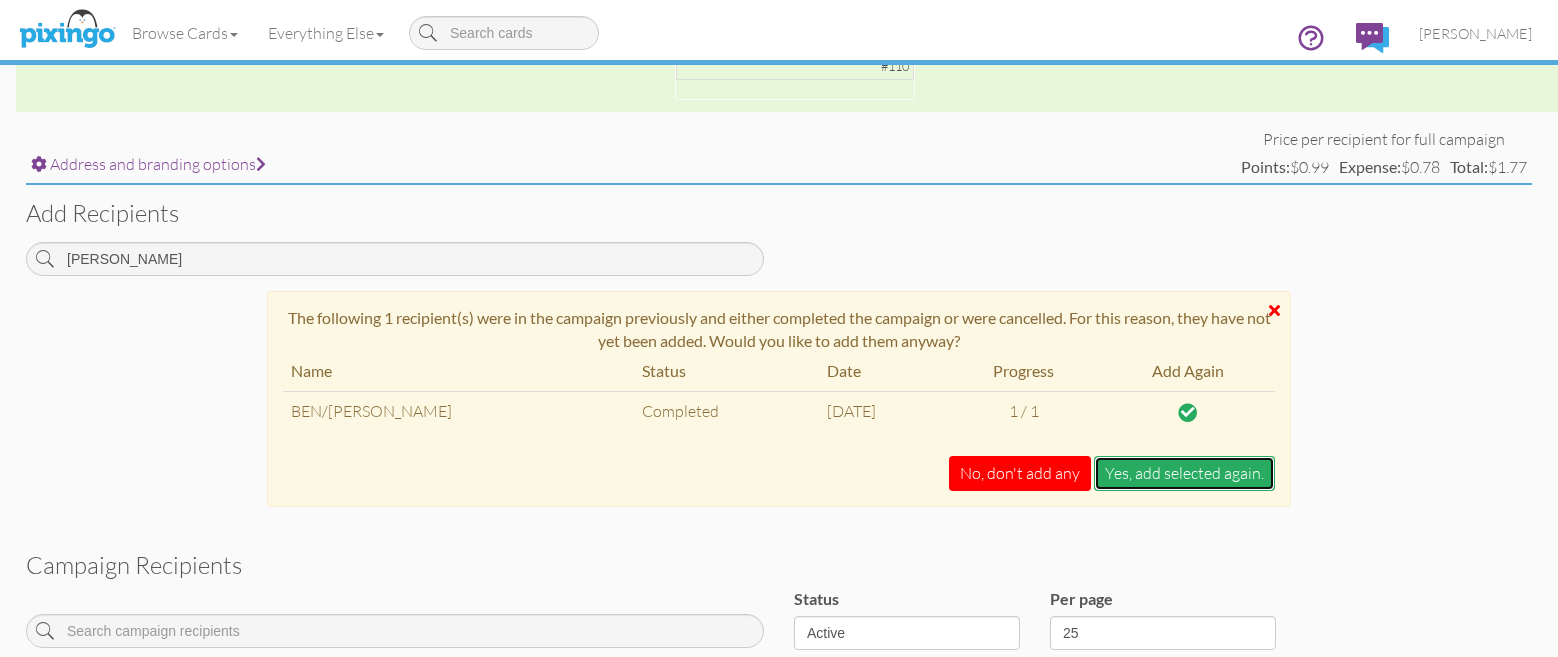 click on "Yes, add selected again." at bounding box center [1184, 473] 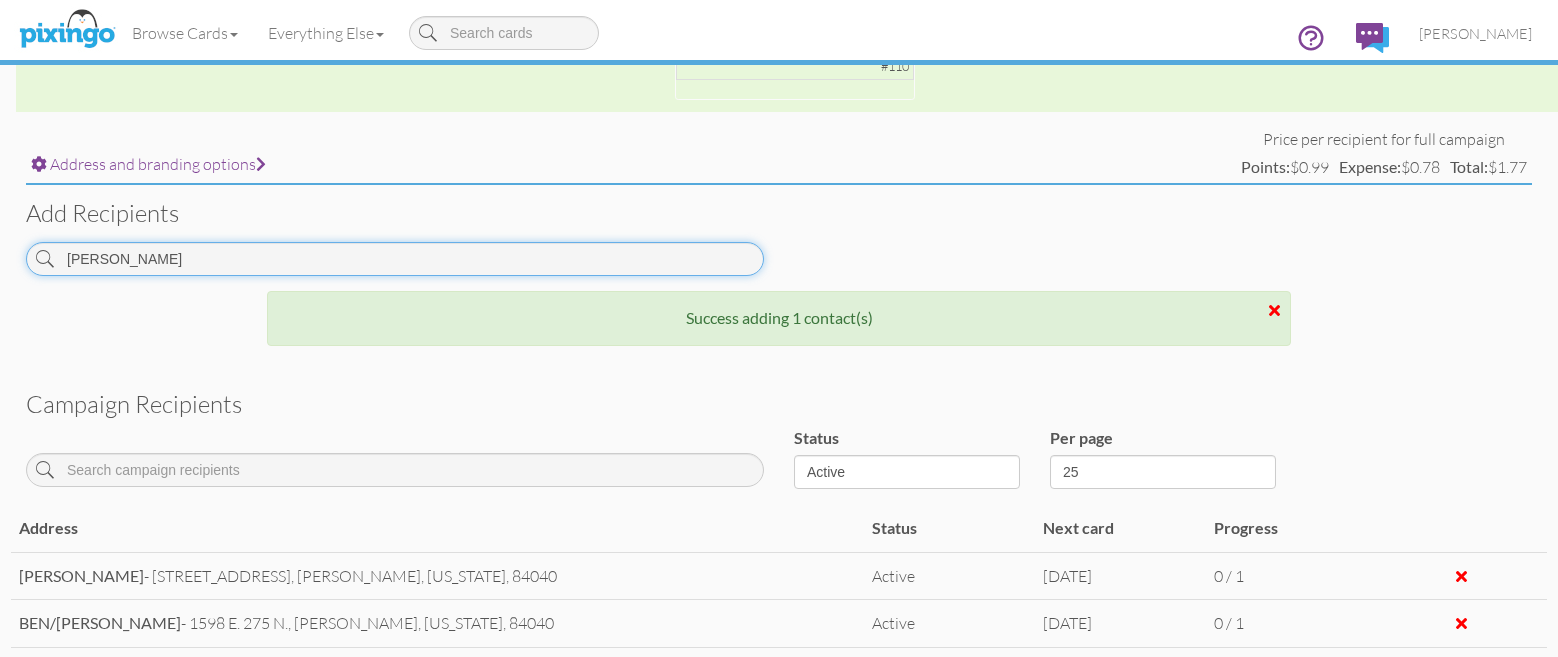 click on "MADDOX" at bounding box center [395, 259] 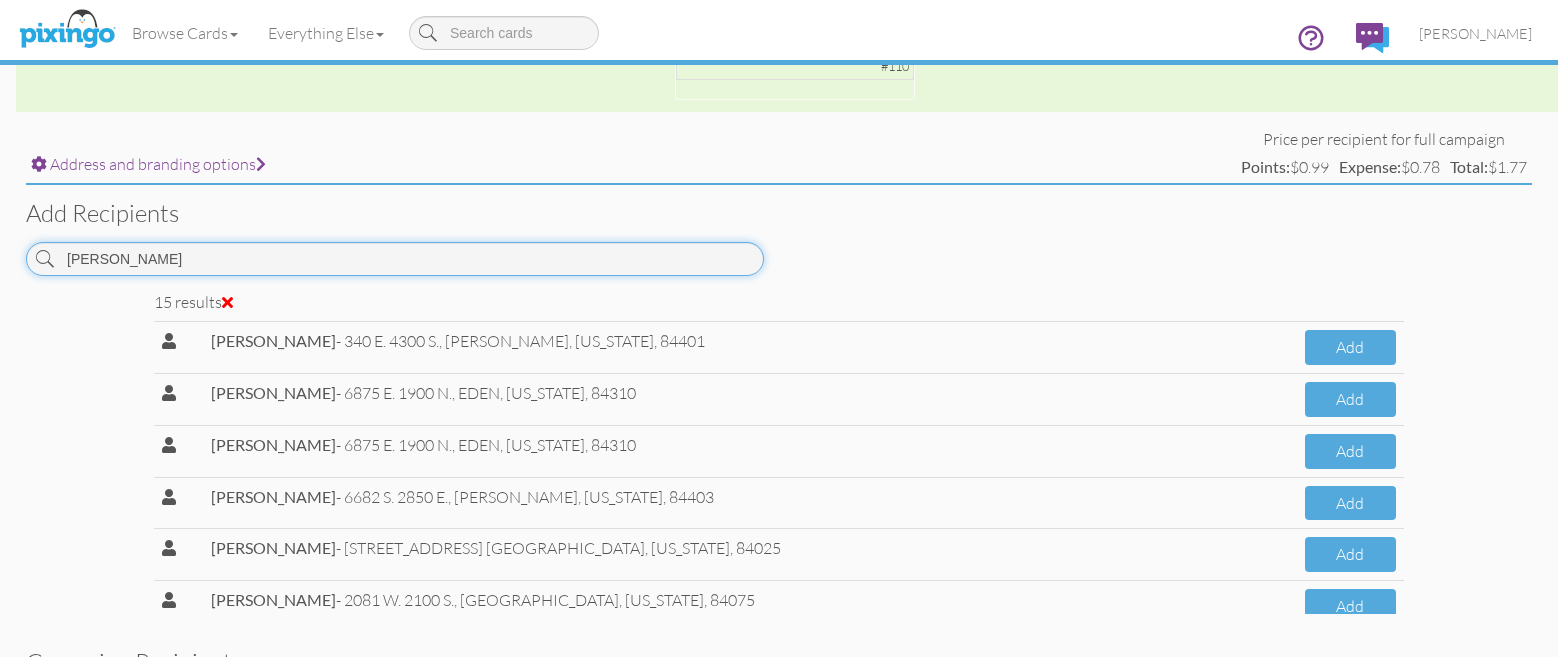 scroll, scrollTop: 300, scrollLeft: 0, axis: vertical 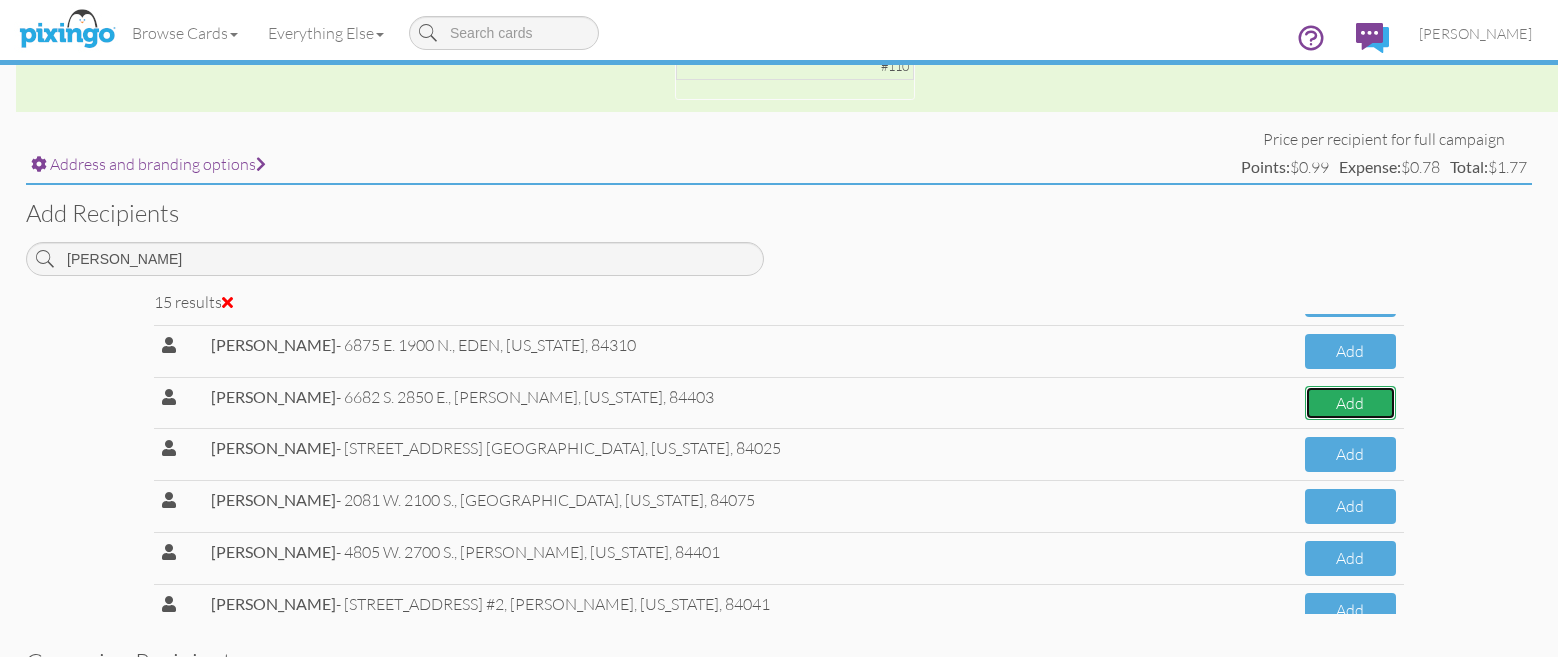 click on "Add" at bounding box center [1350, 403] 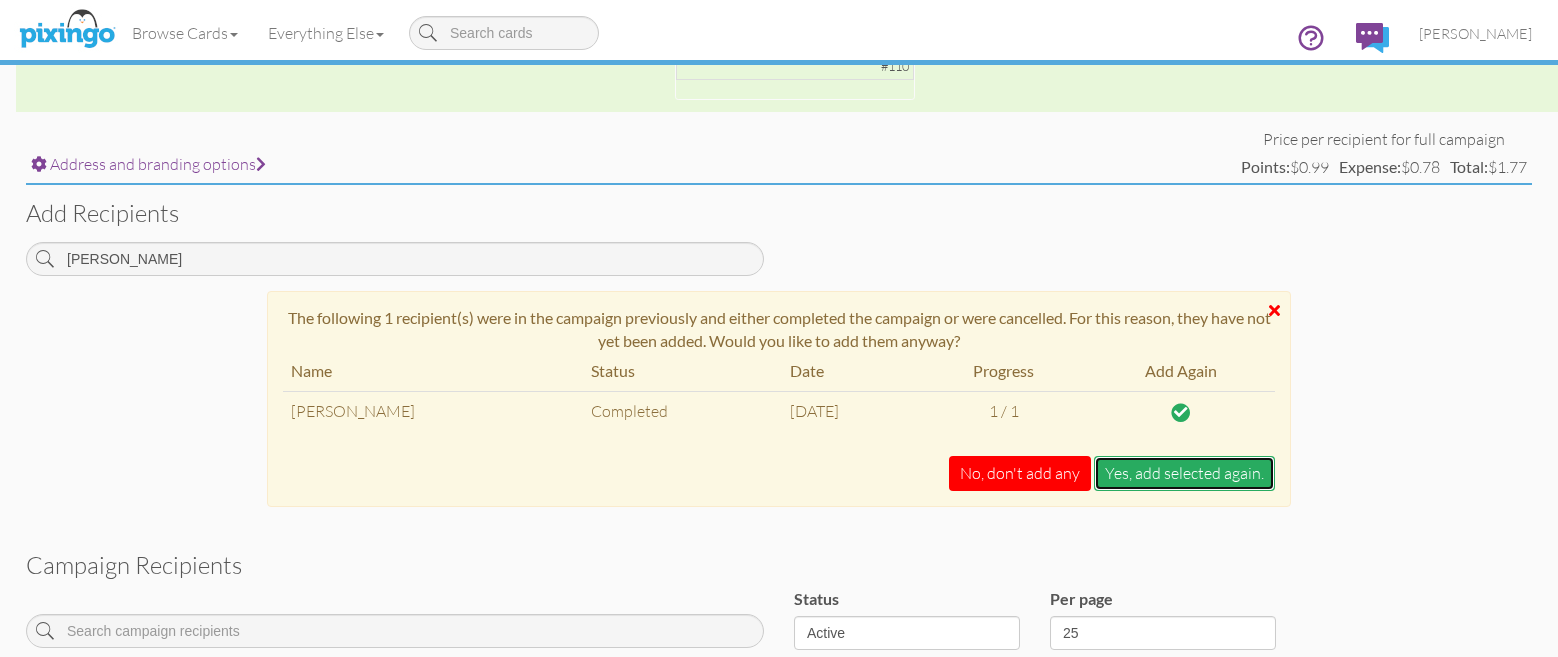 click on "Yes, add selected again." at bounding box center (1184, 473) 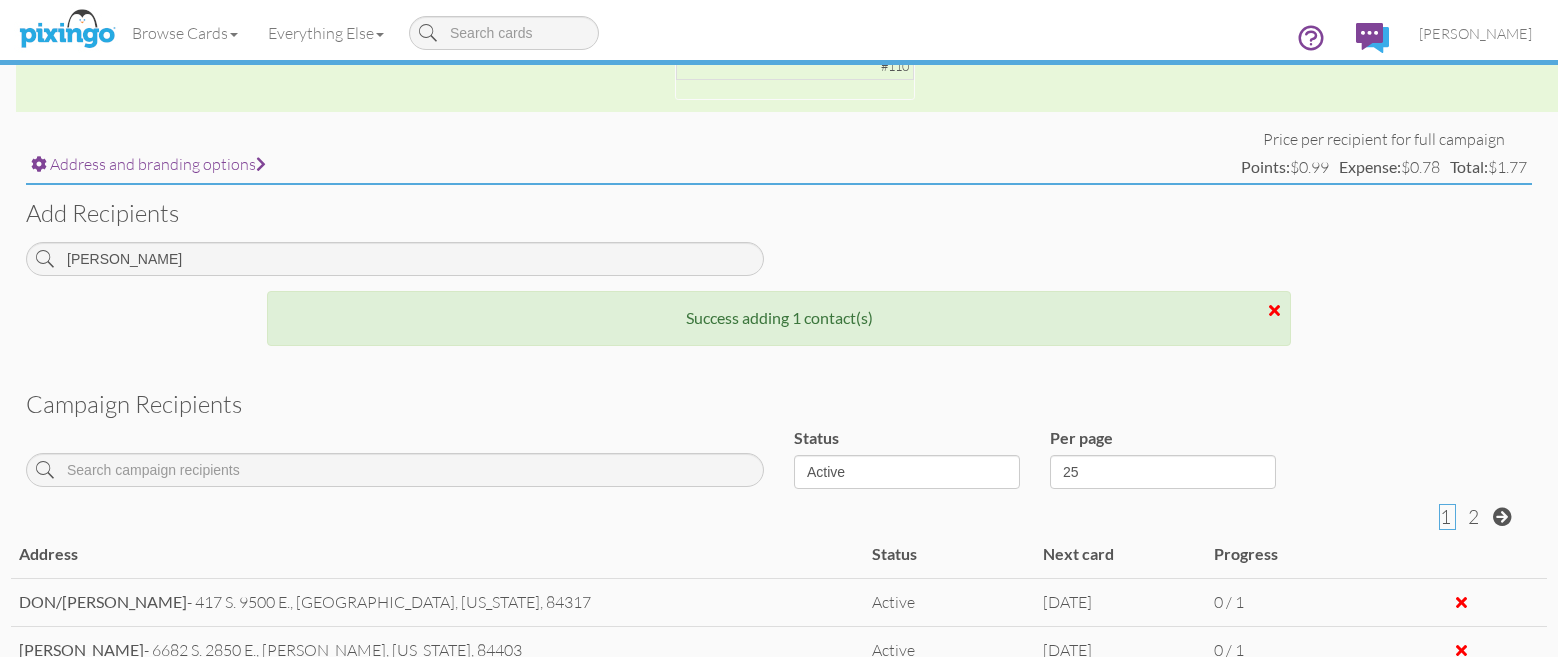 click on "HARRIS" at bounding box center (395, 266) 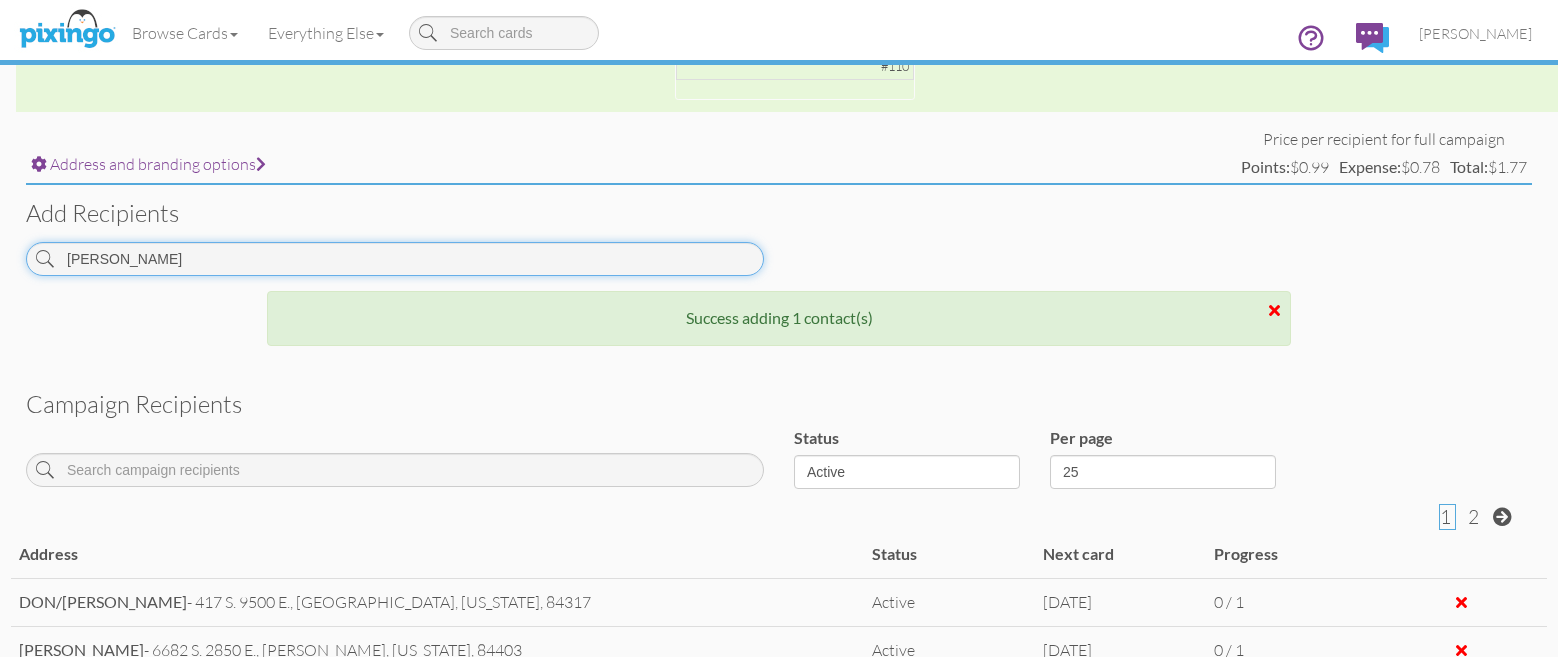 click on "HARRIS" at bounding box center [395, 259] 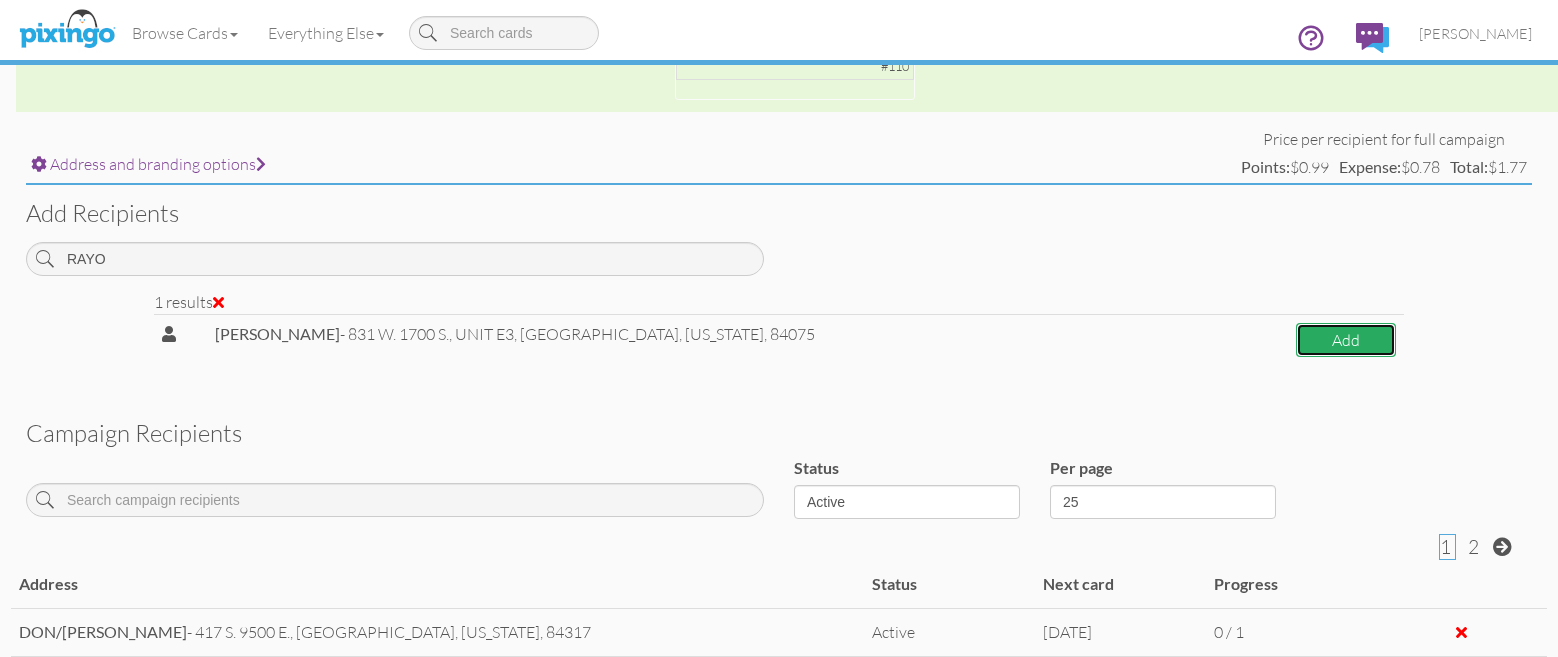 click on "Add" at bounding box center (1346, 340) 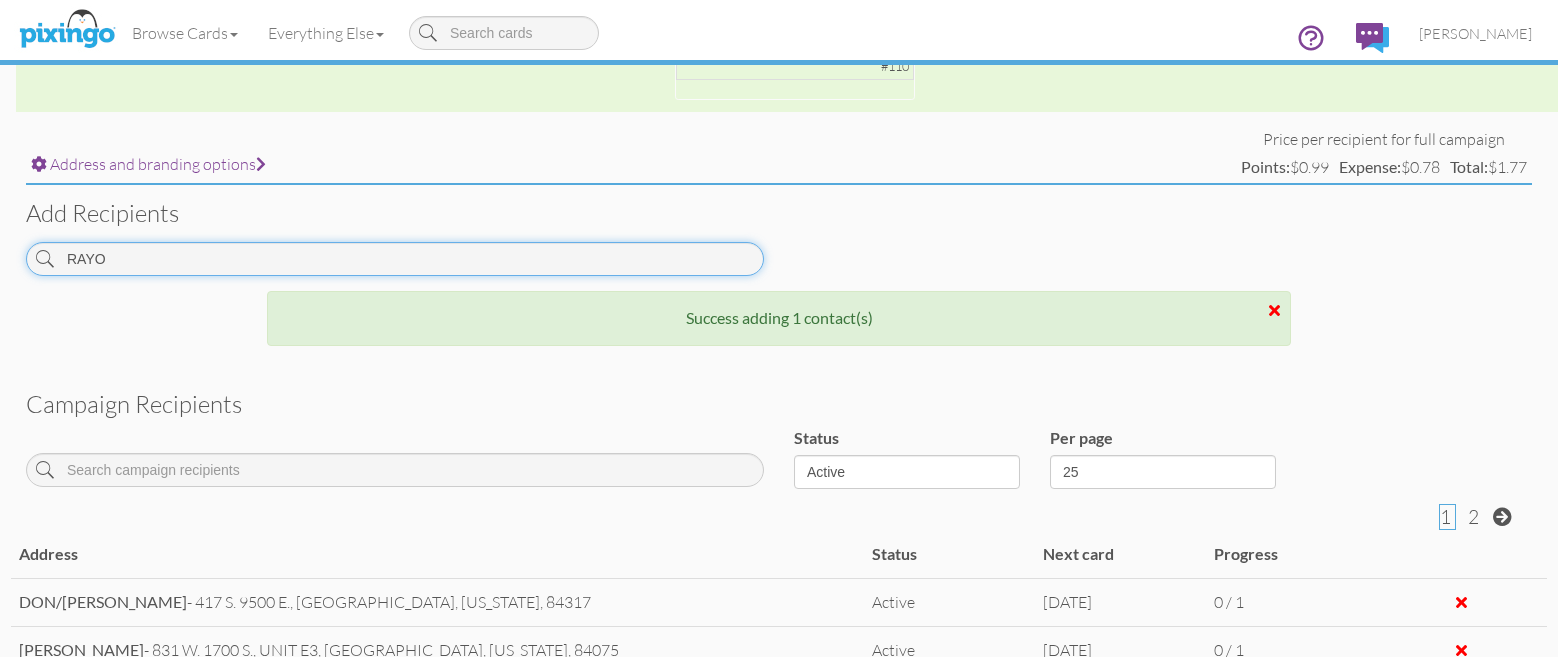 click on "RAYO" at bounding box center [395, 259] 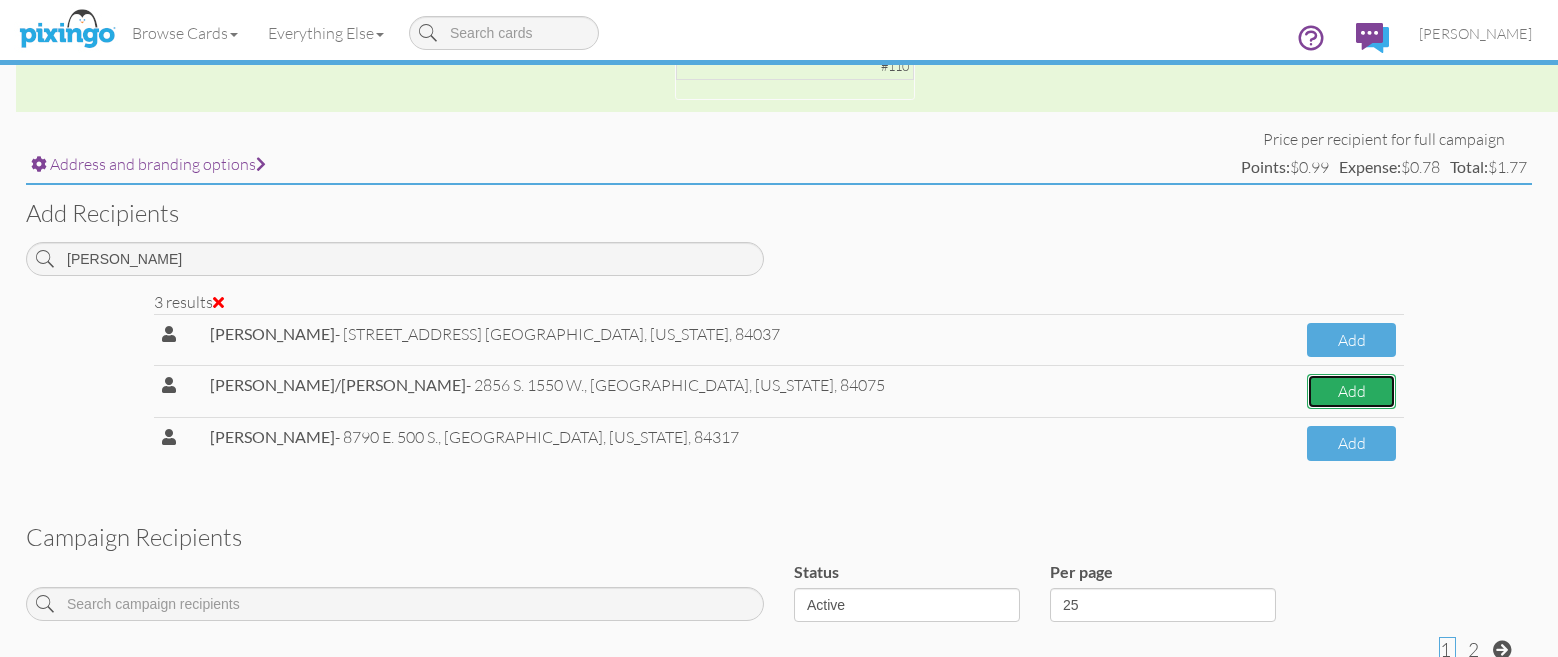 click on "Add" at bounding box center [1351, 391] 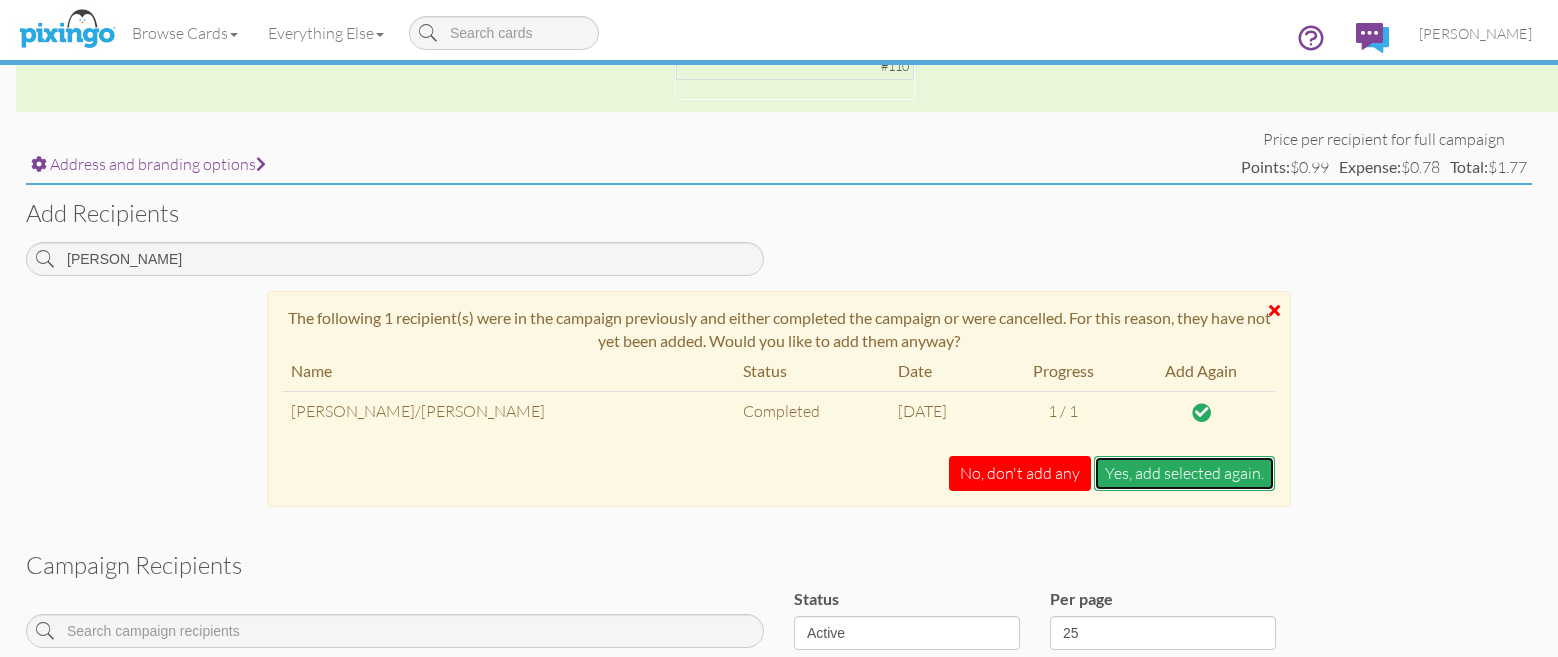 click on "Yes, add selected again." at bounding box center (1184, 473) 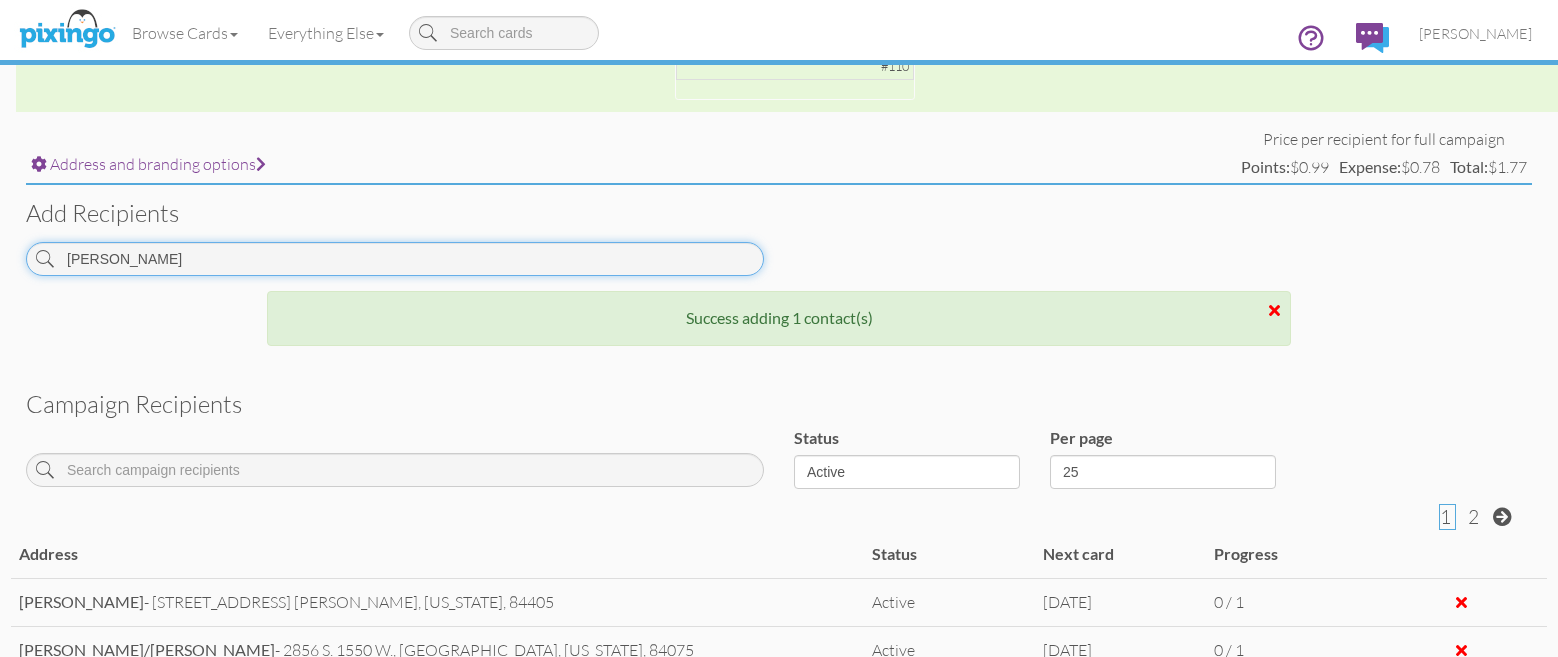 click on "BARBER" at bounding box center (395, 259) 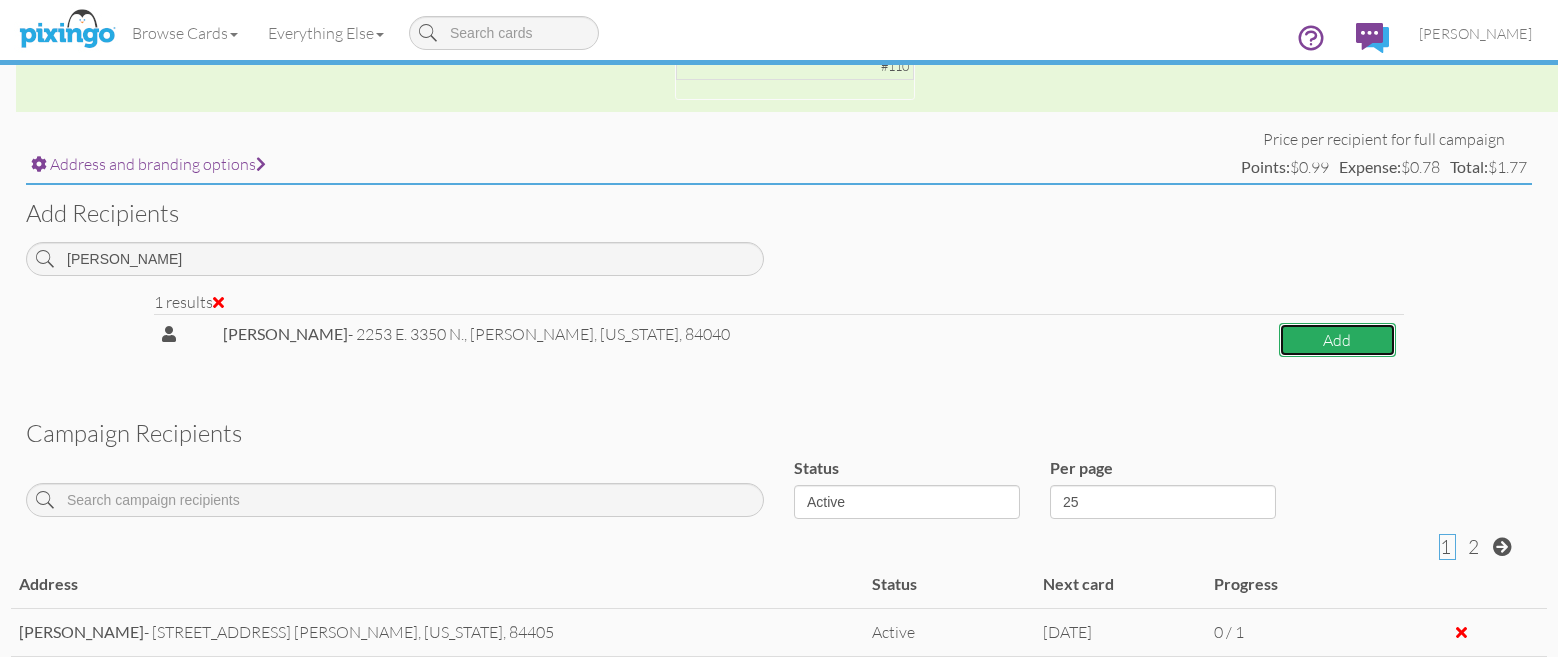 click on "Add" at bounding box center (1337, 340) 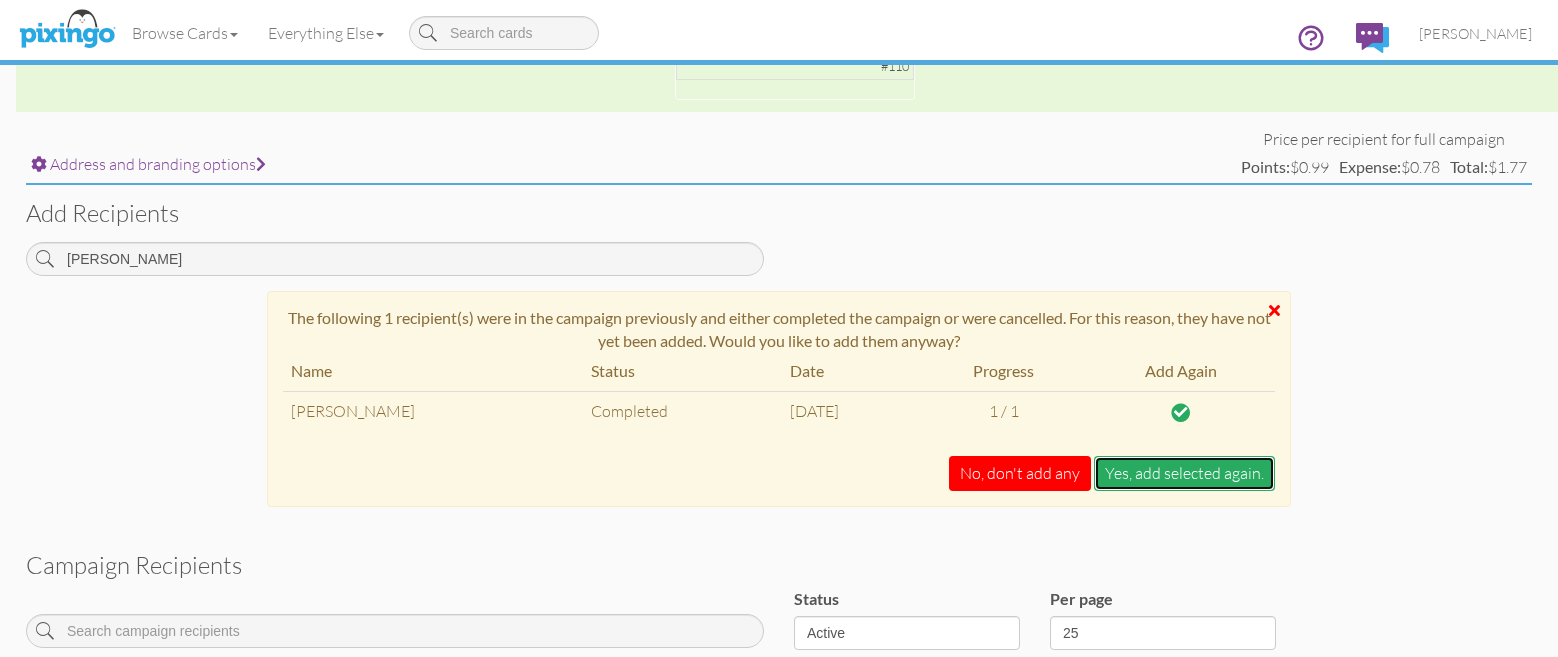 click on "Yes, add selected again." at bounding box center (1184, 473) 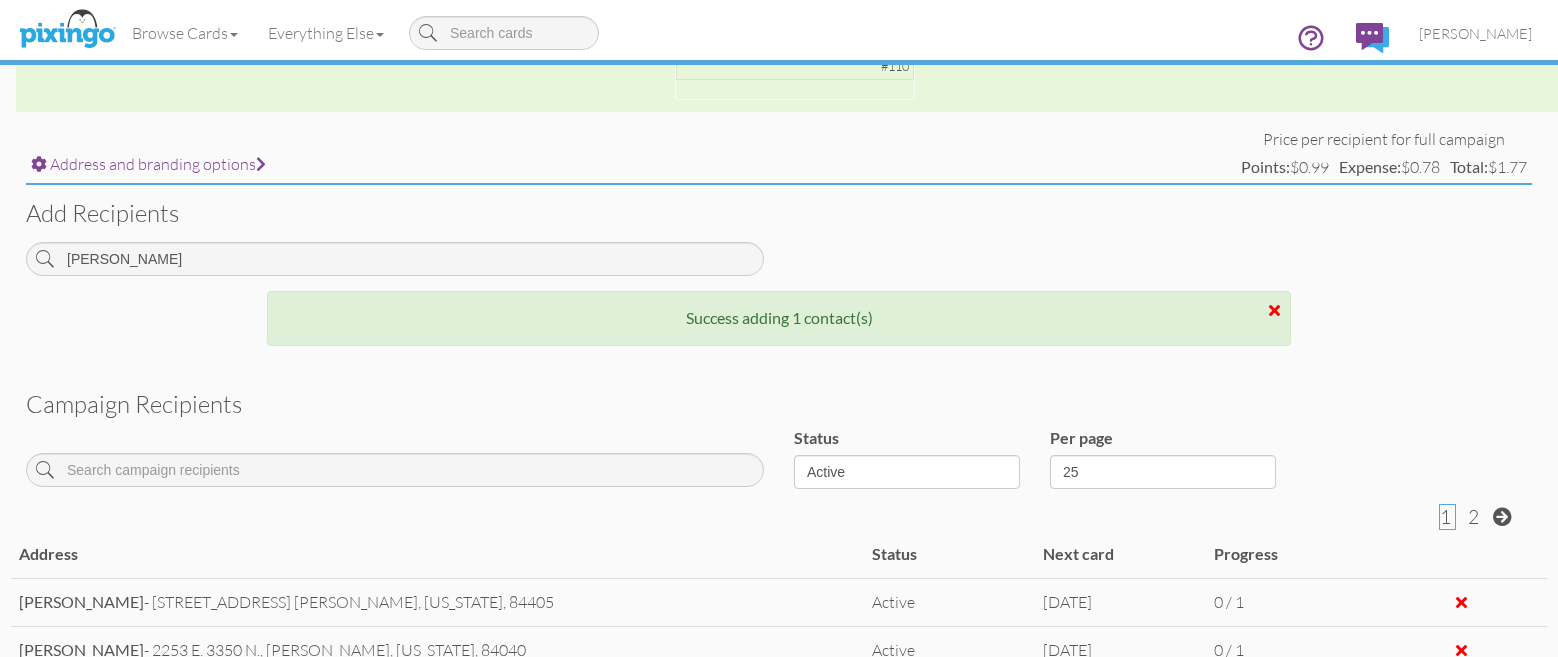 click on "Add recipients
ELLINGTON" at bounding box center [779, 237] 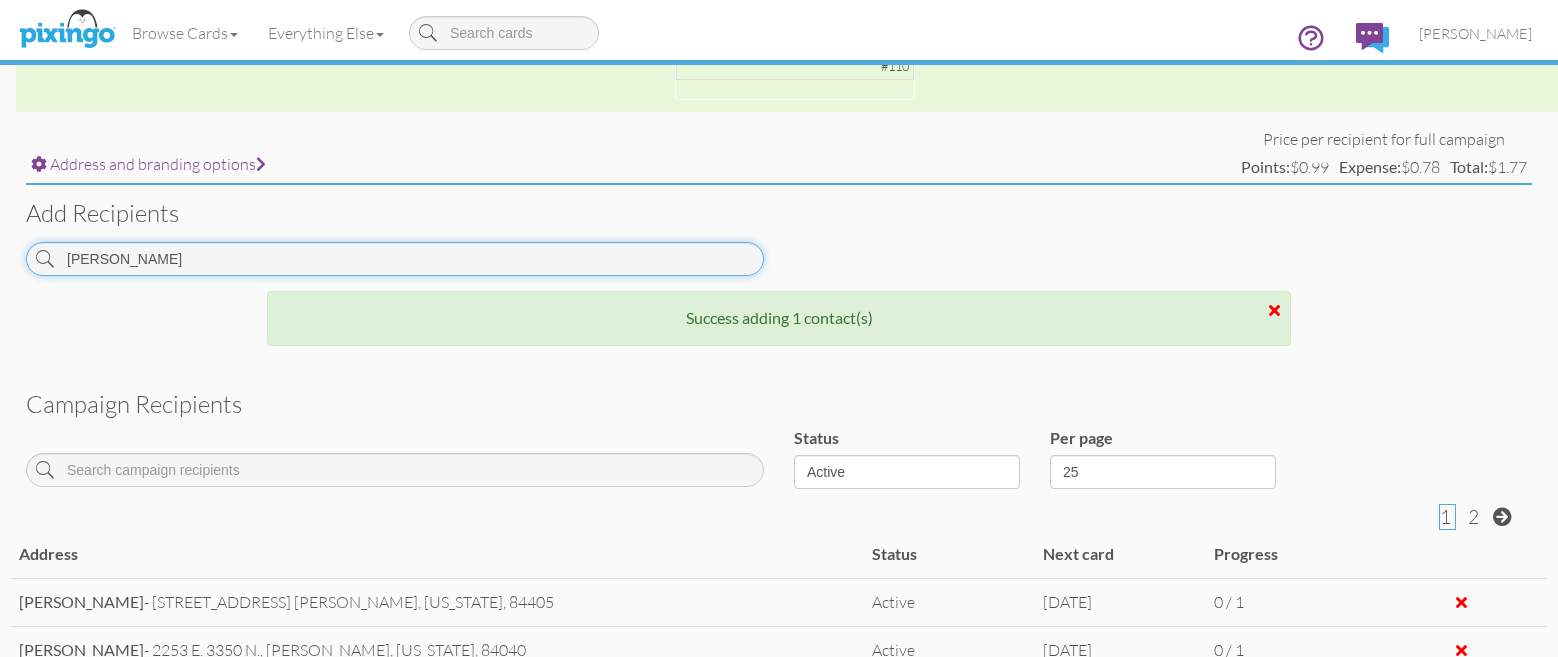 click on "ELLINGTON" at bounding box center [395, 259] 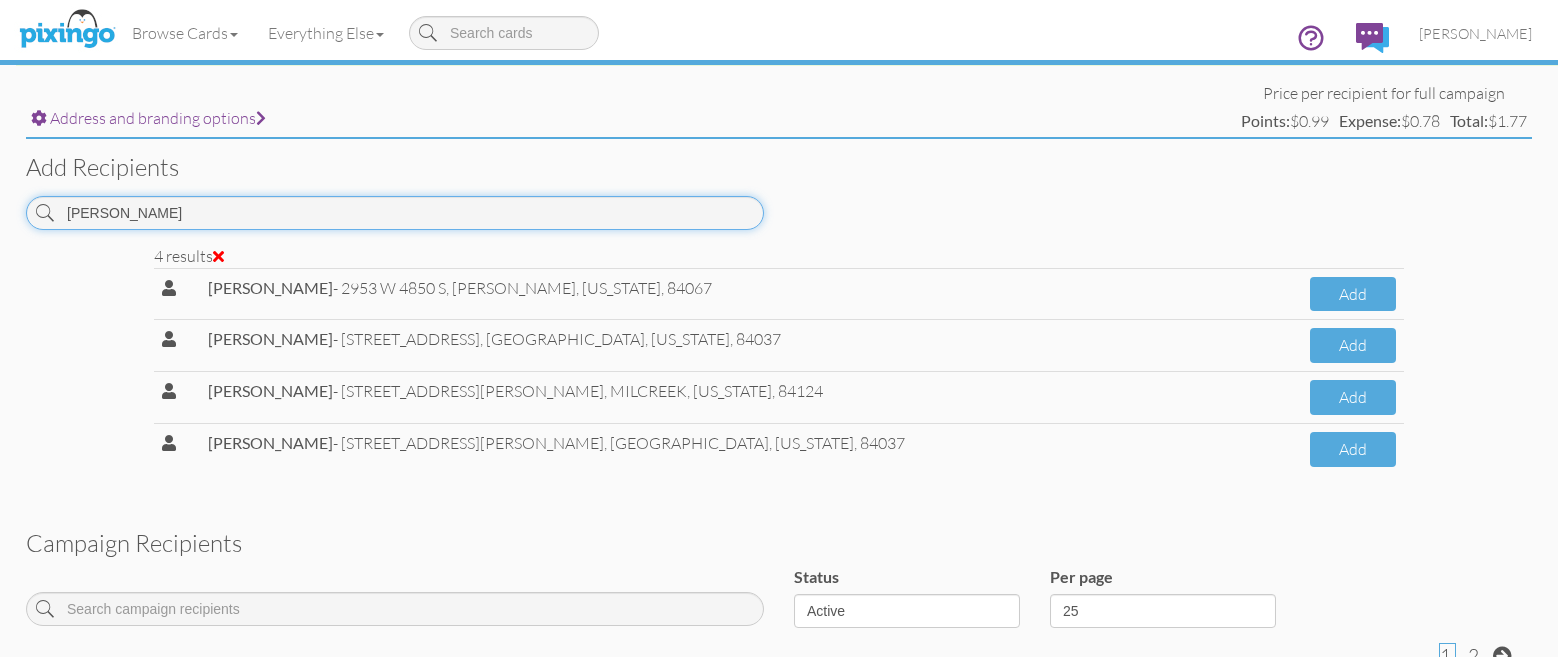 scroll, scrollTop: 633, scrollLeft: 0, axis: vertical 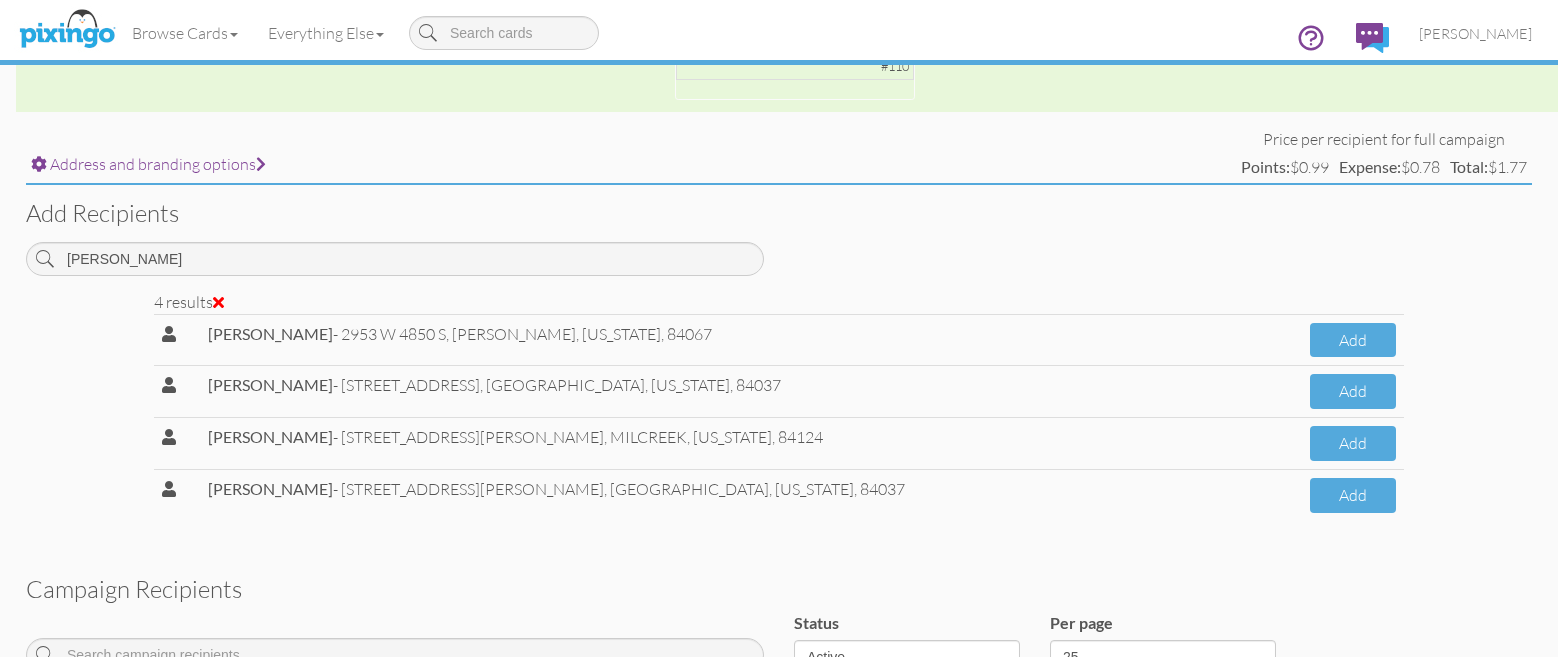 click on "Add recipients
REYNOLDS" at bounding box center (779, 237) 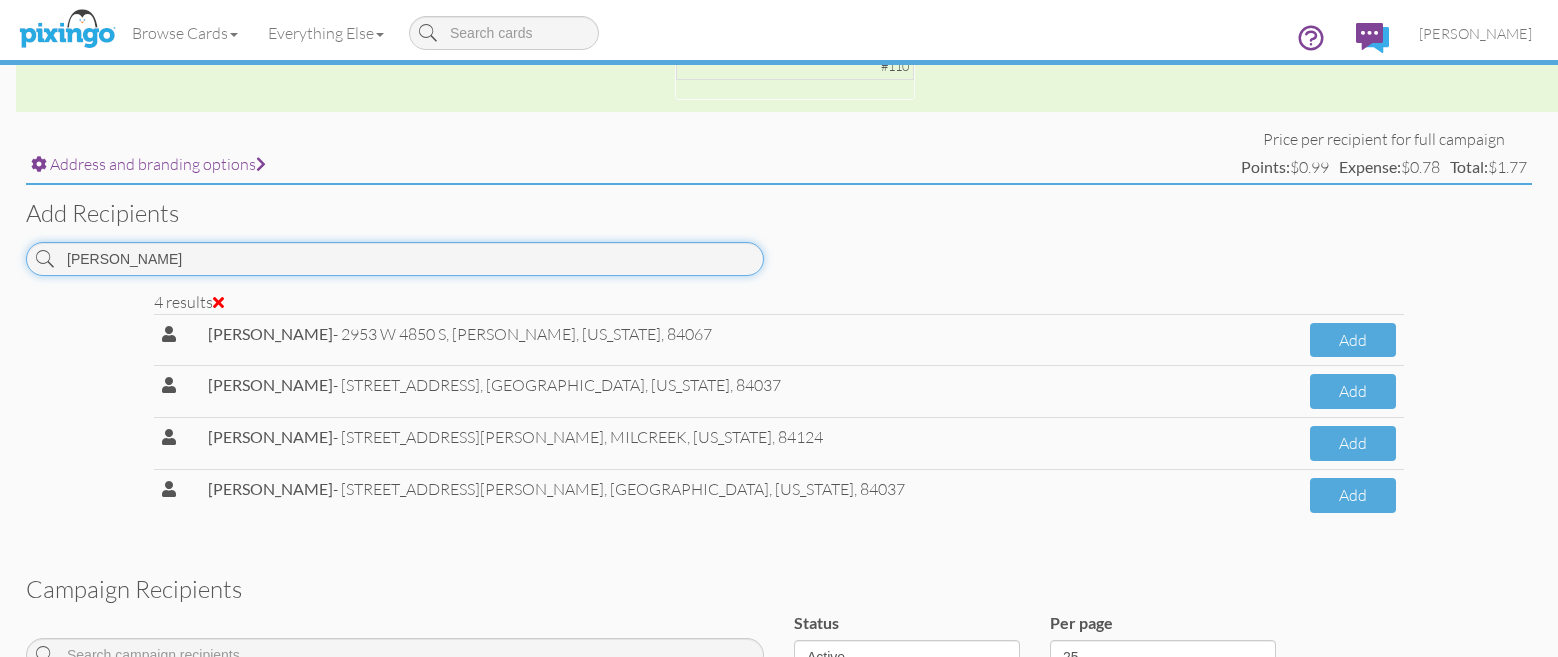 click on "REYNOLDS" at bounding box center (395, 259) 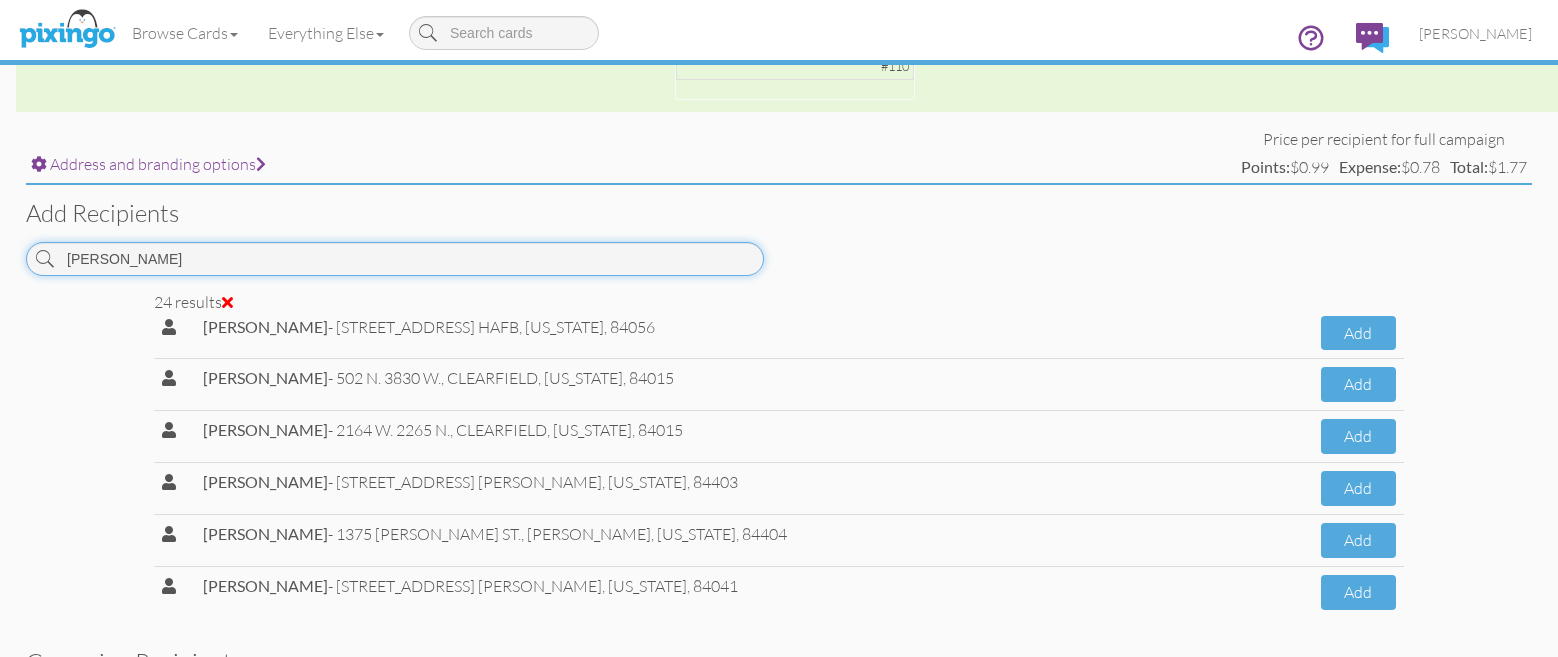 scroll, scrollTop: 0, scrollLeft: 0, axis: both 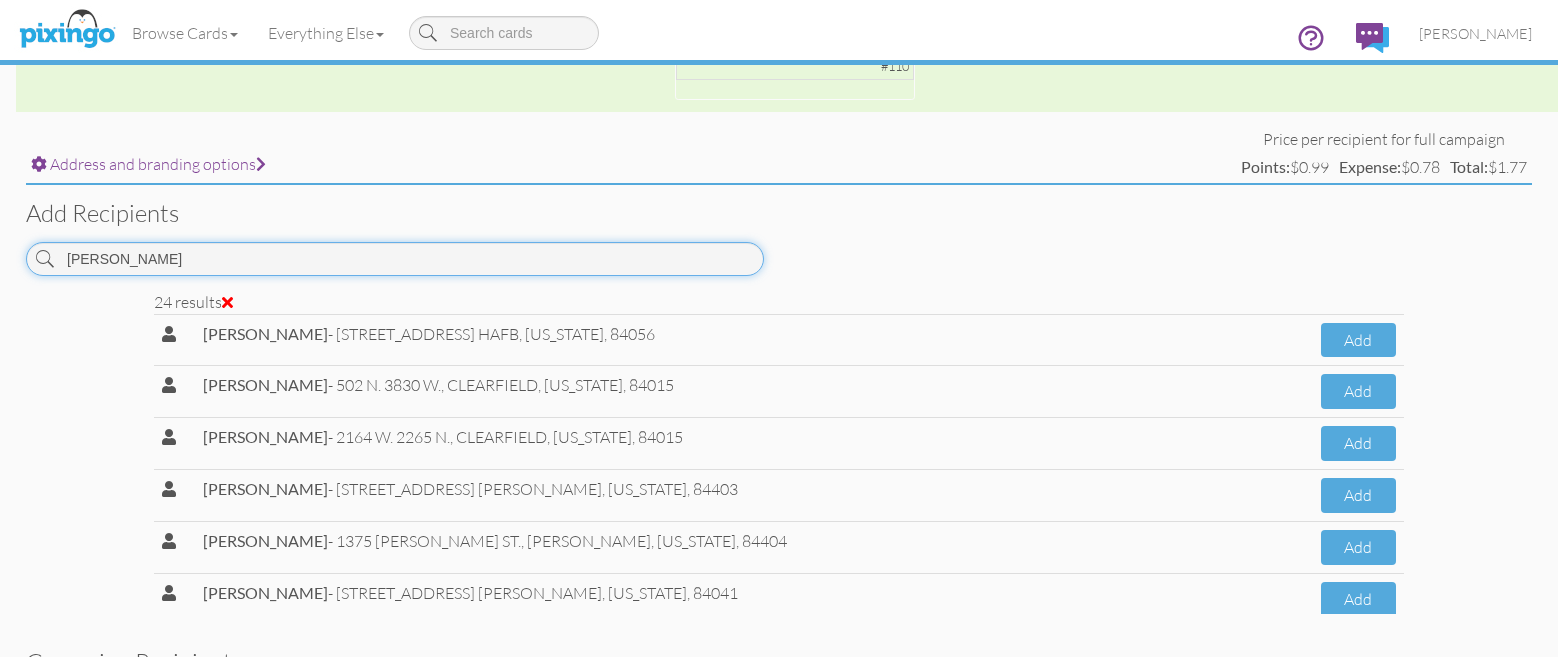 click on "DAVIS" at bounding box center (395, 259) 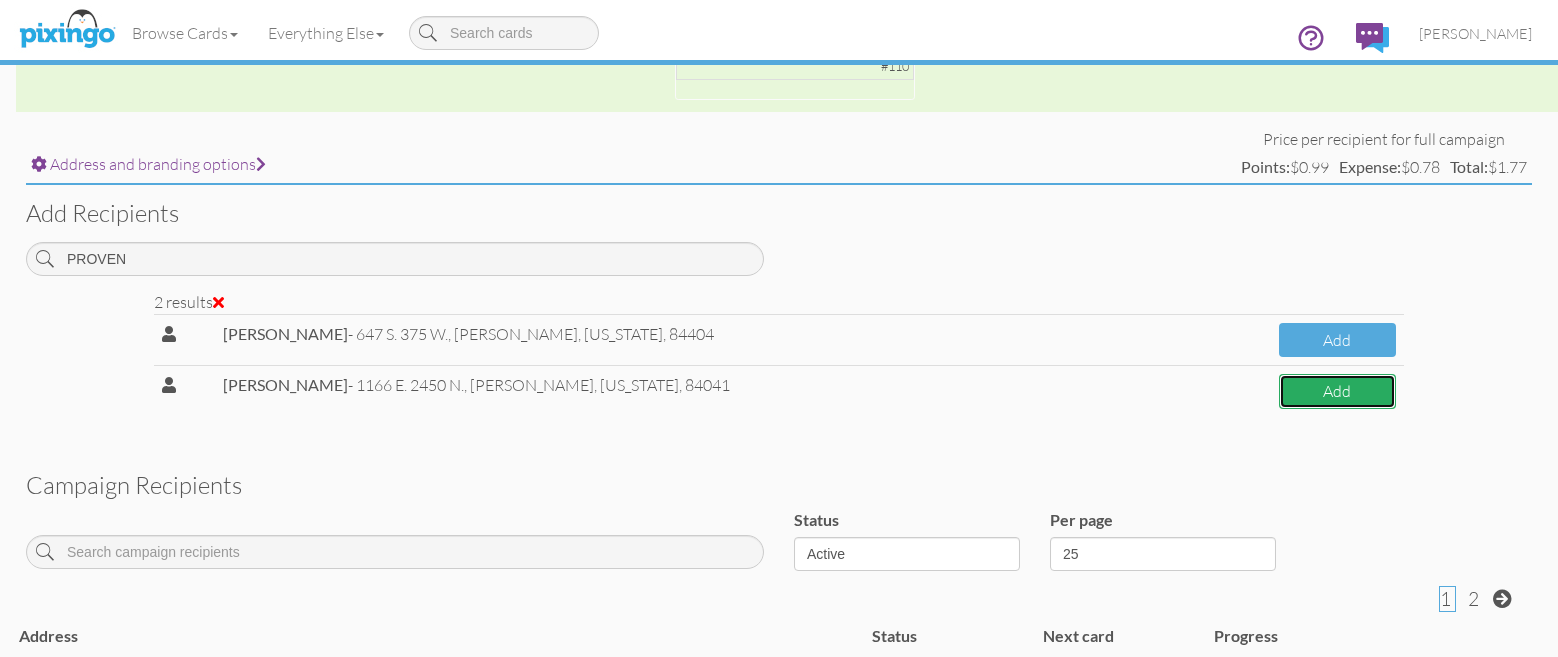 click on "Add" at bounding box center (1337, 391) 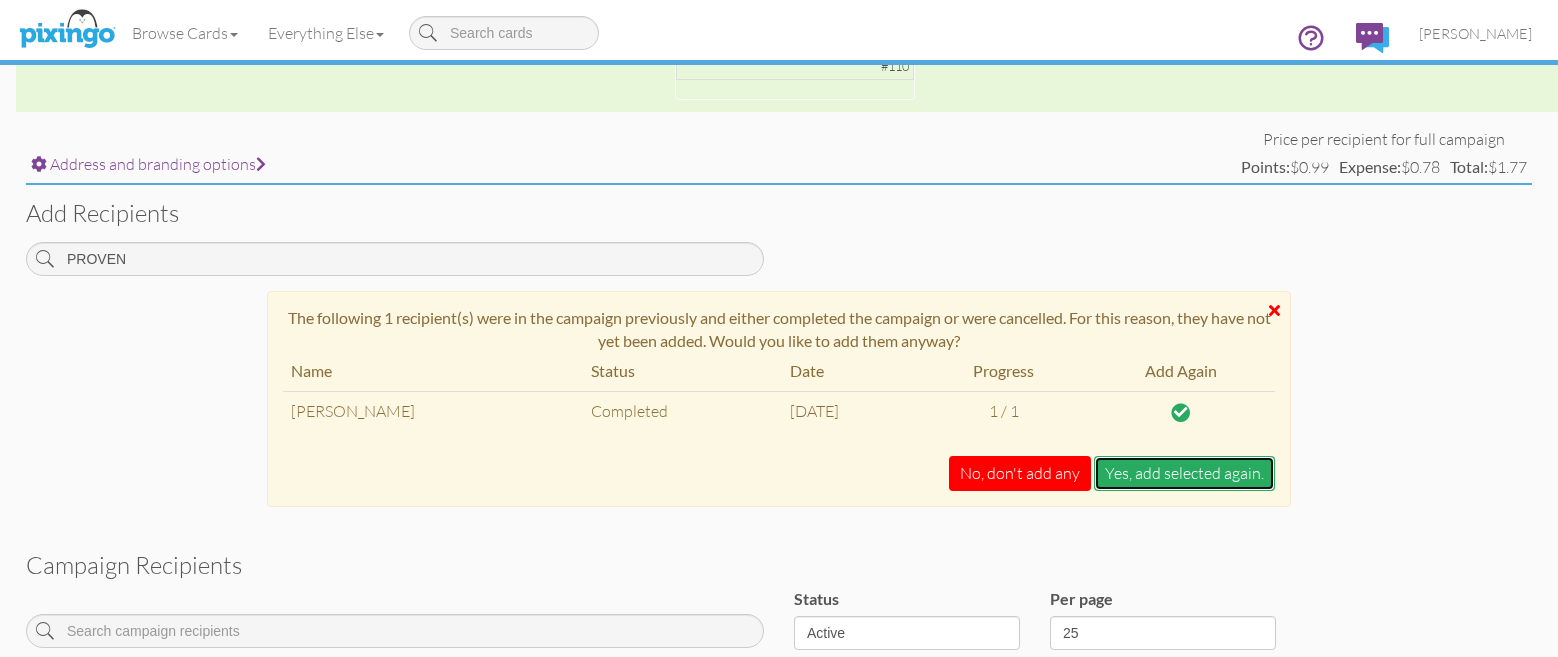 click on "Yes, add selected again." at bounding box center (1184, 473) 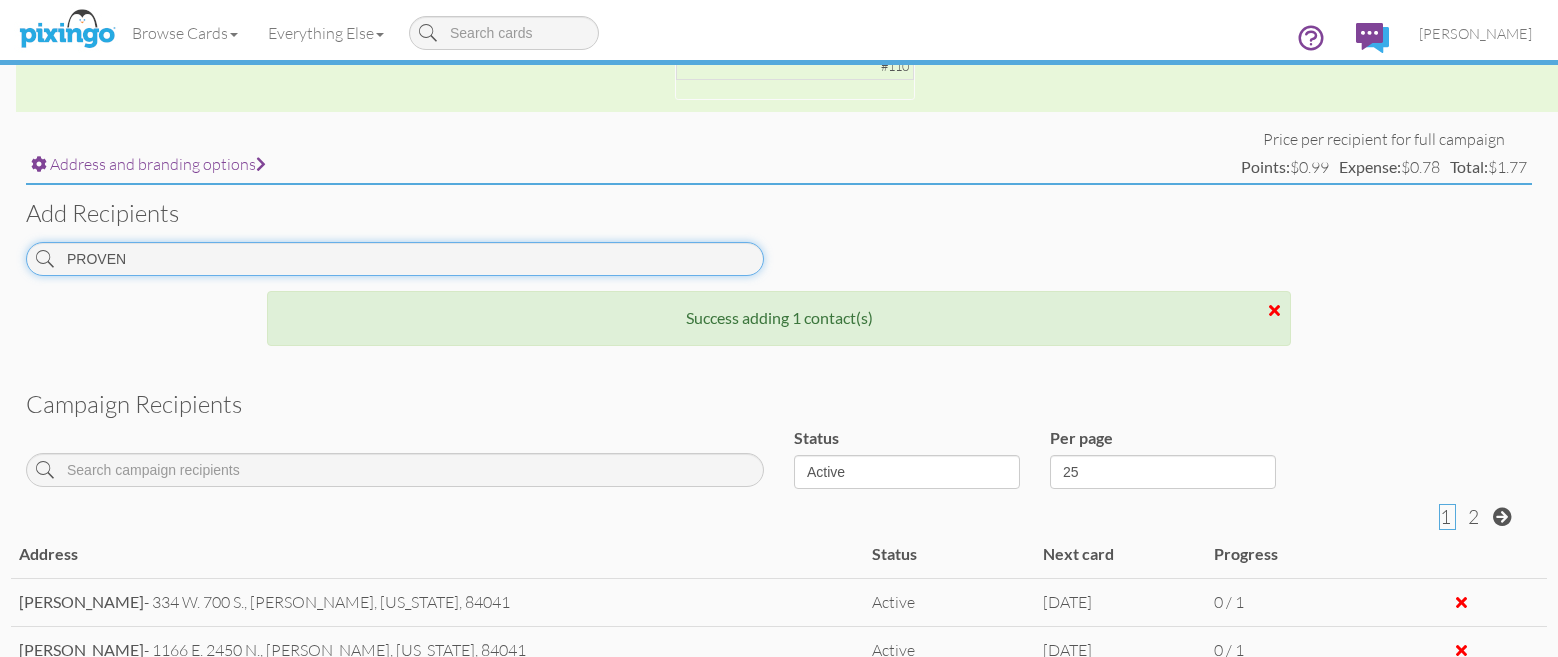 click on "PROVEN" at bounding box center (395, 259) 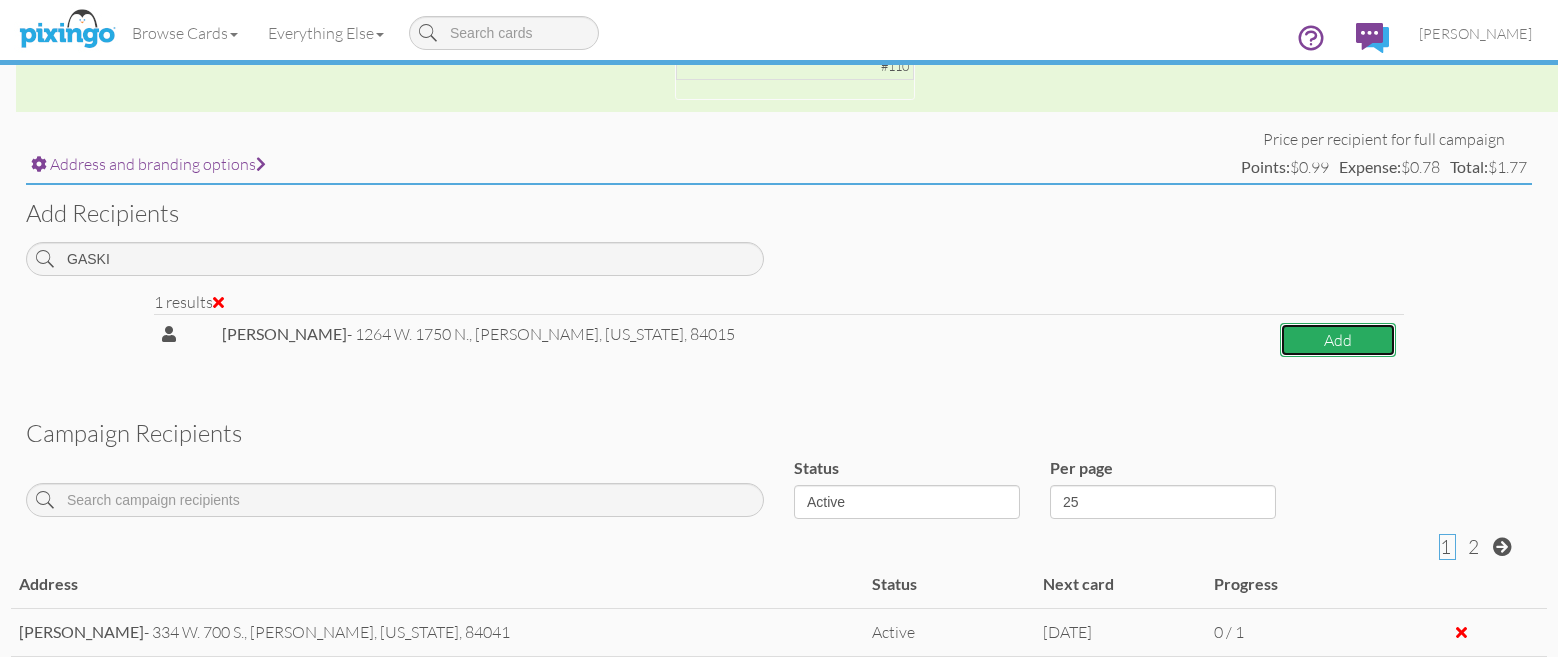click on "Add" at bounding box center [1338, 340] 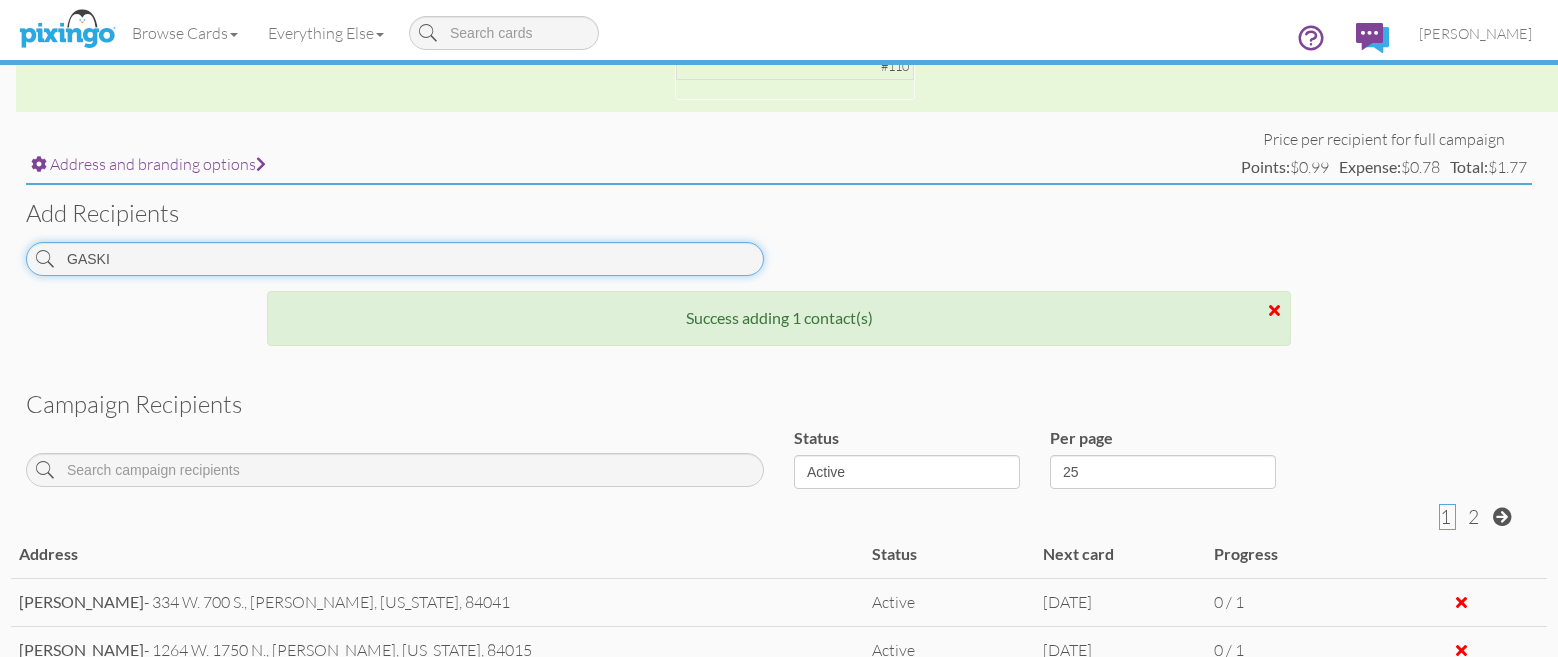 click on "GASKI" at bounding box center (395, 259) 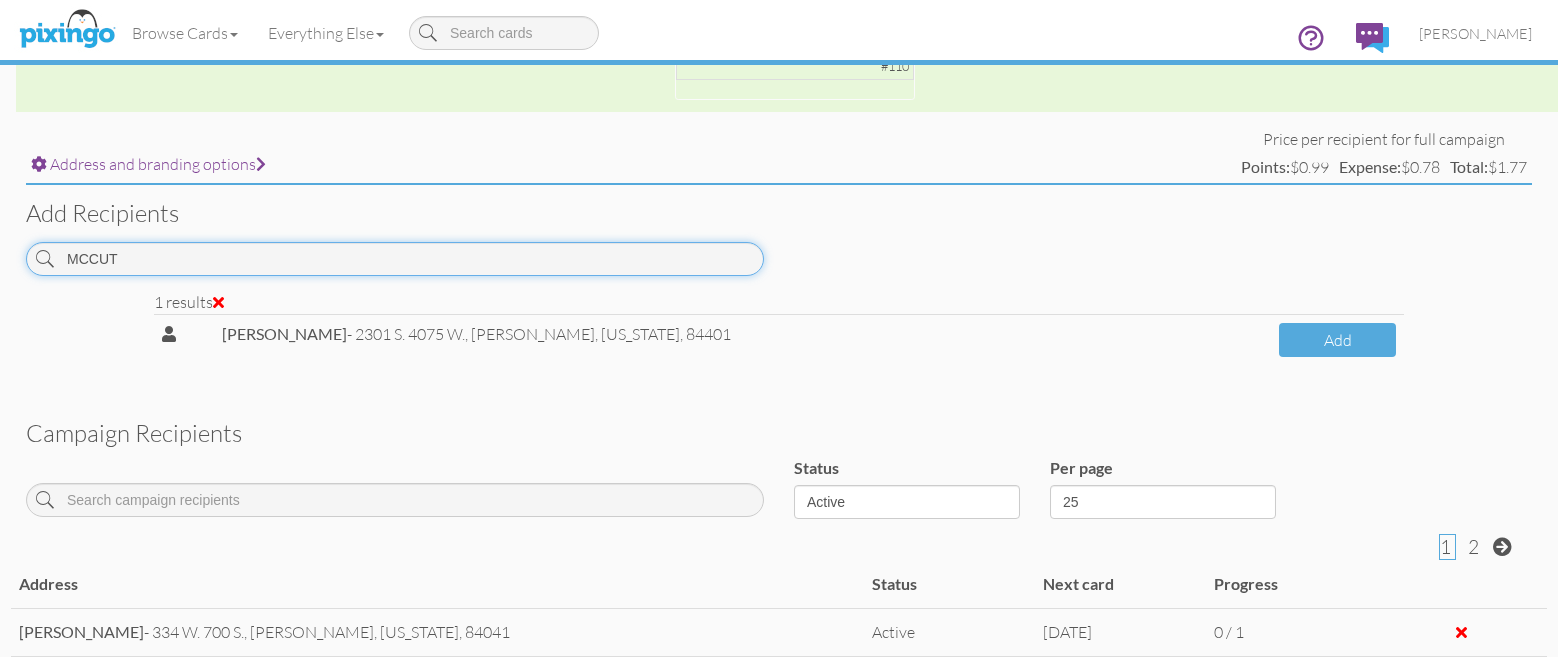 click on "MCCUT" at bounding box center [395, 259] 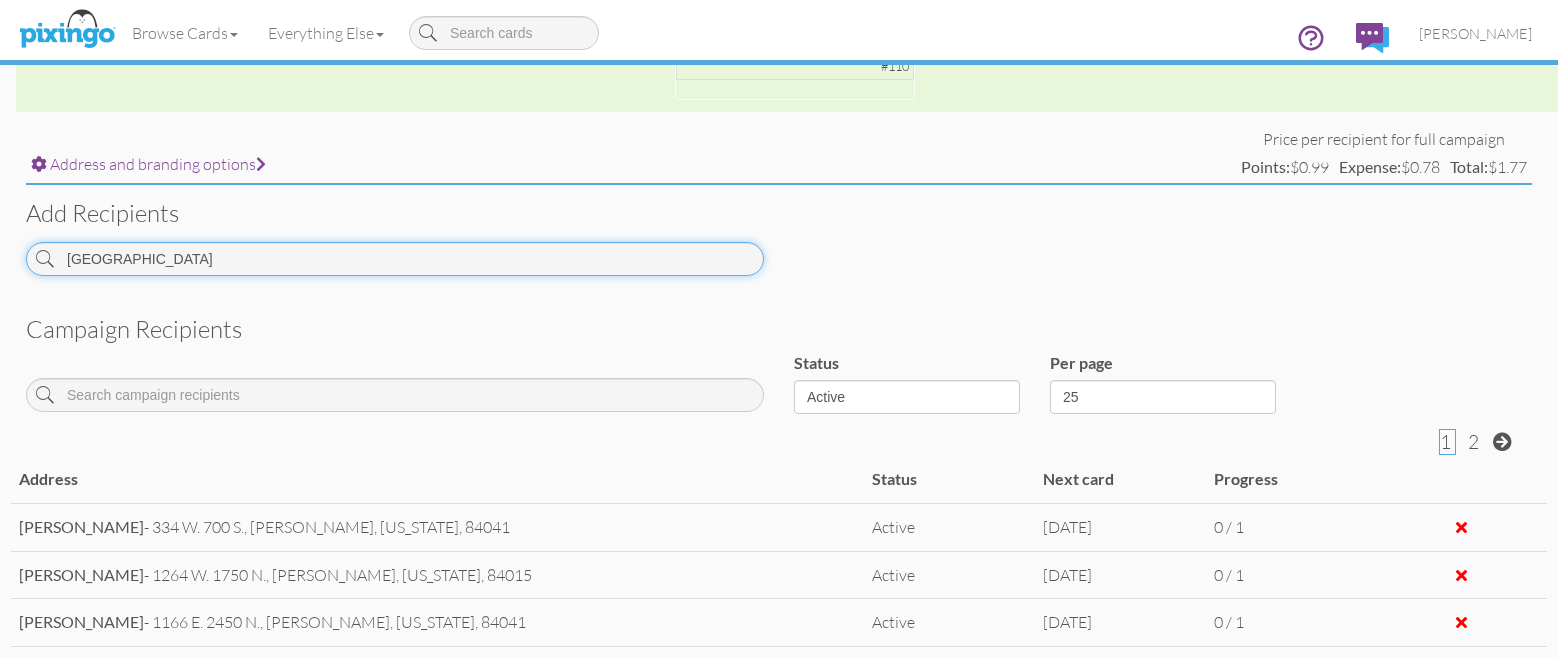click on "SAXE" at bounding box center [395, 259] 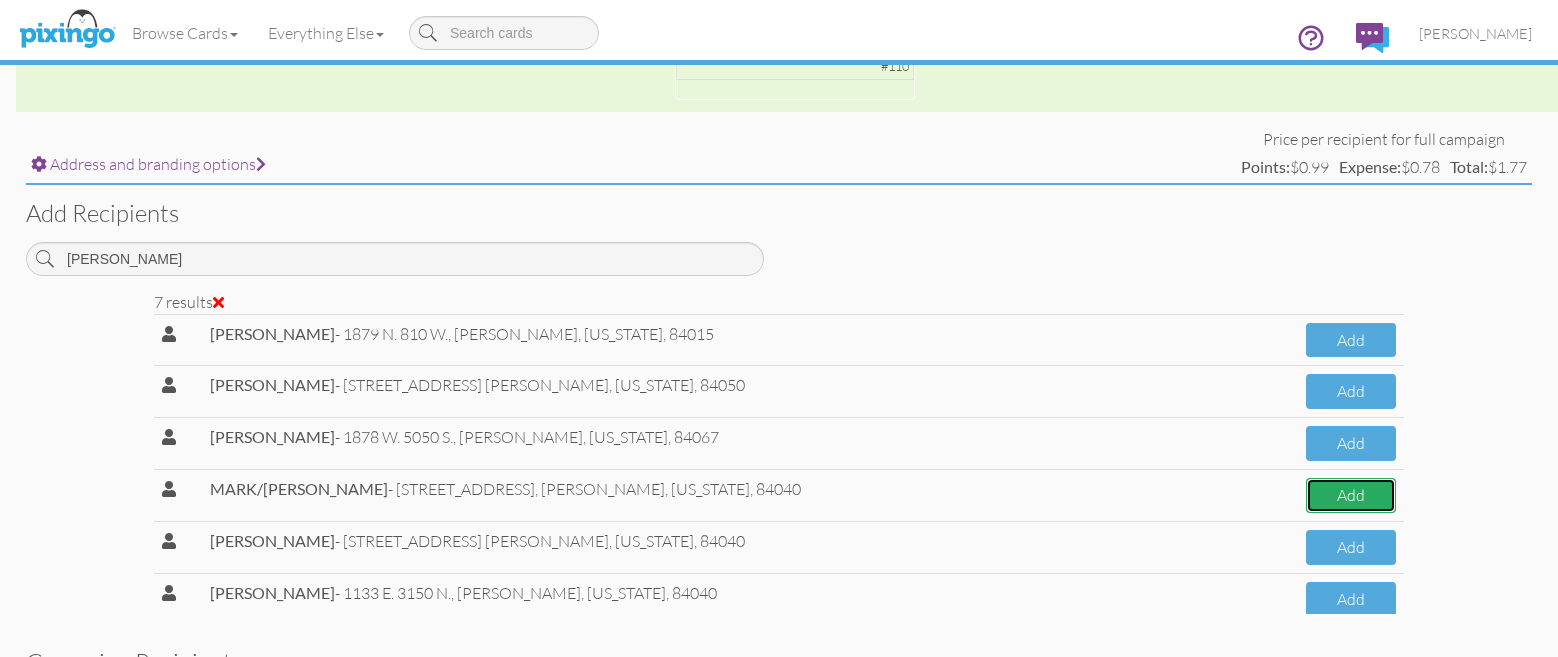 click on "Add" at bounding box center [1351, 495] 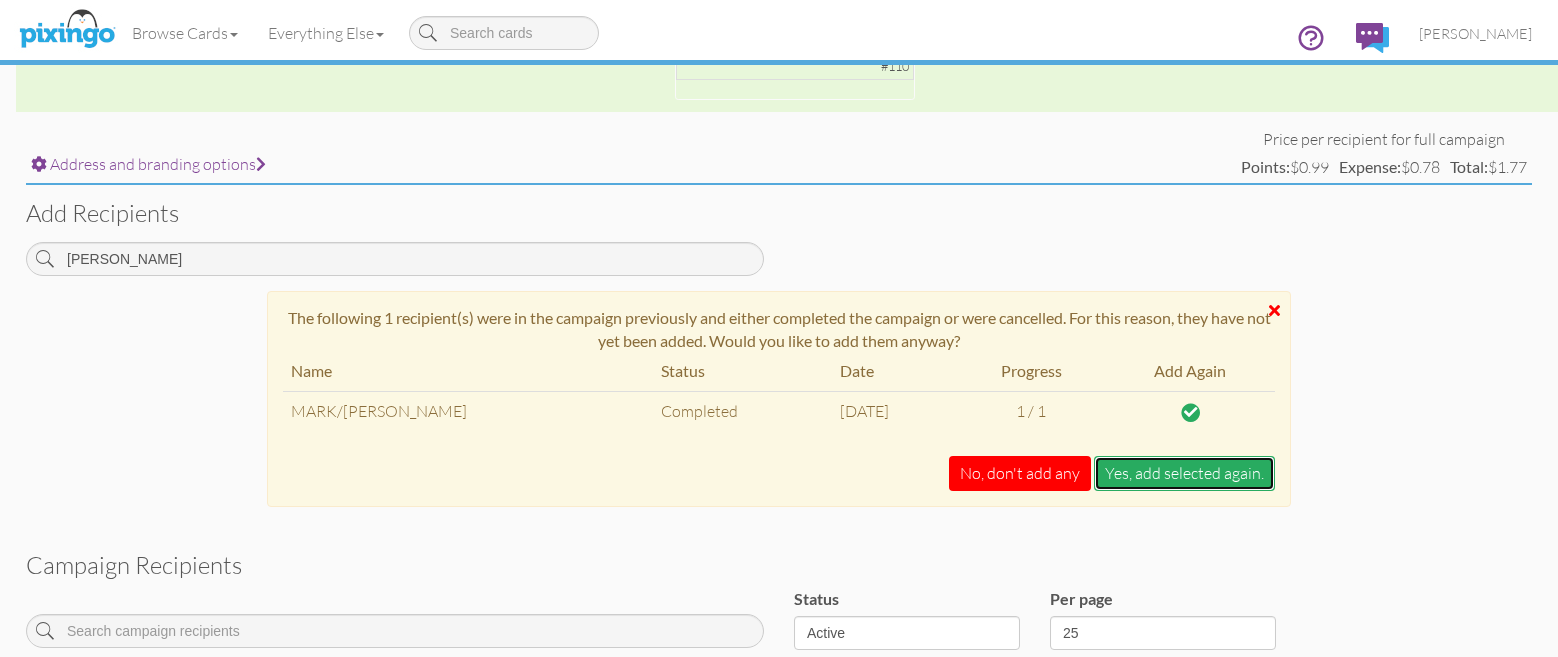 click on "Yes, add selected again." at bounding box center (1184, 473) 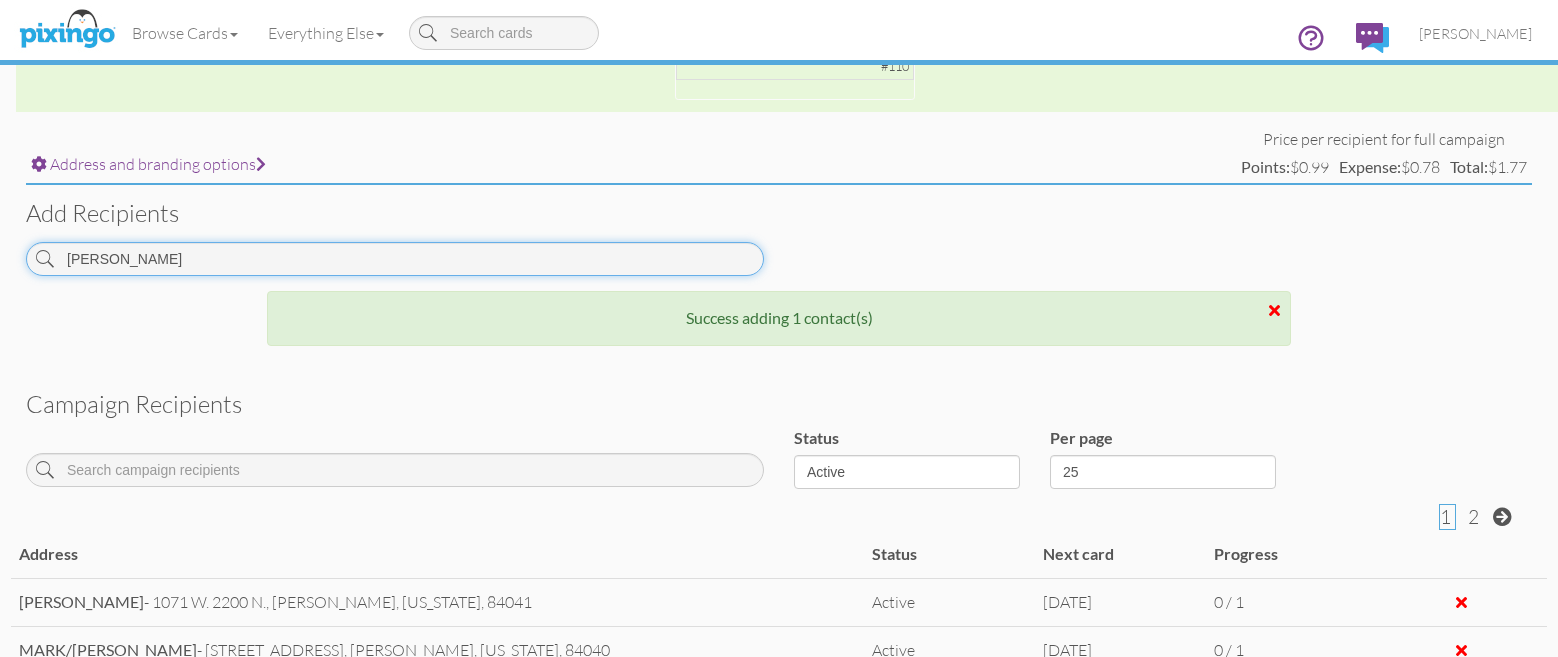 click on "STEVENS" at bounding box center [395, 259] 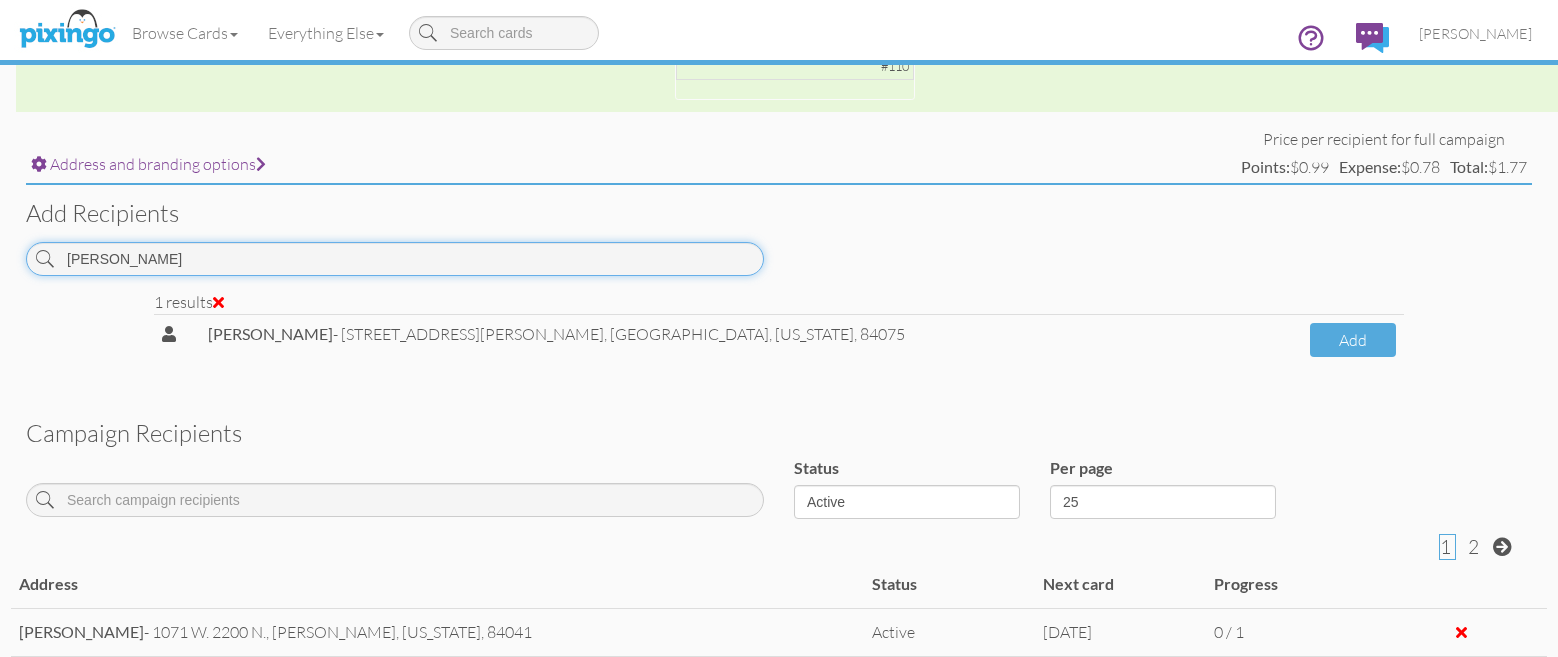 click on "DONALDSON" at bounding box center (395, 259) 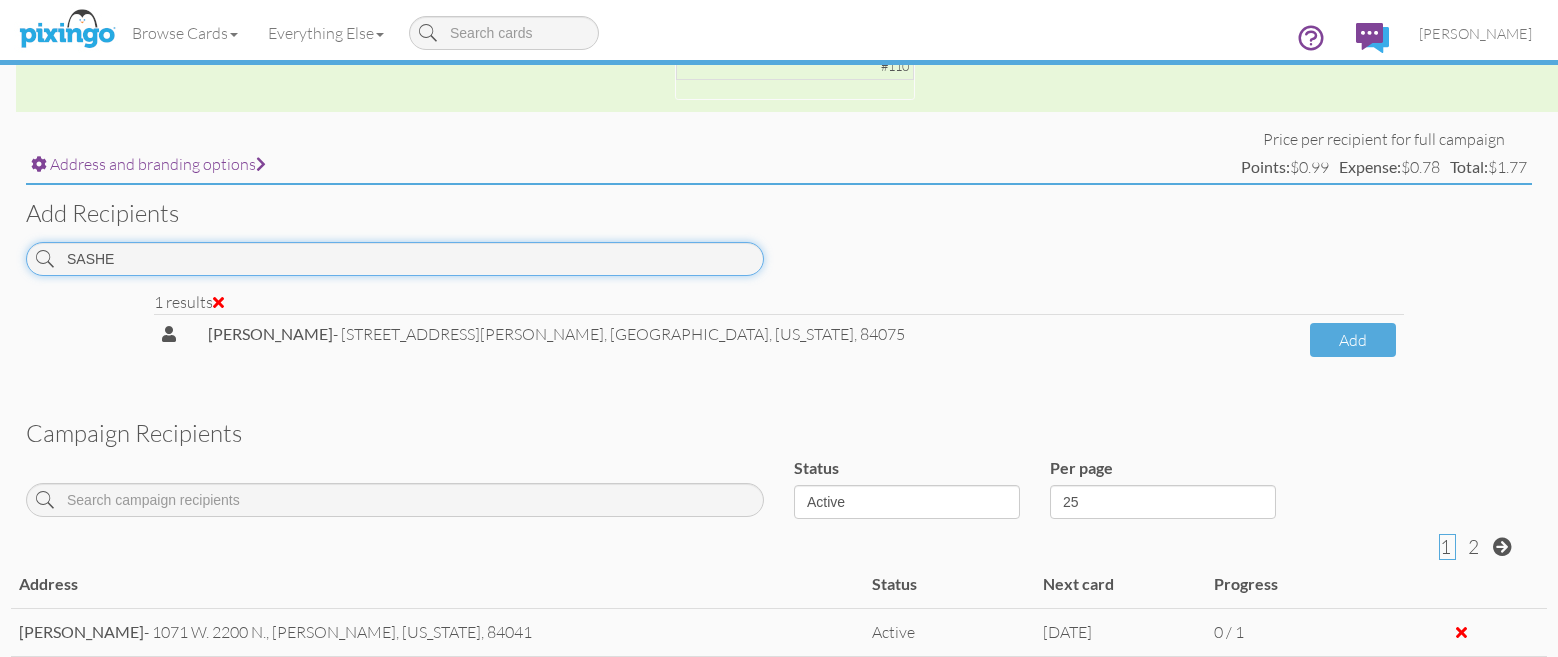 click on "SASHE" at bounding box center (395, 259) 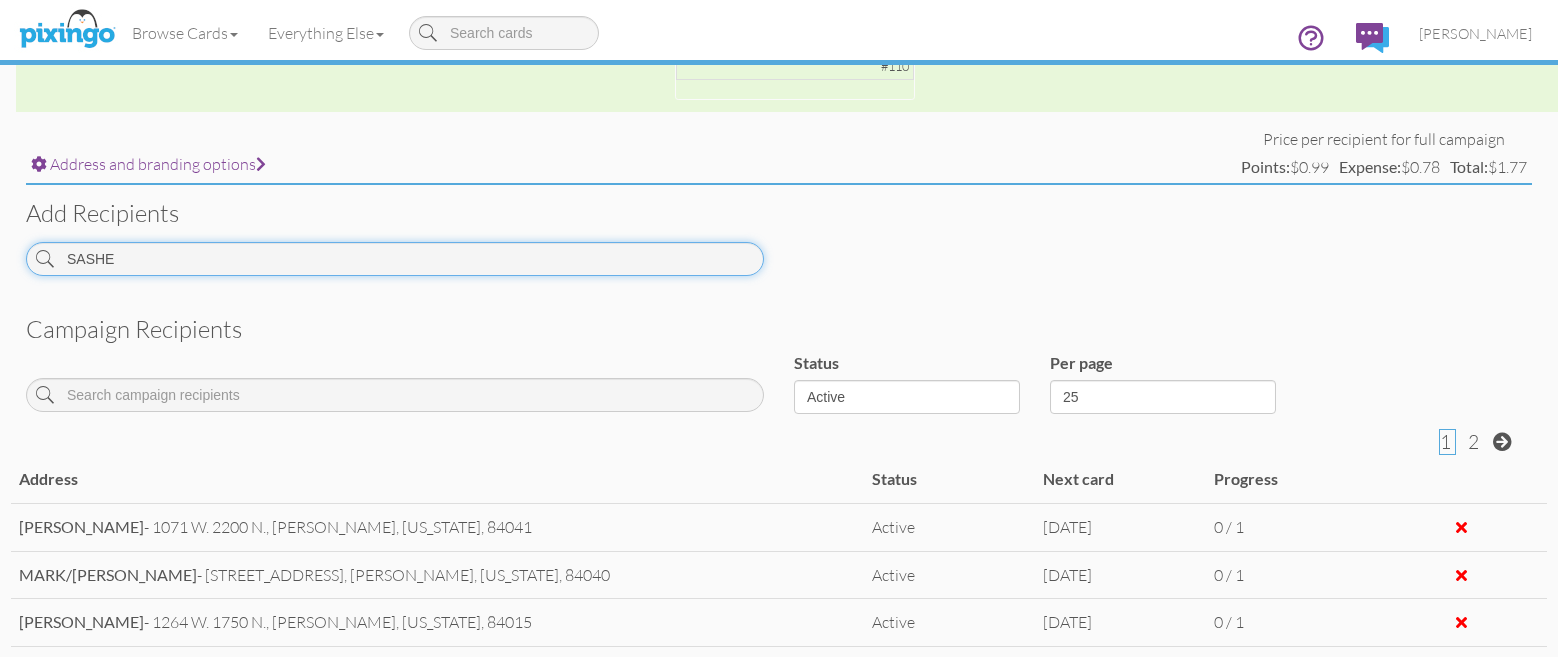 click on "SASHE" at bounding box center [395, 259] 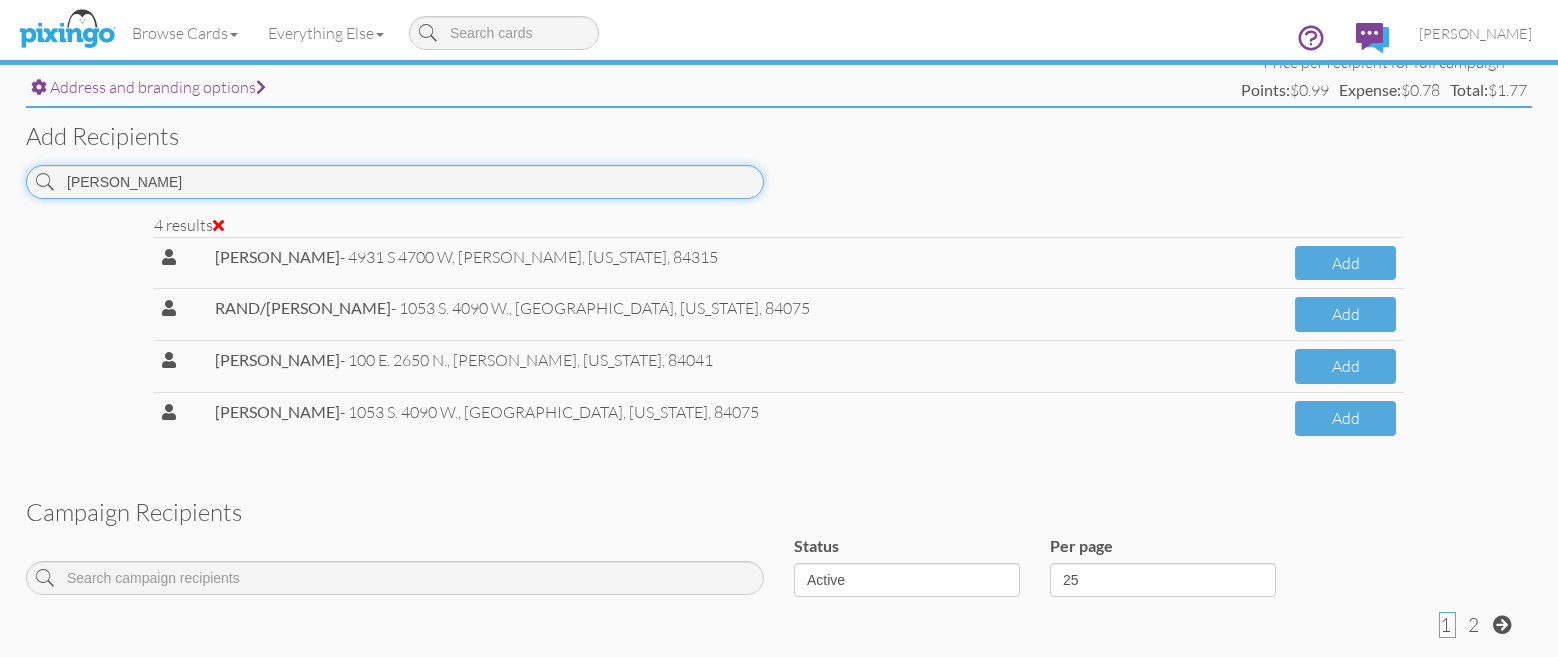 scroll, scrollTop: 733, scrollLeft: 0, axis: vertical 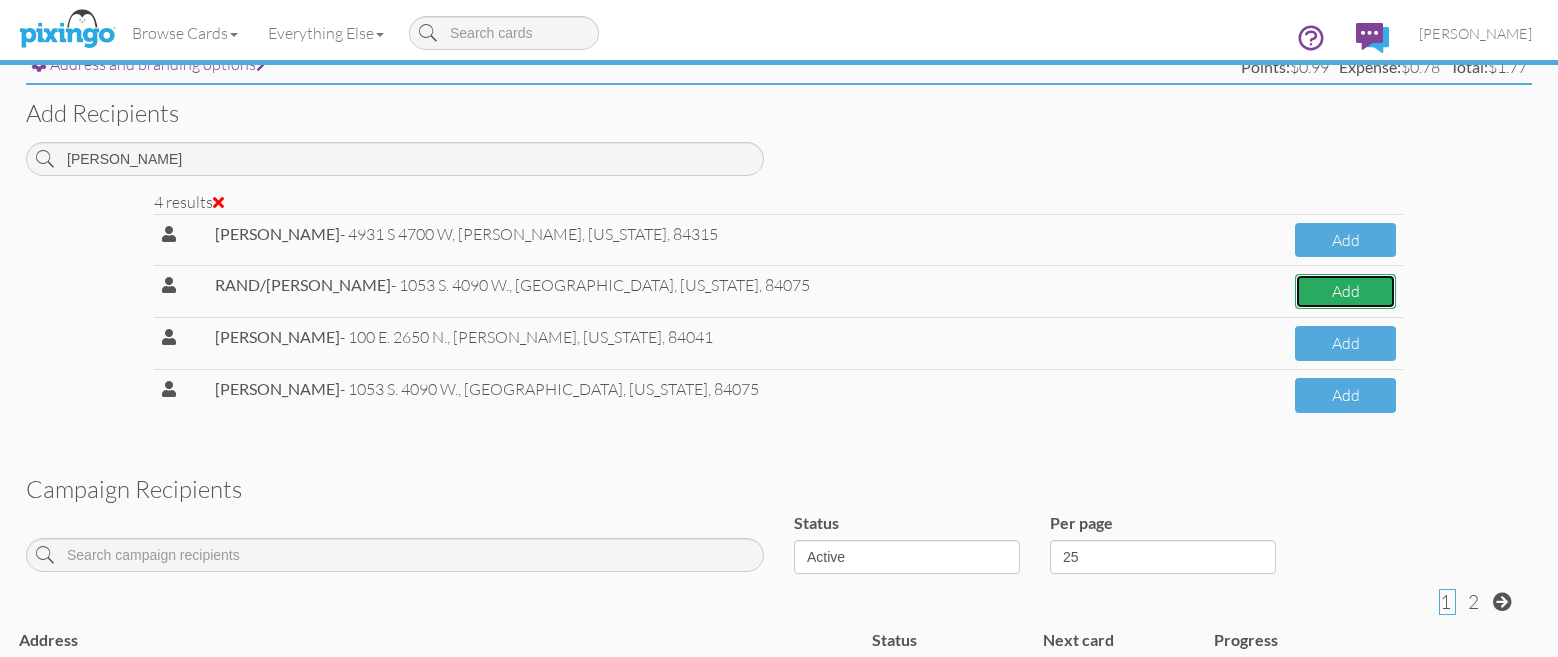 click on "Add" at bounding box center (1345, 291) 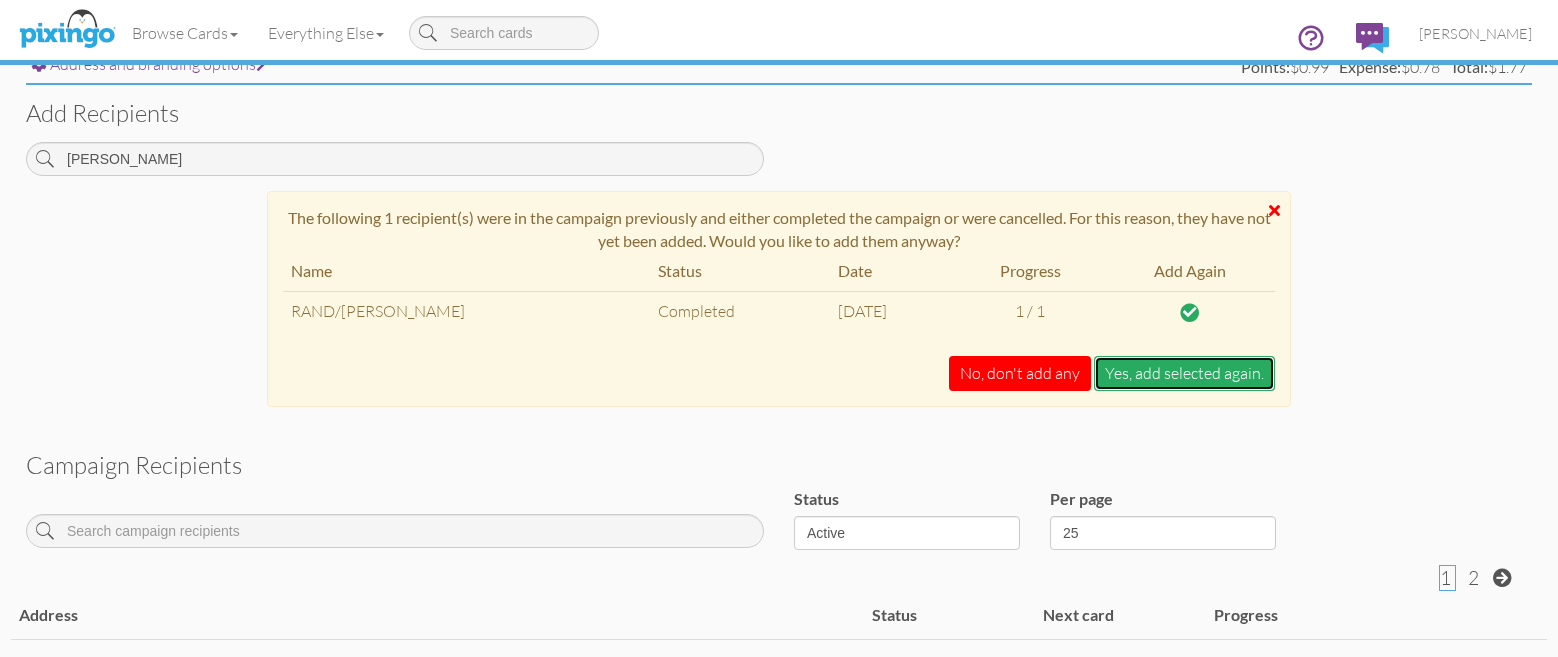 click on "Yes, add selected again." at bounding box center (1184, 373) 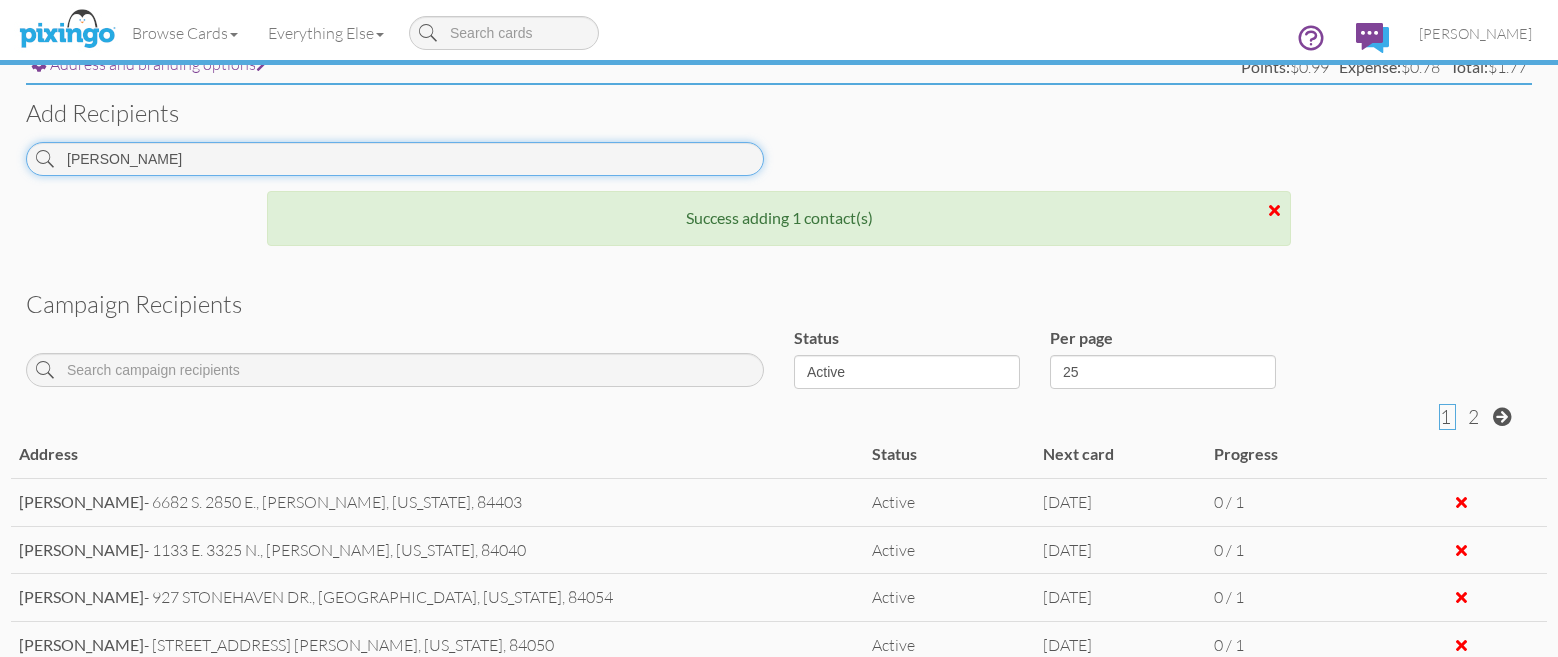 click on "ASHE" at bounding box center [395, 159] 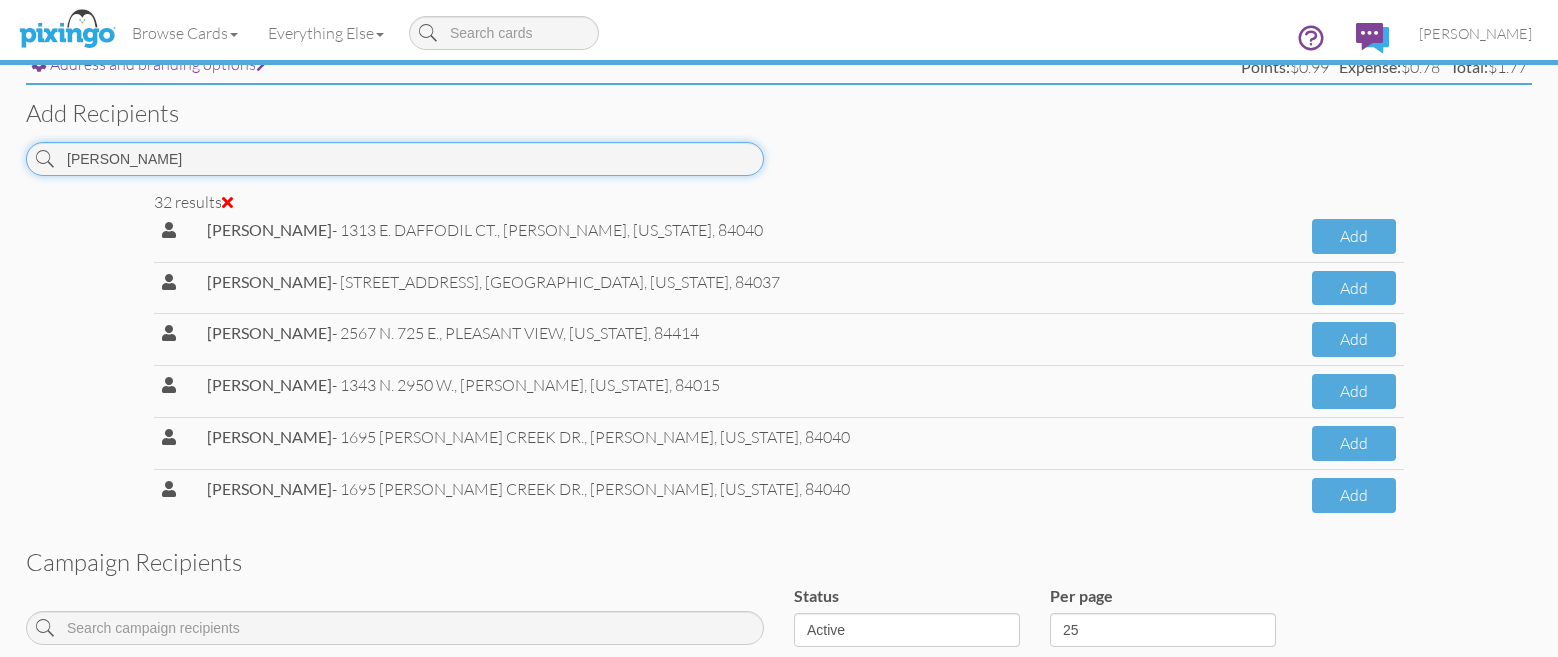 scroll, scrollTop: 1379, scrollLeft: 0, axis: vertical 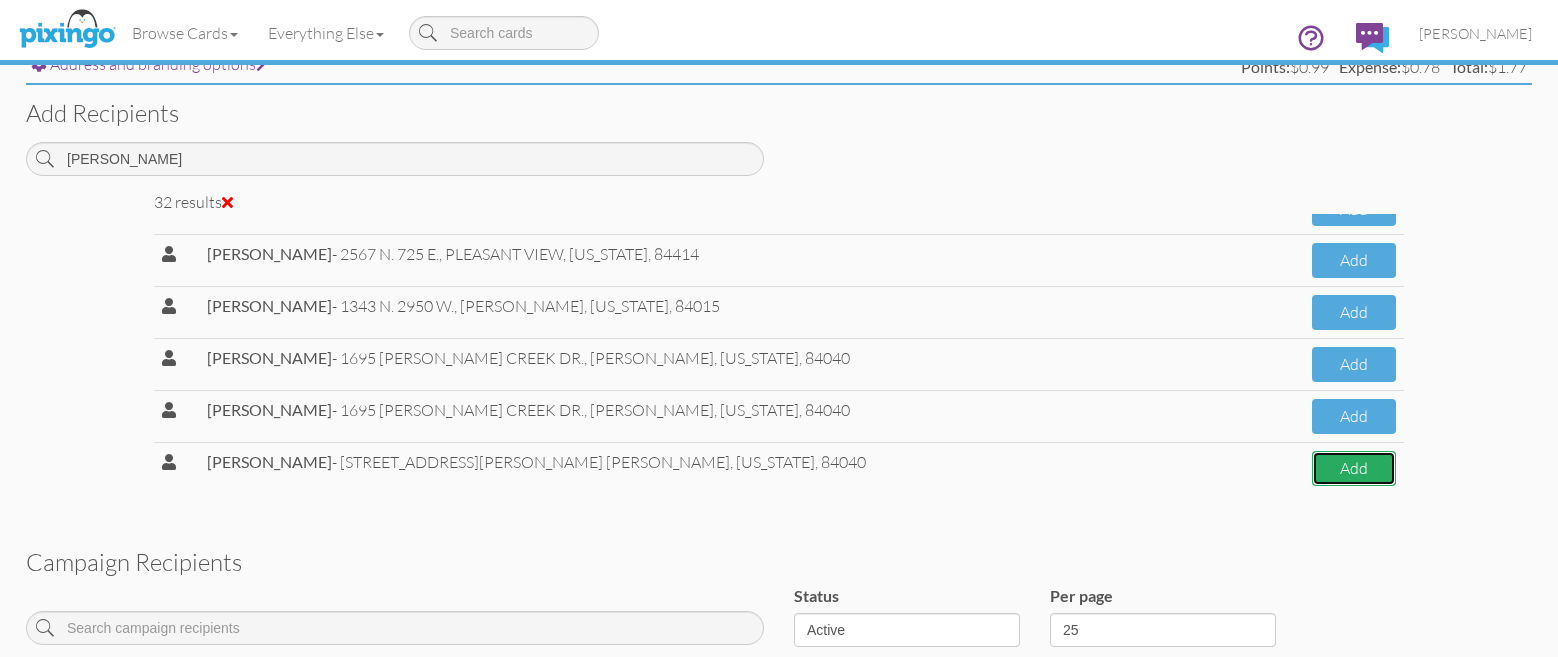 click on "Add" at bounding box center (1354, 468) 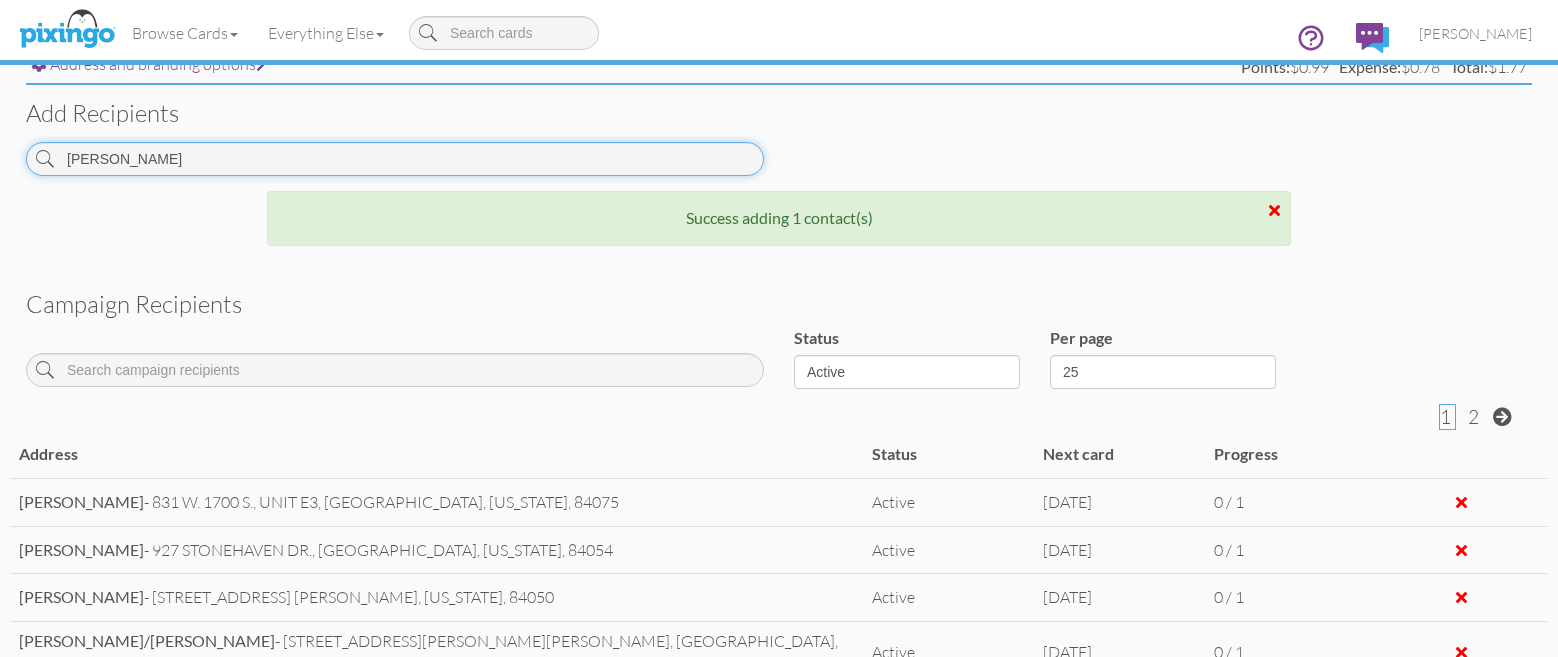 click on "SMITH" at bounding box center (395, 159) 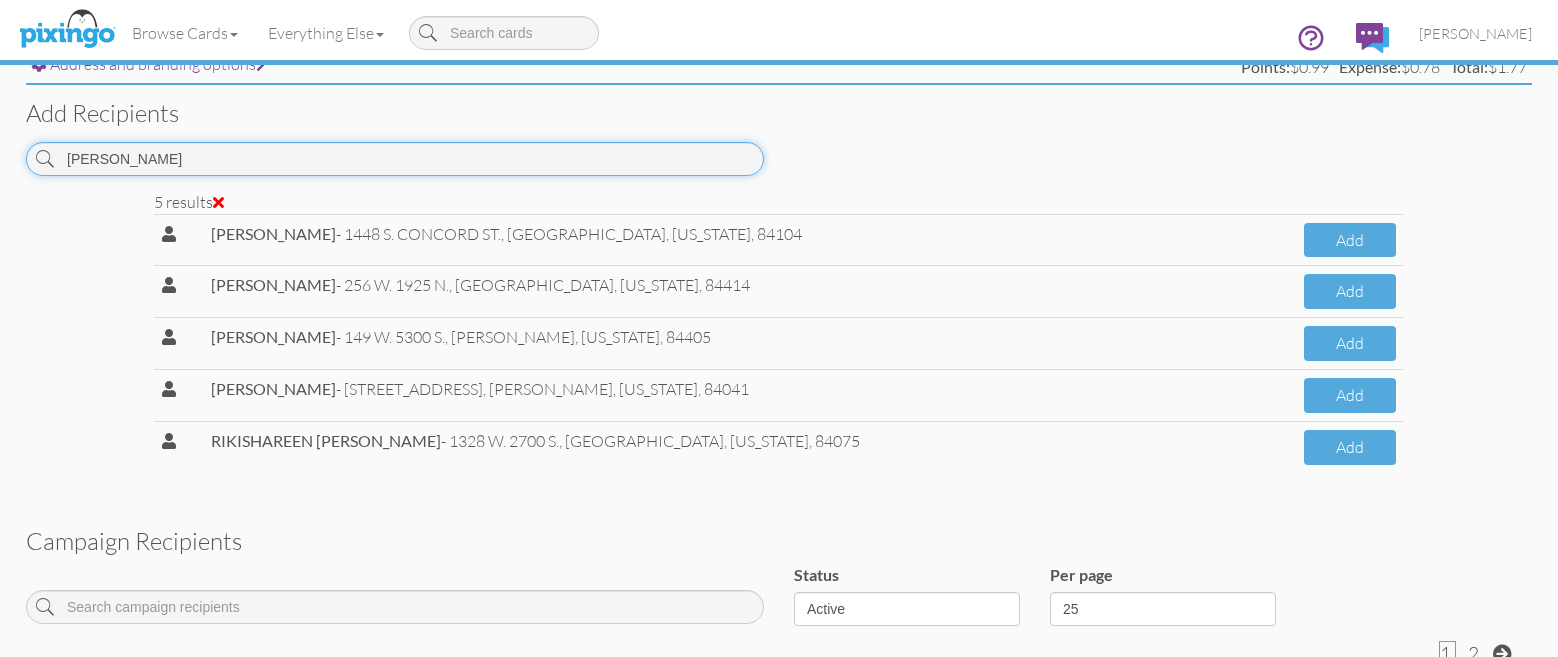 click on "LLOYD" at bounding box center [395, 159] 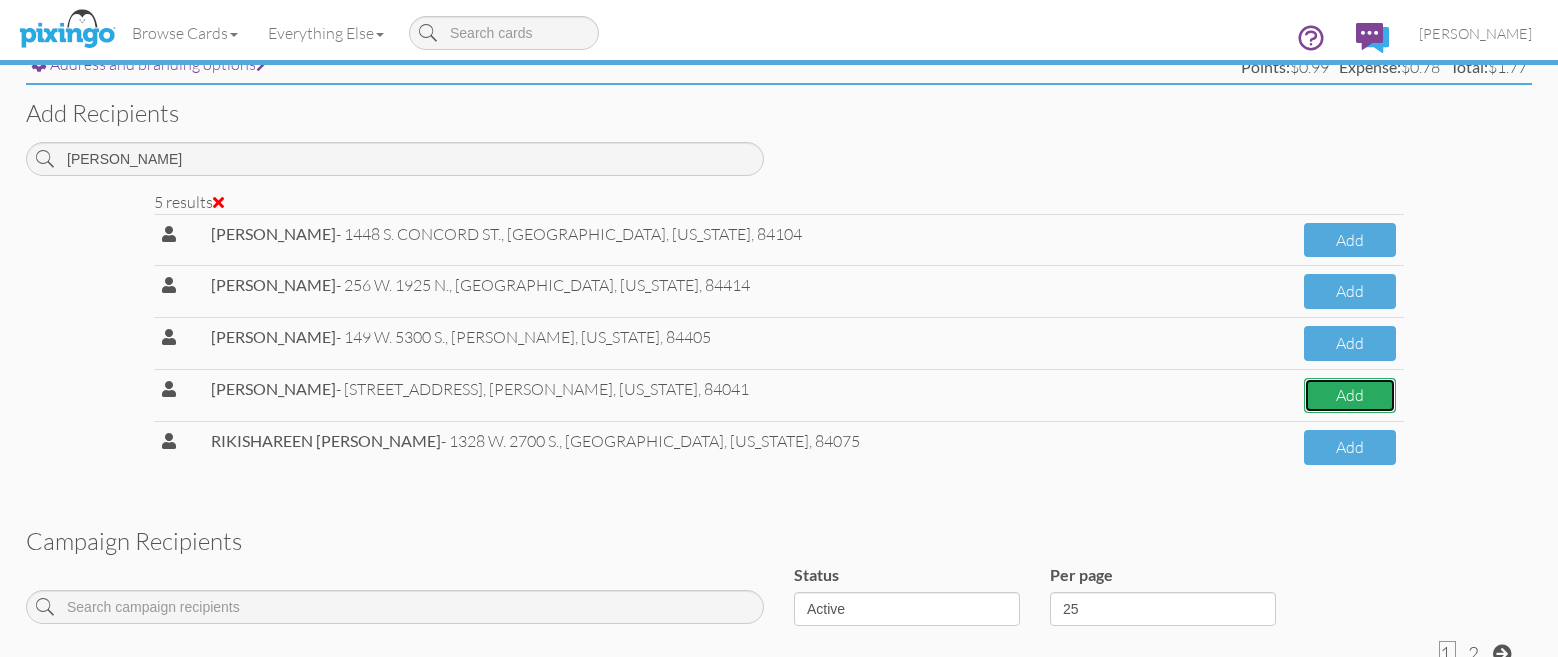 click on "Add" at bounding box center [1350, 395] 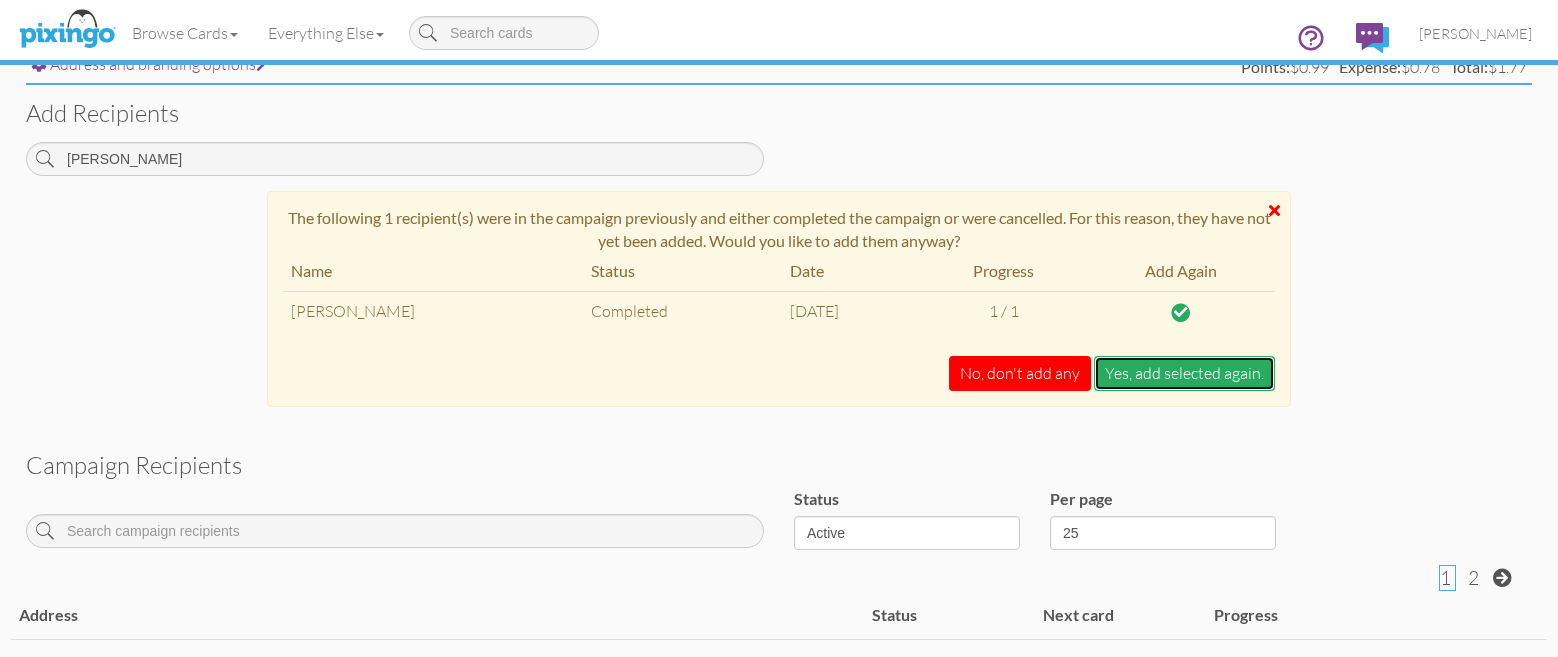 click on "Yes, add selected again." at bounding box center (1184, 373) 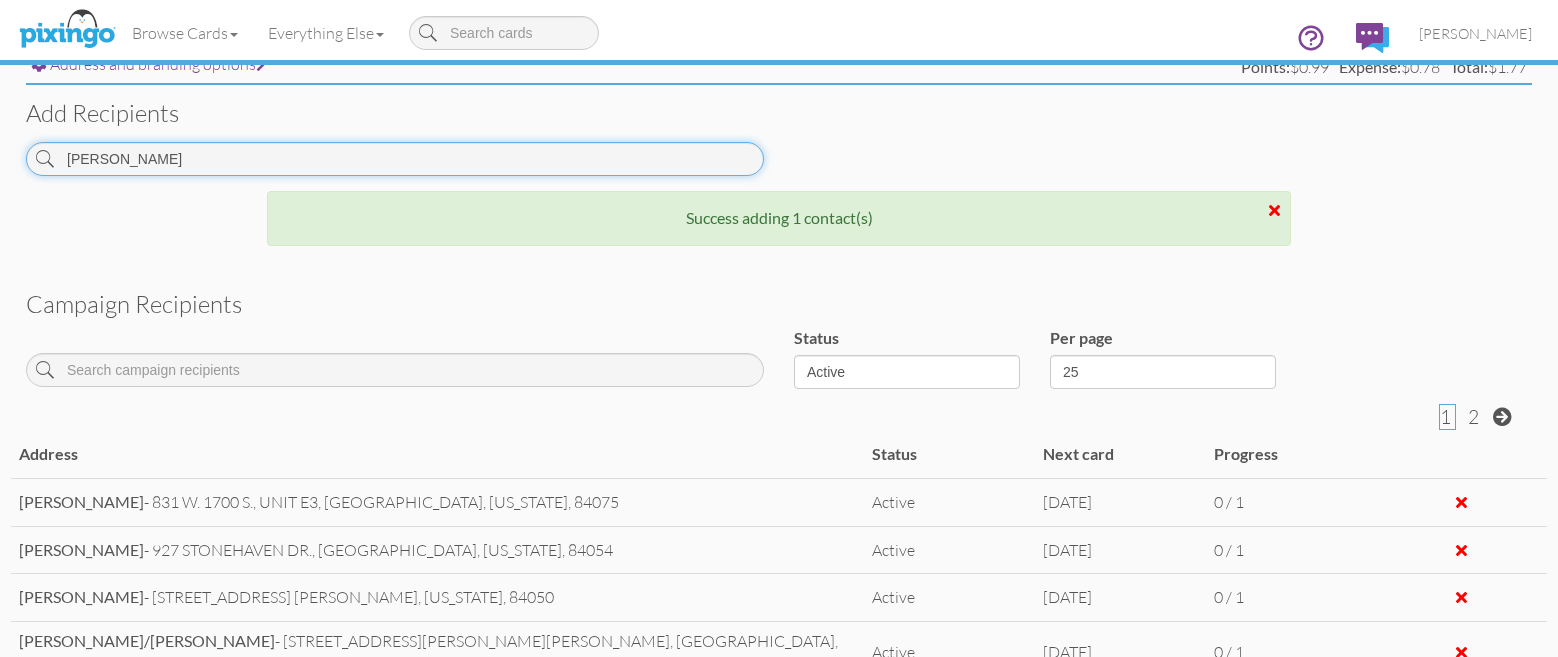 click on "LLOYD" at bounding box center (395, 159) 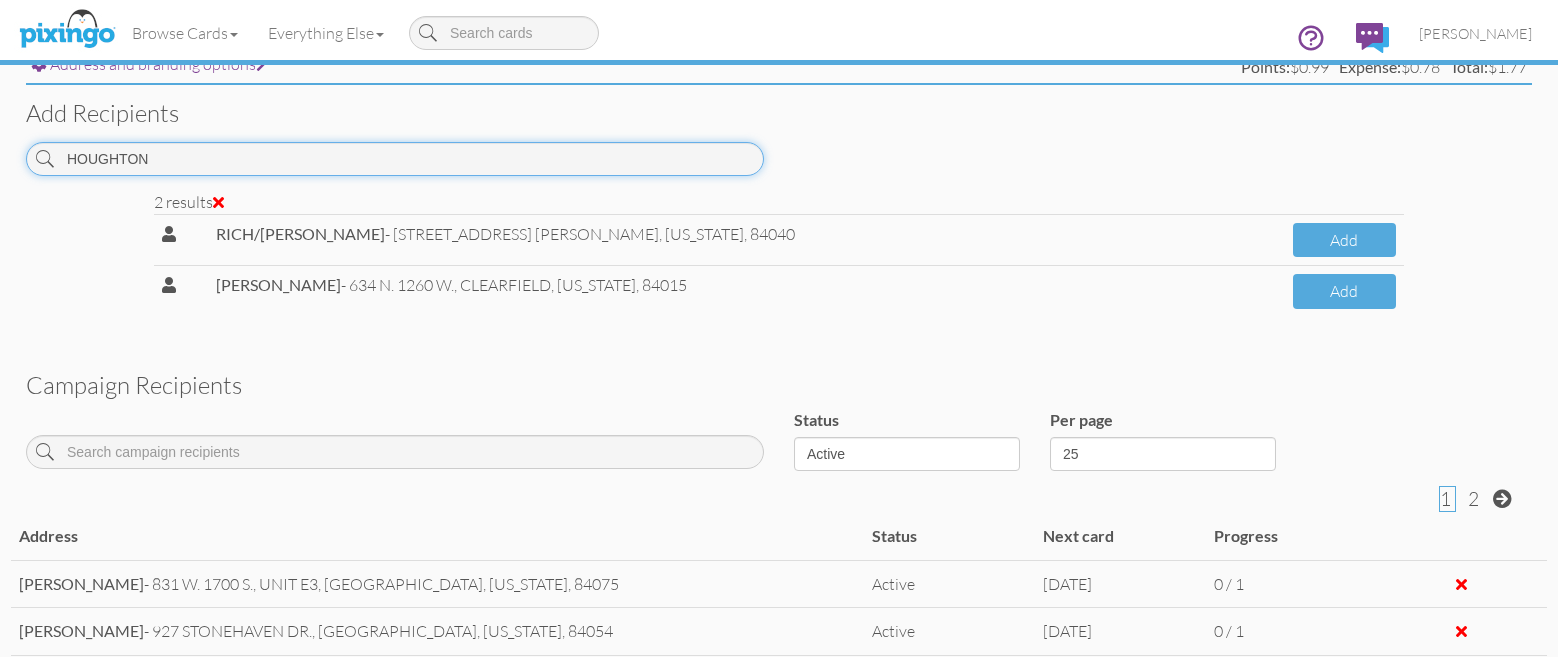 click on "HOUGHTON" at bounding box center (395, 159) 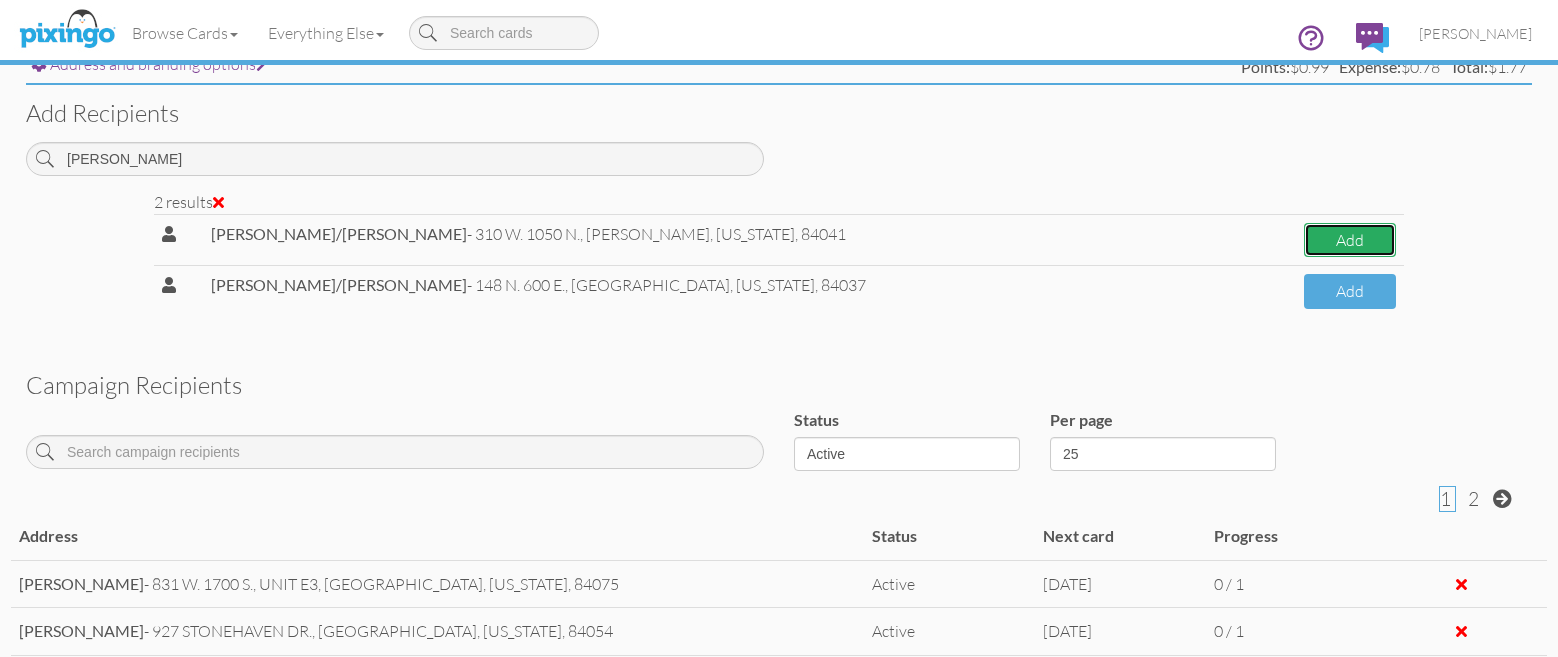 click on "Add" at bounding box center [1350, 240] 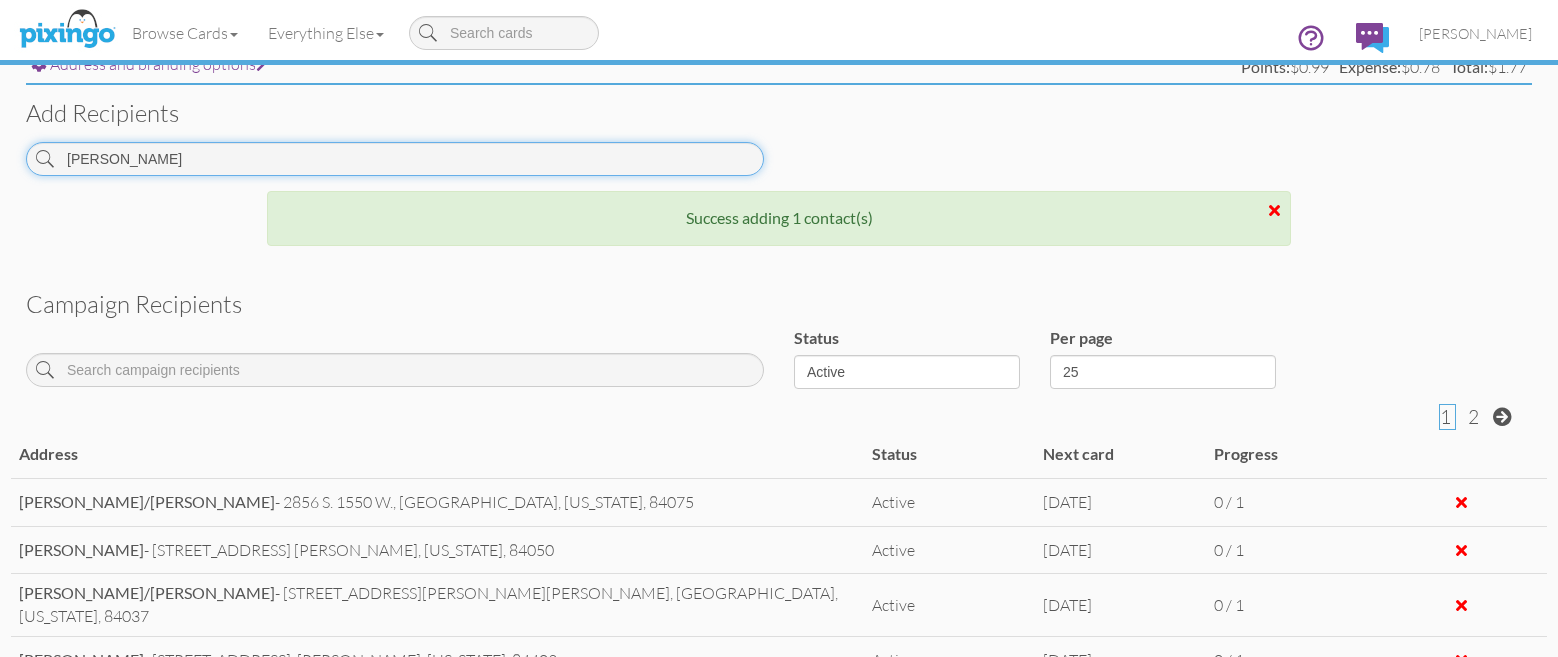 click on "VANCE" at bounding box center (395, 159) 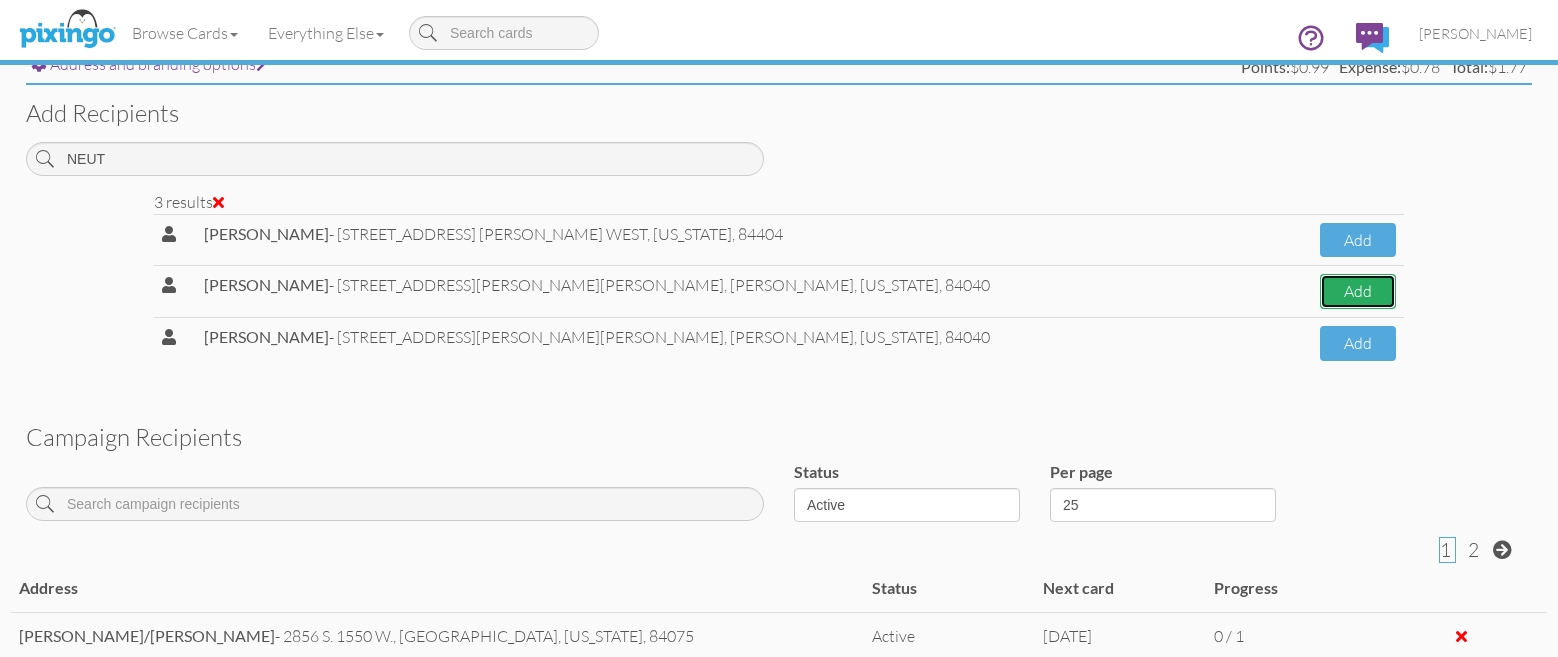 click on "Add" at bounding box center (1358, 291) 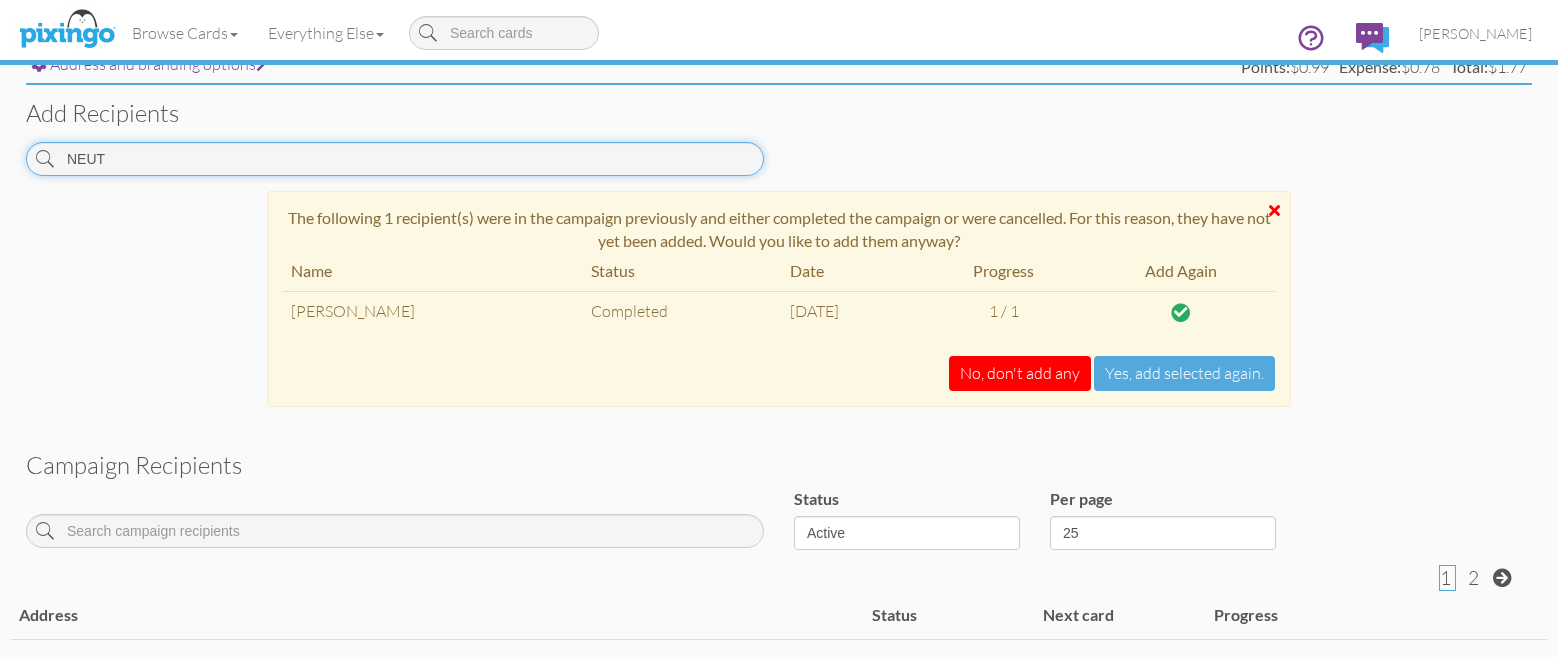 click on "NEUT" at bounding box center [395, 159] 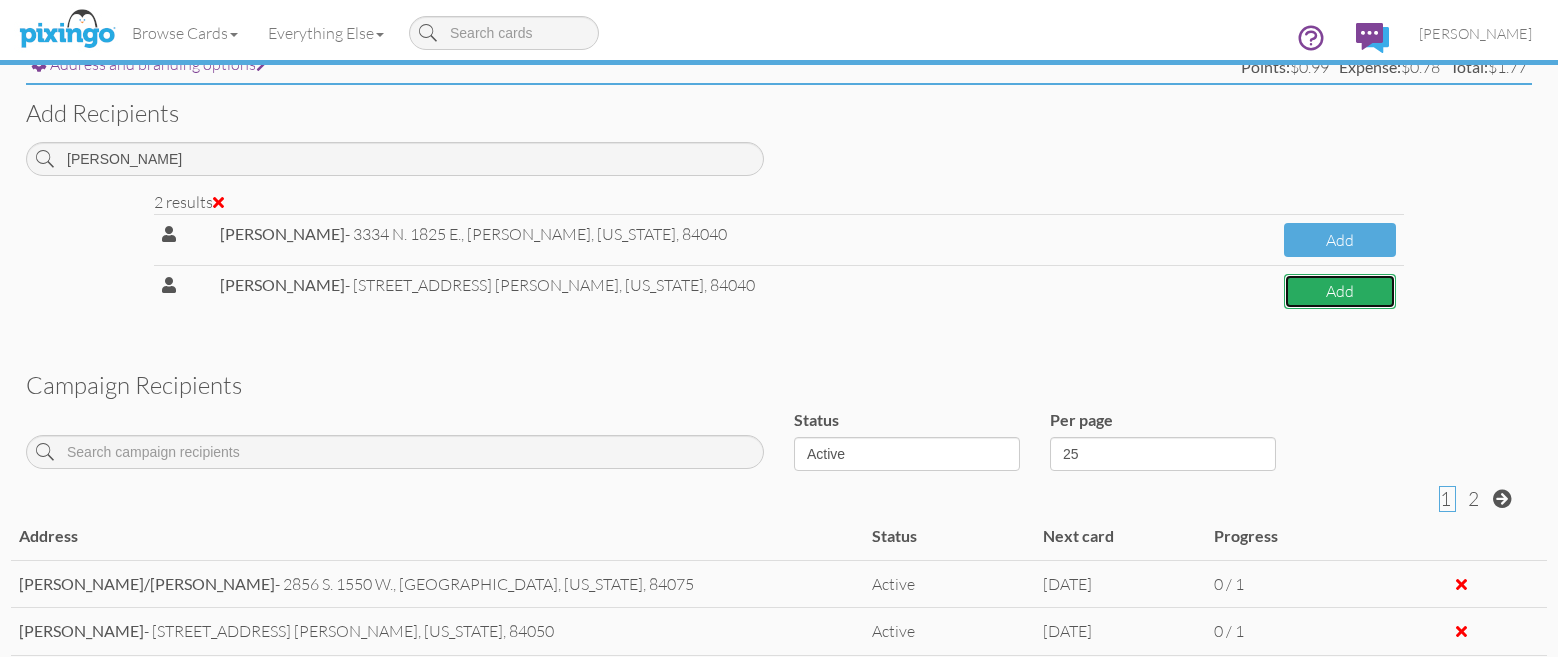 click on "Add" at bounding box center [1340, 291] 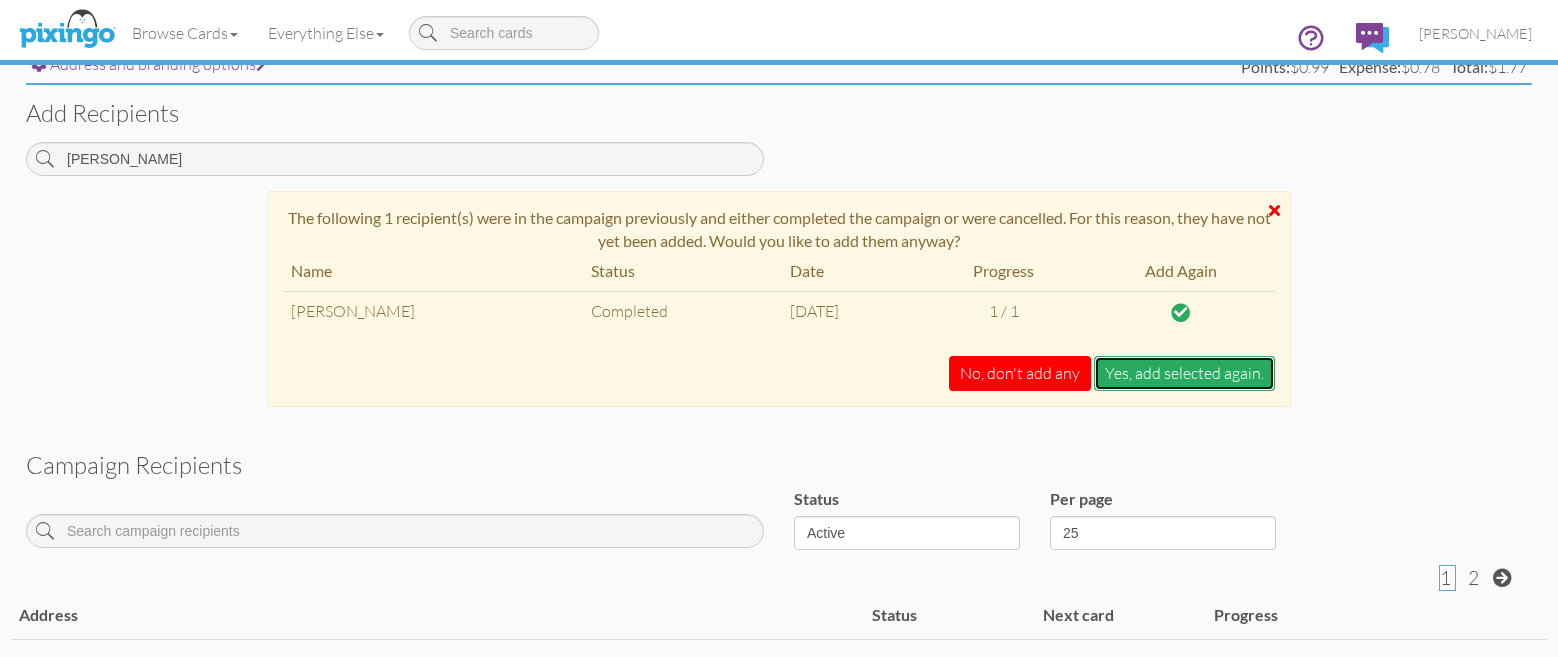 click on "Yes, add selected again." at bounding box center [1184, 373] 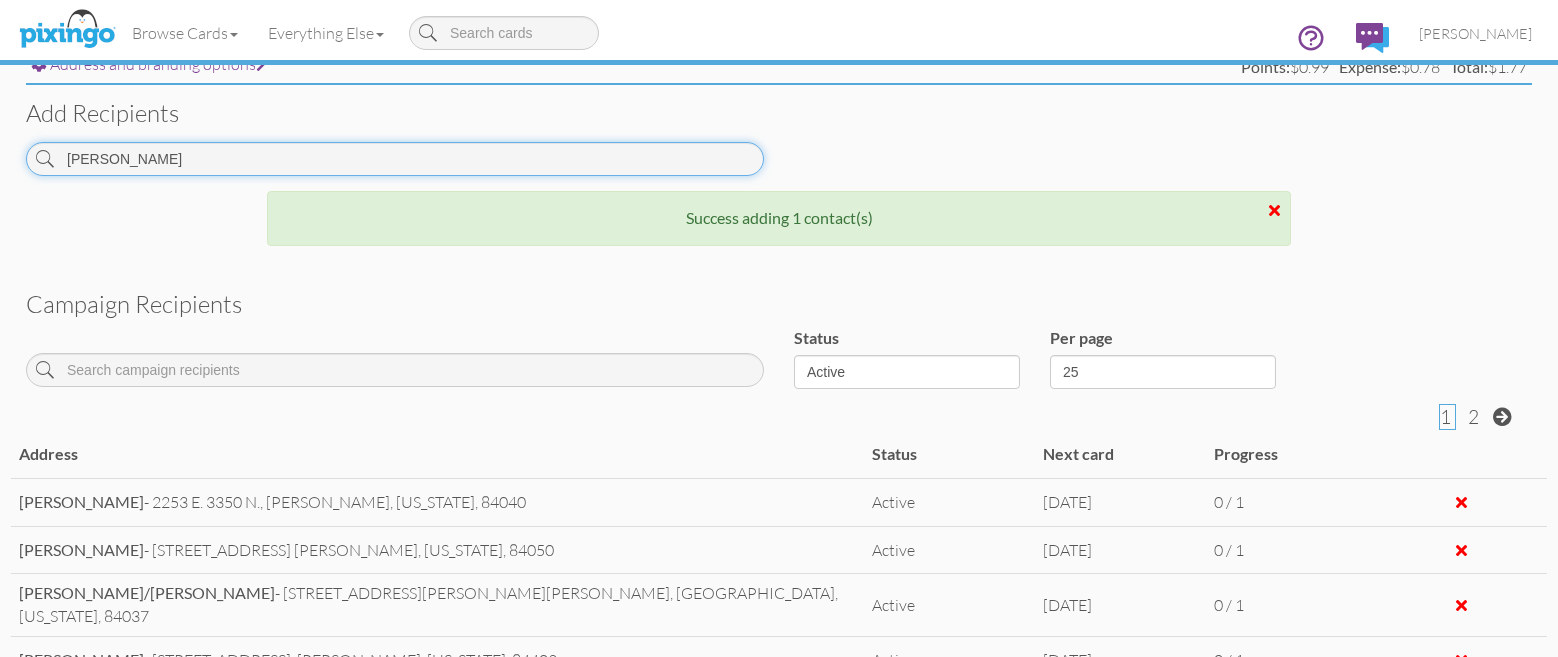 click on "FARLEY" at bounding box center (395, 159) 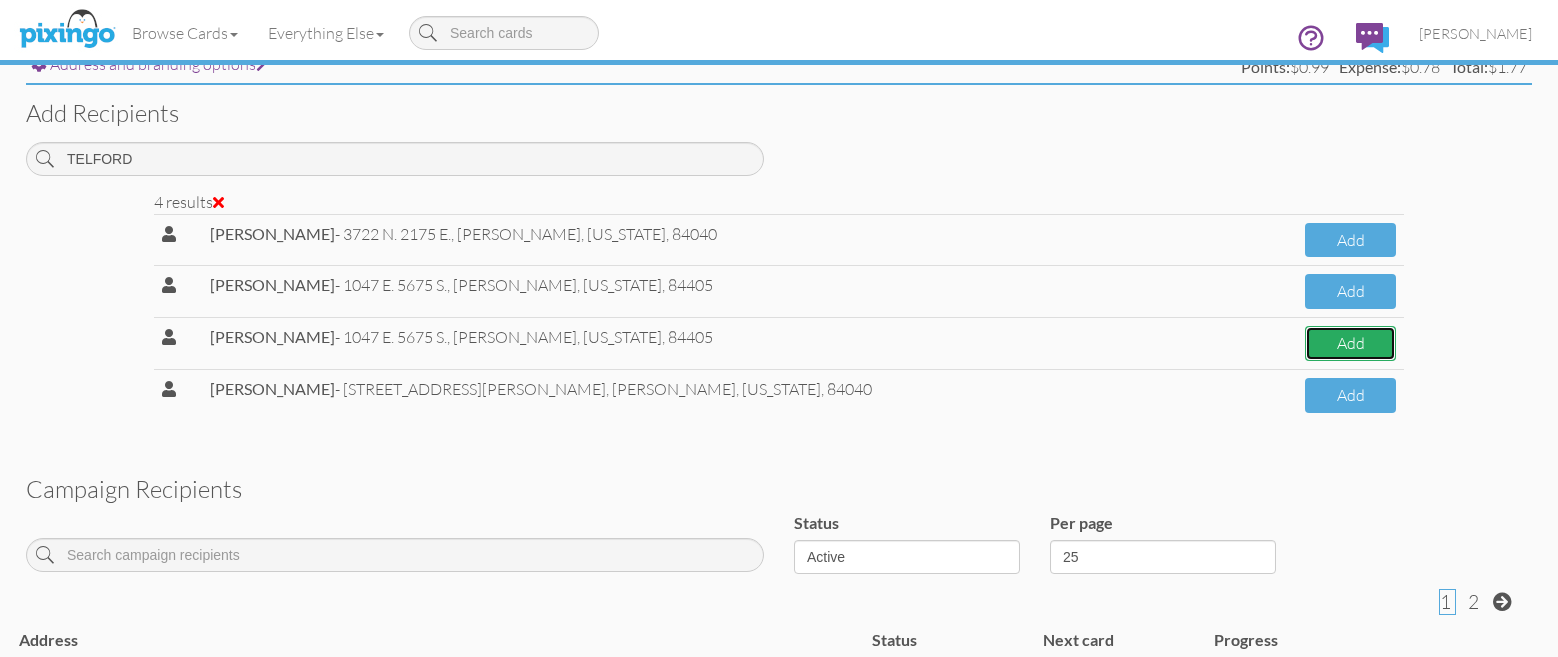 click on "Add" at bounding box center (1350, 343) 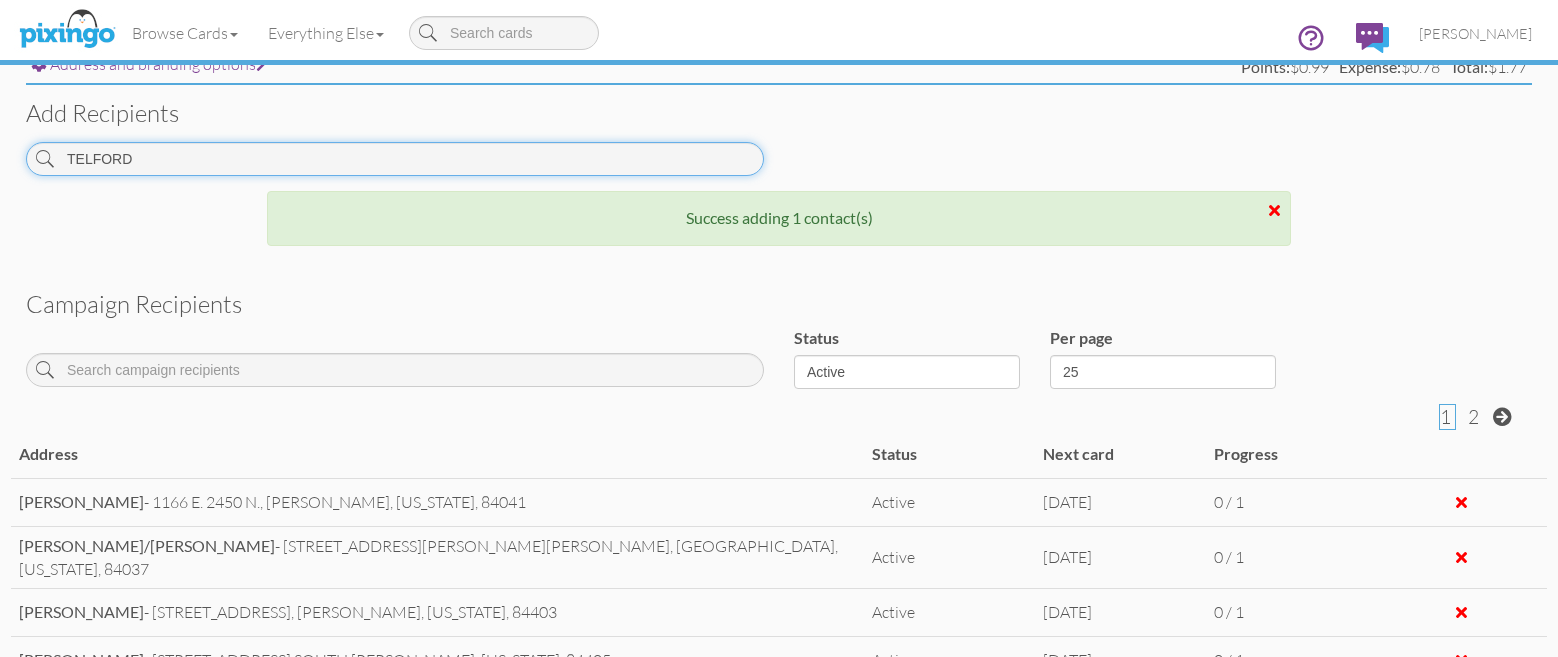 click on "TELFORD" at bounding box center (395, 159) 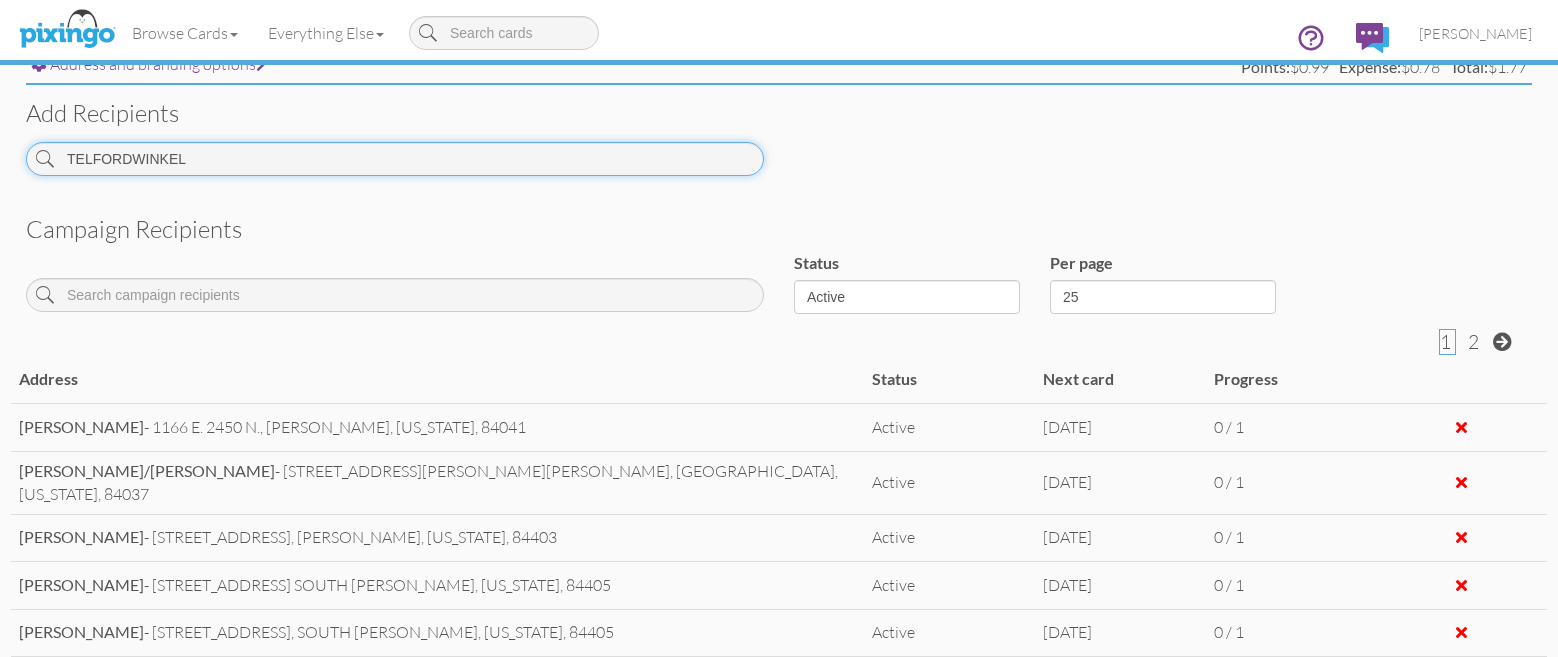 click on "TELFORDWINKEL" at bounding box center (395, 159) 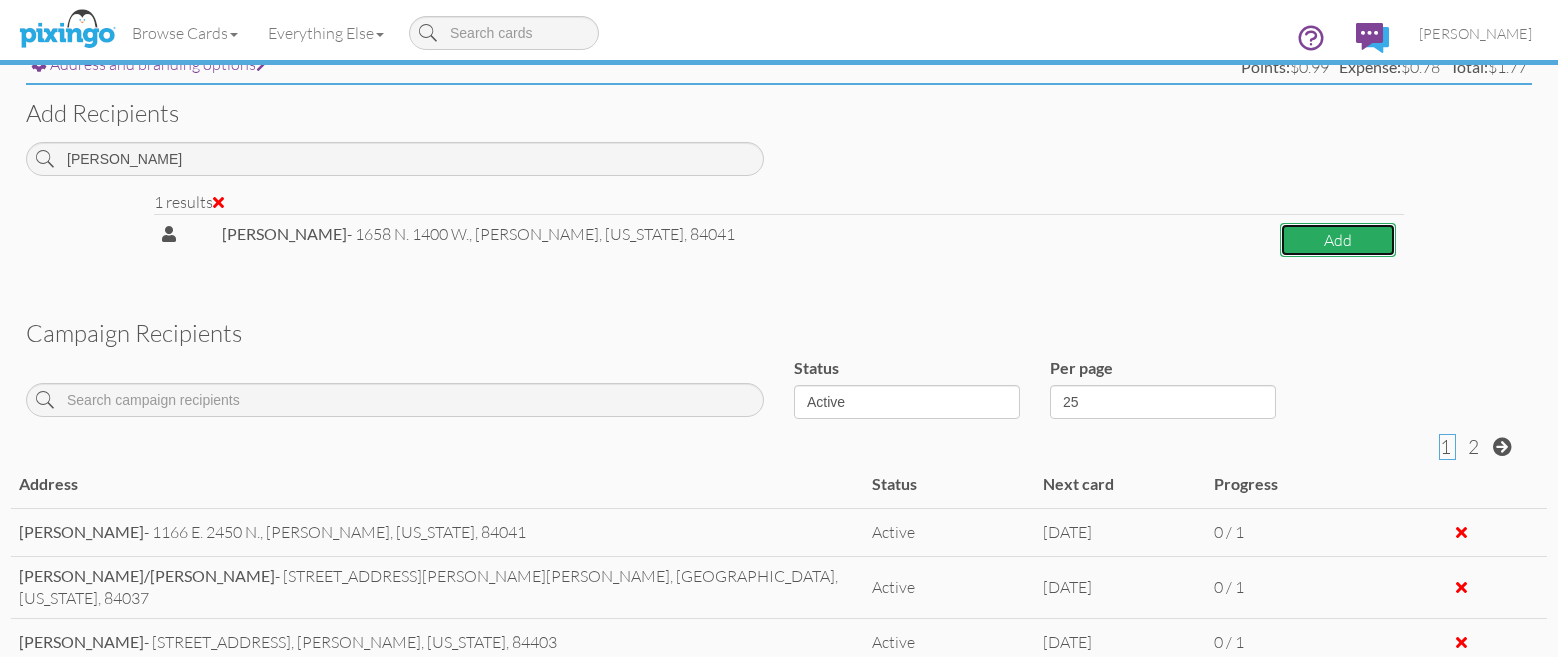 click on "Add" at bounding box center (1338, 240) 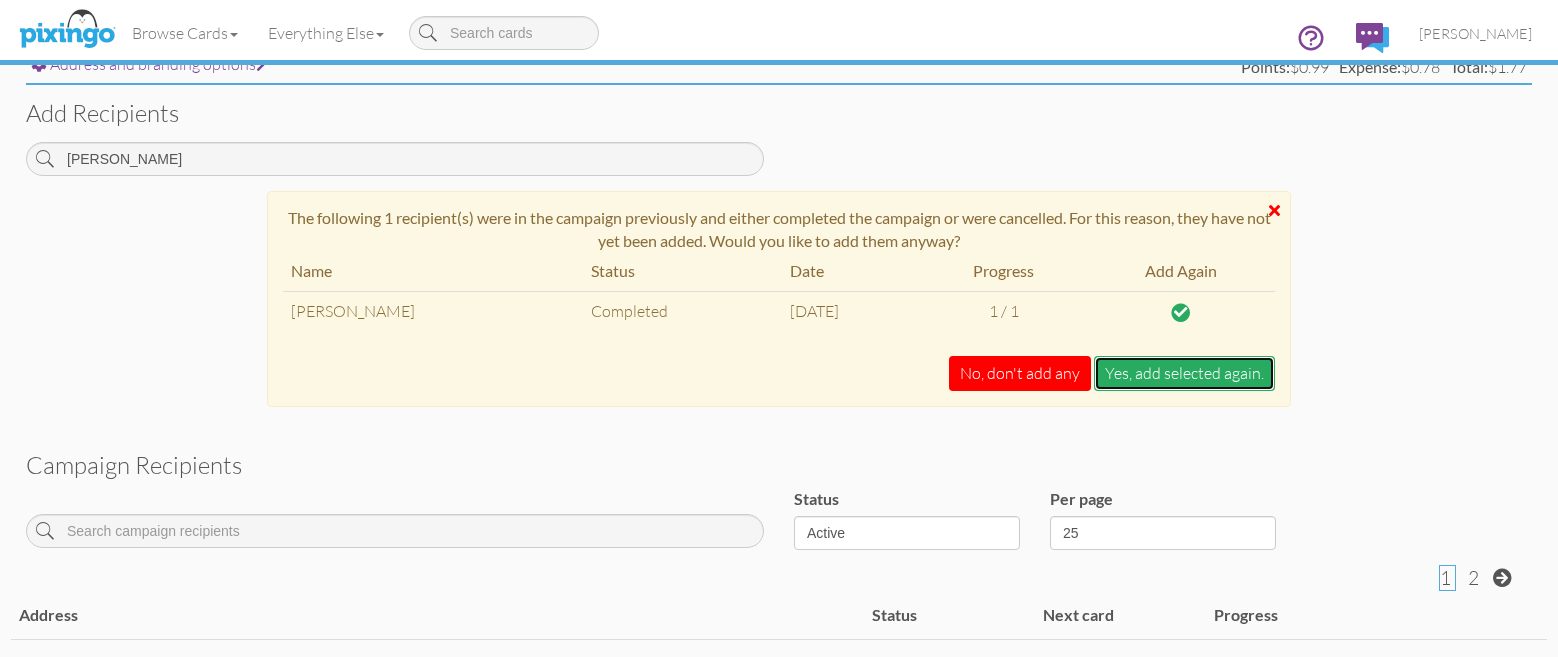click on "Yes, add selected again." at bounding box center [1184, 373] 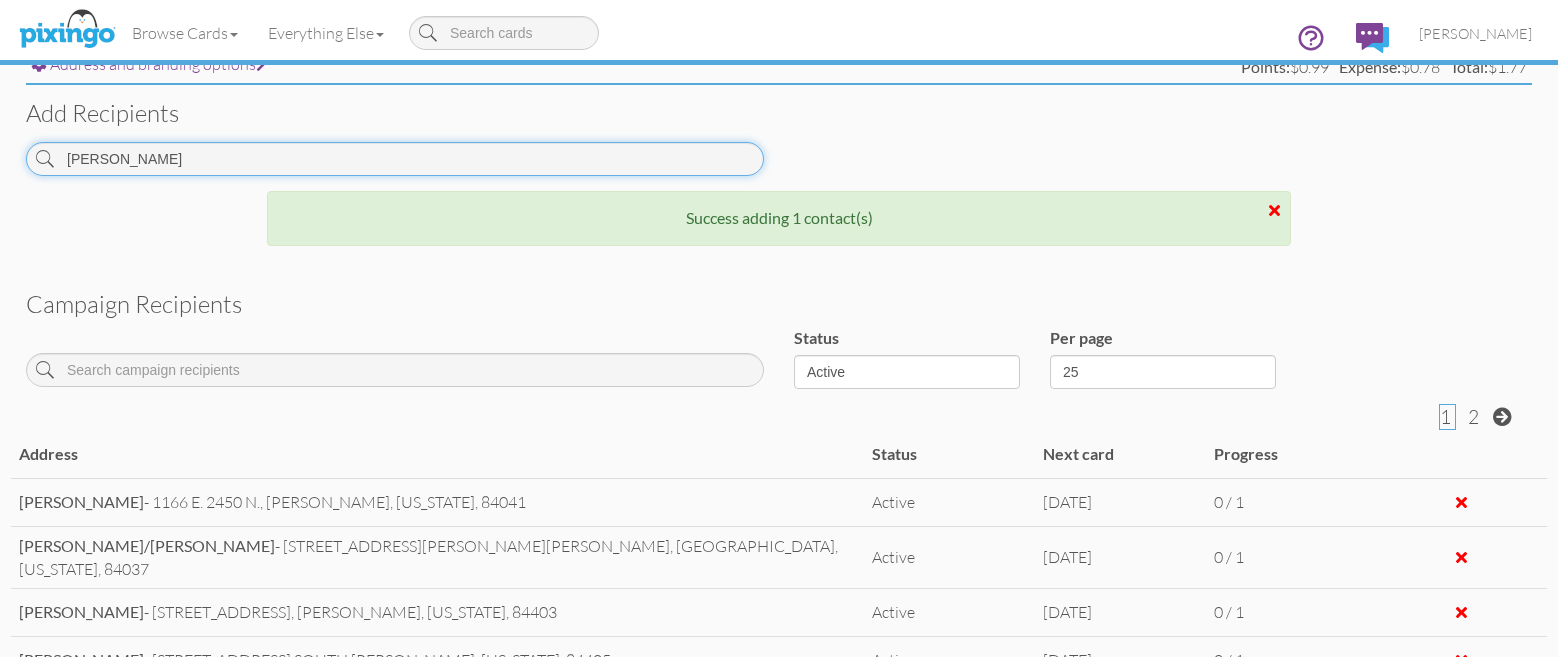 click on "WINKEL" at bounding box center (395, 159) 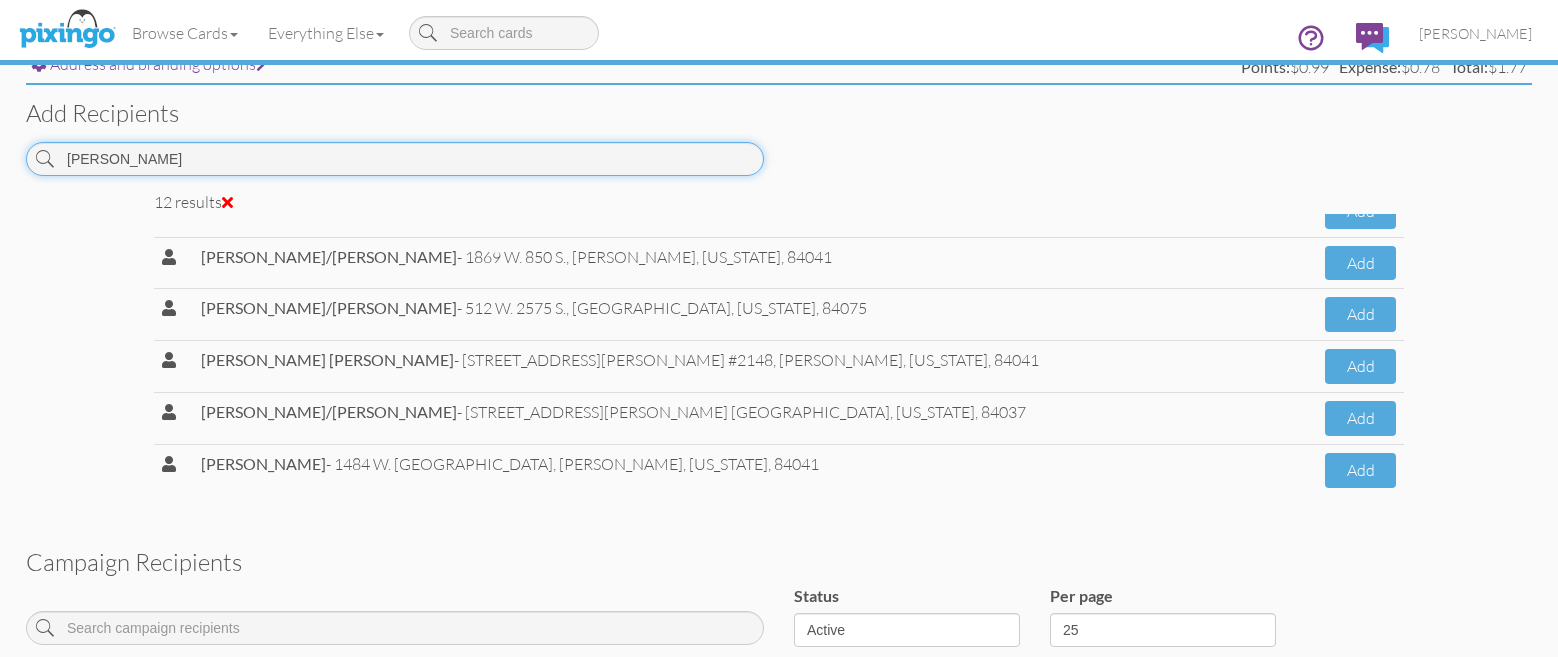 scroll, scrollTop: 342, scrollLeft: 0, axis: vertical 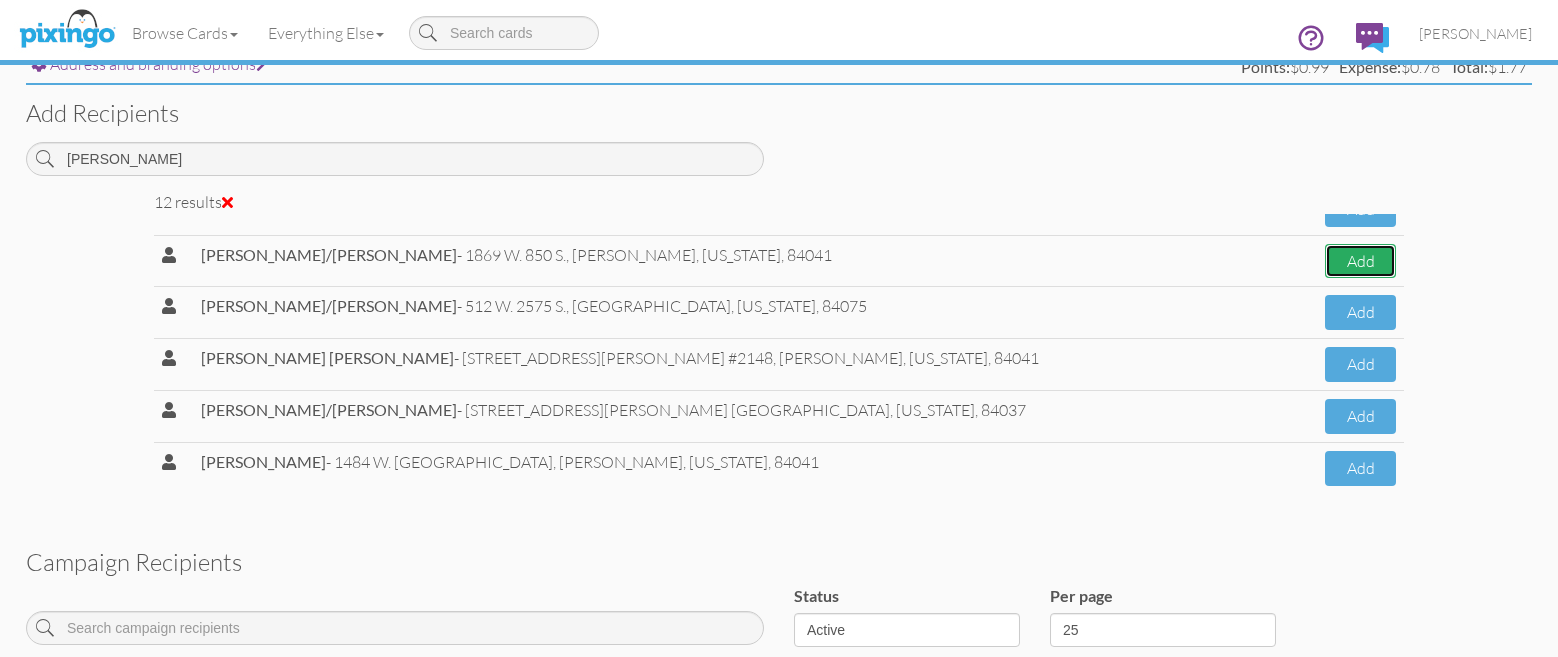 click on "Add" at bounding box center [1360, 261] 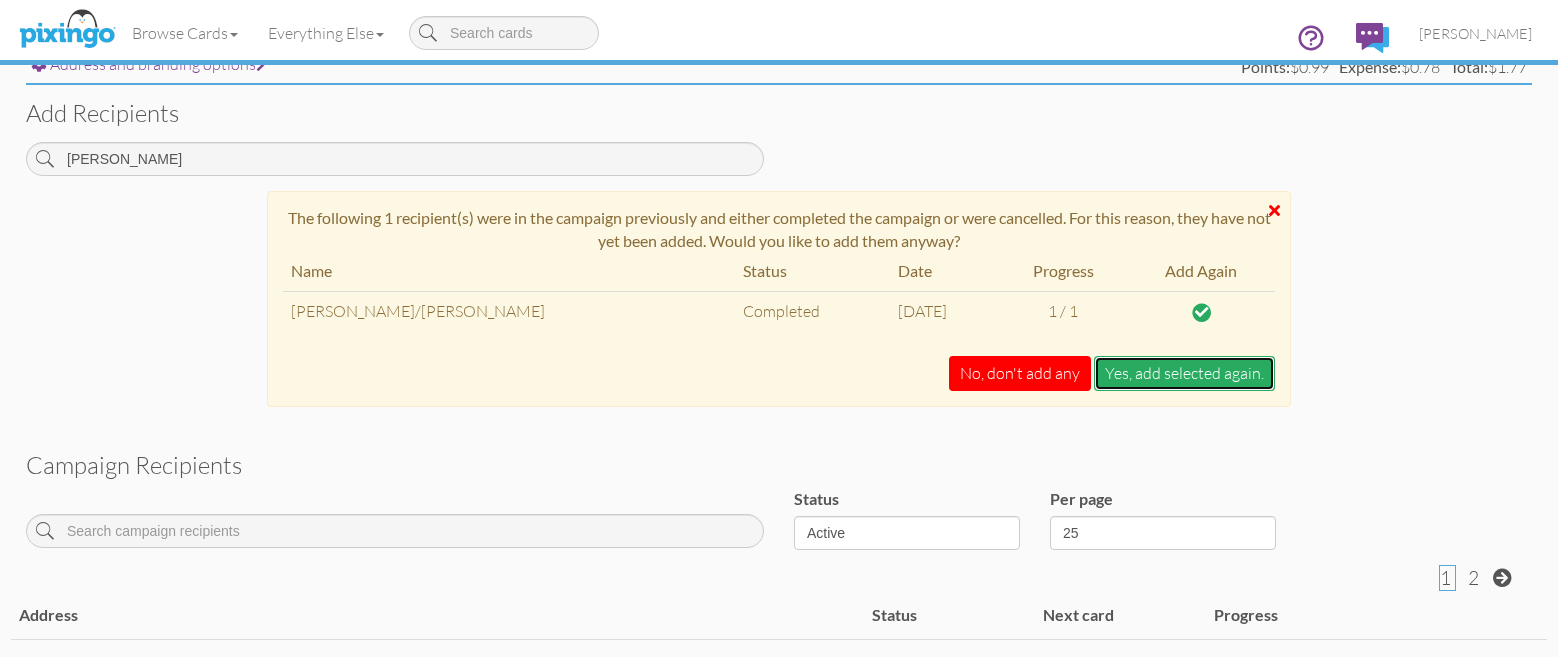 click on "Yes, add selected again." at bounding box center (1184, 373) 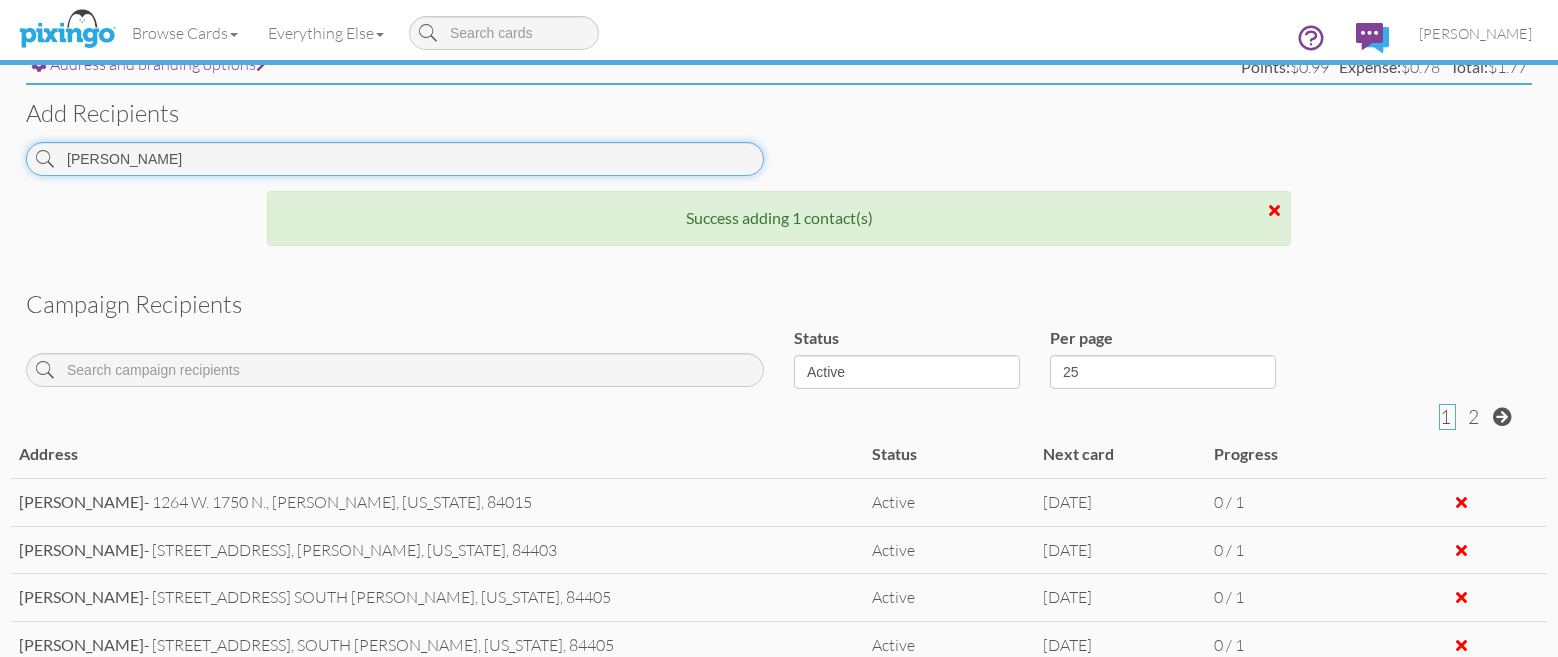 click on "BECK" at bounding box center (395, 159) 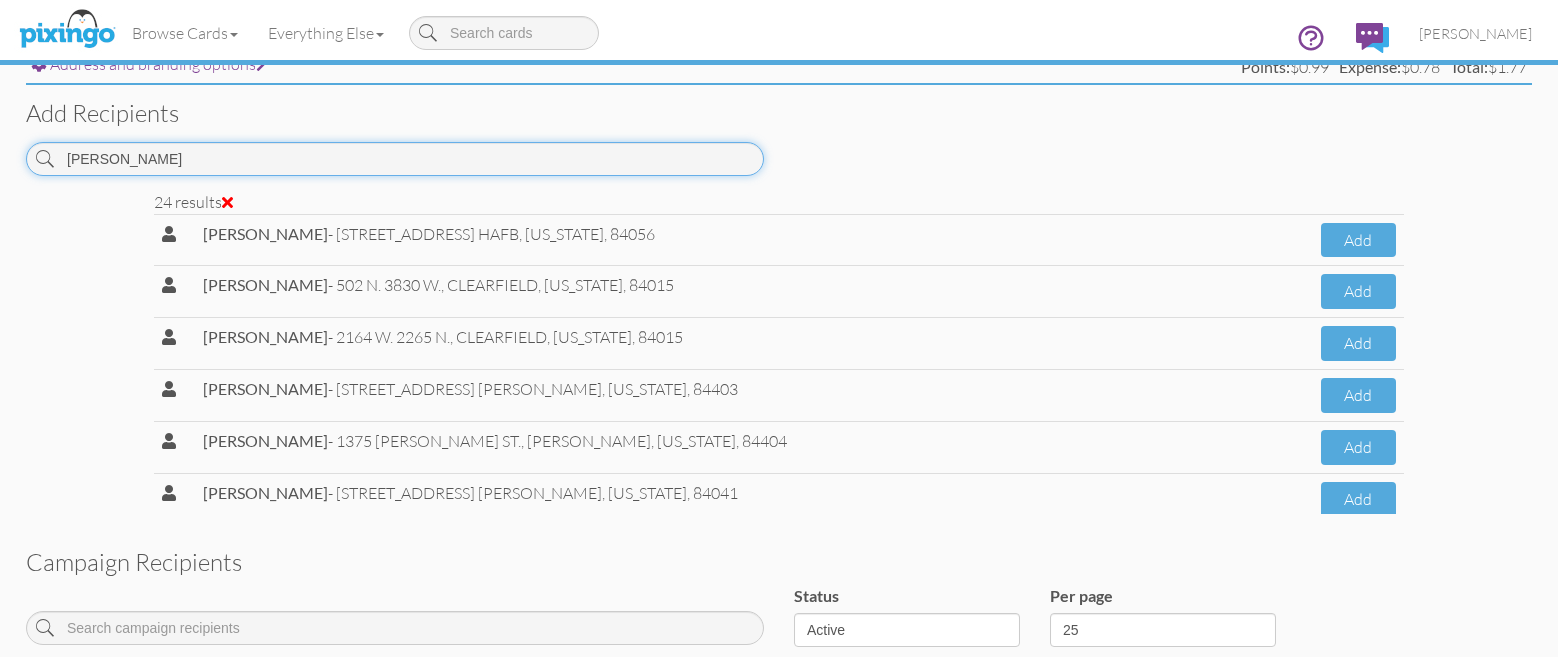 type on "DAVIS" 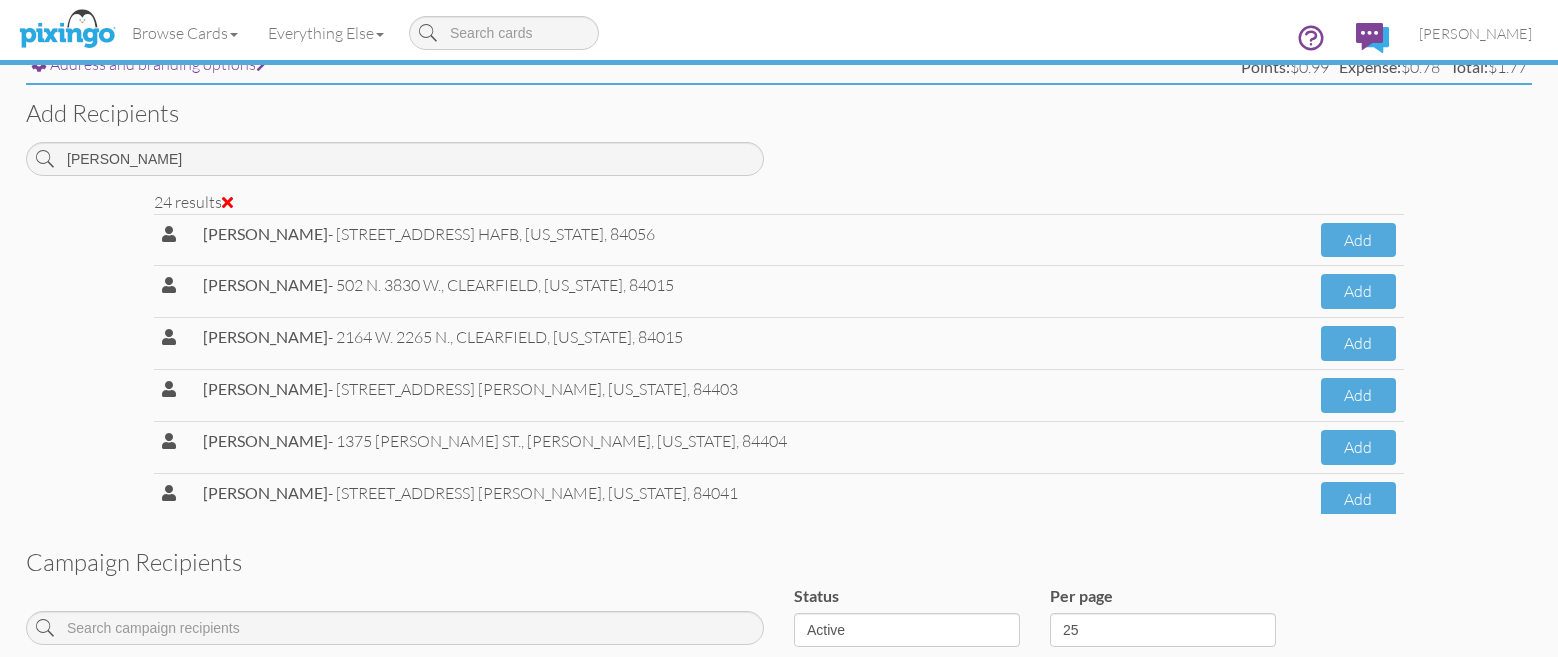 click on "Browse Cards
Business
Accounting
Automotive
Chiropractor
Customer
Dental
Financial Advisor
Insurance
Legal Love" at bounding box center [779, 39] 